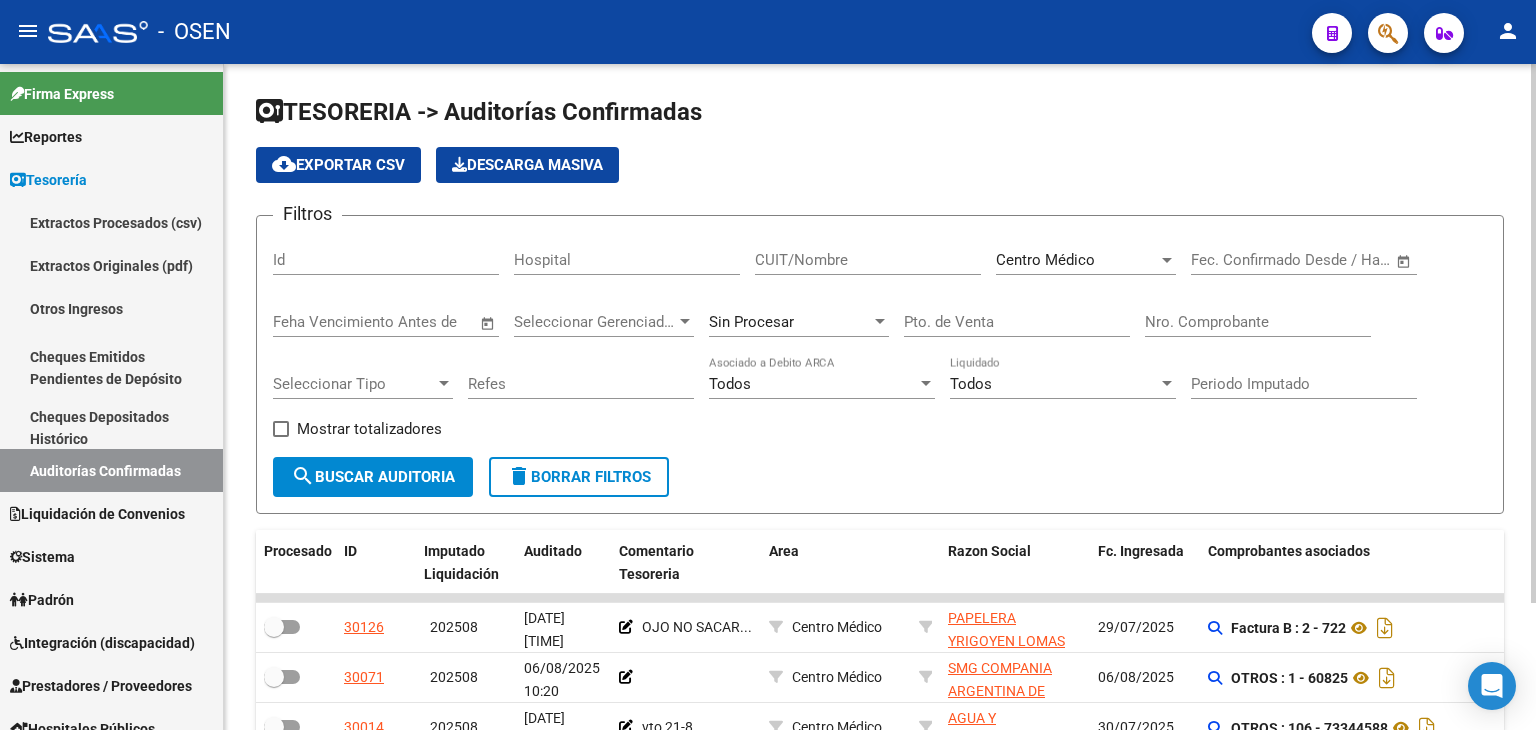 scroll, scrollTop: 0, scrollLeft: 0, axis: both 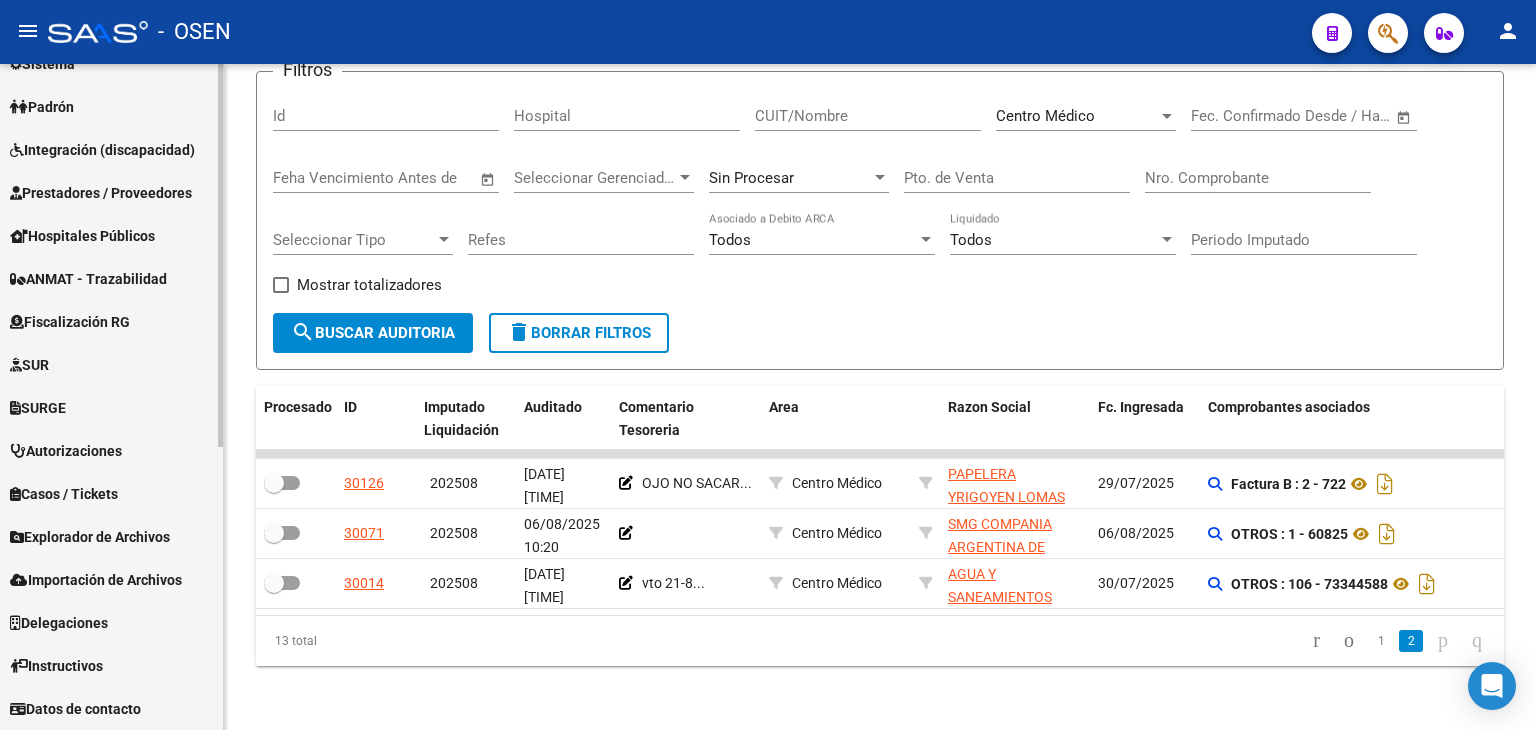 click on "Prestadores / Proveedores" at bounding box center [101, 193] 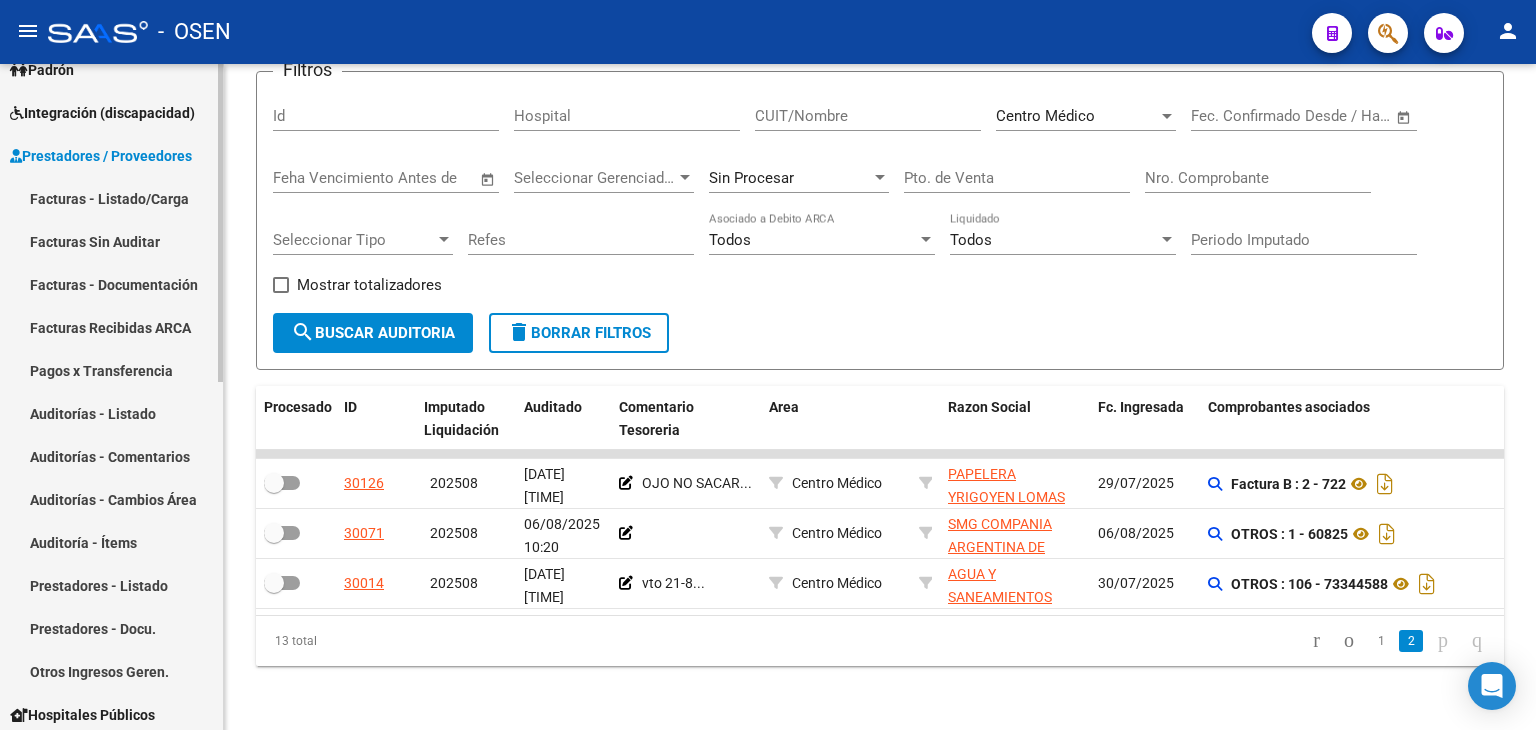scroll, scrollTop: 202, scrollLeft: 0, axis: vertical 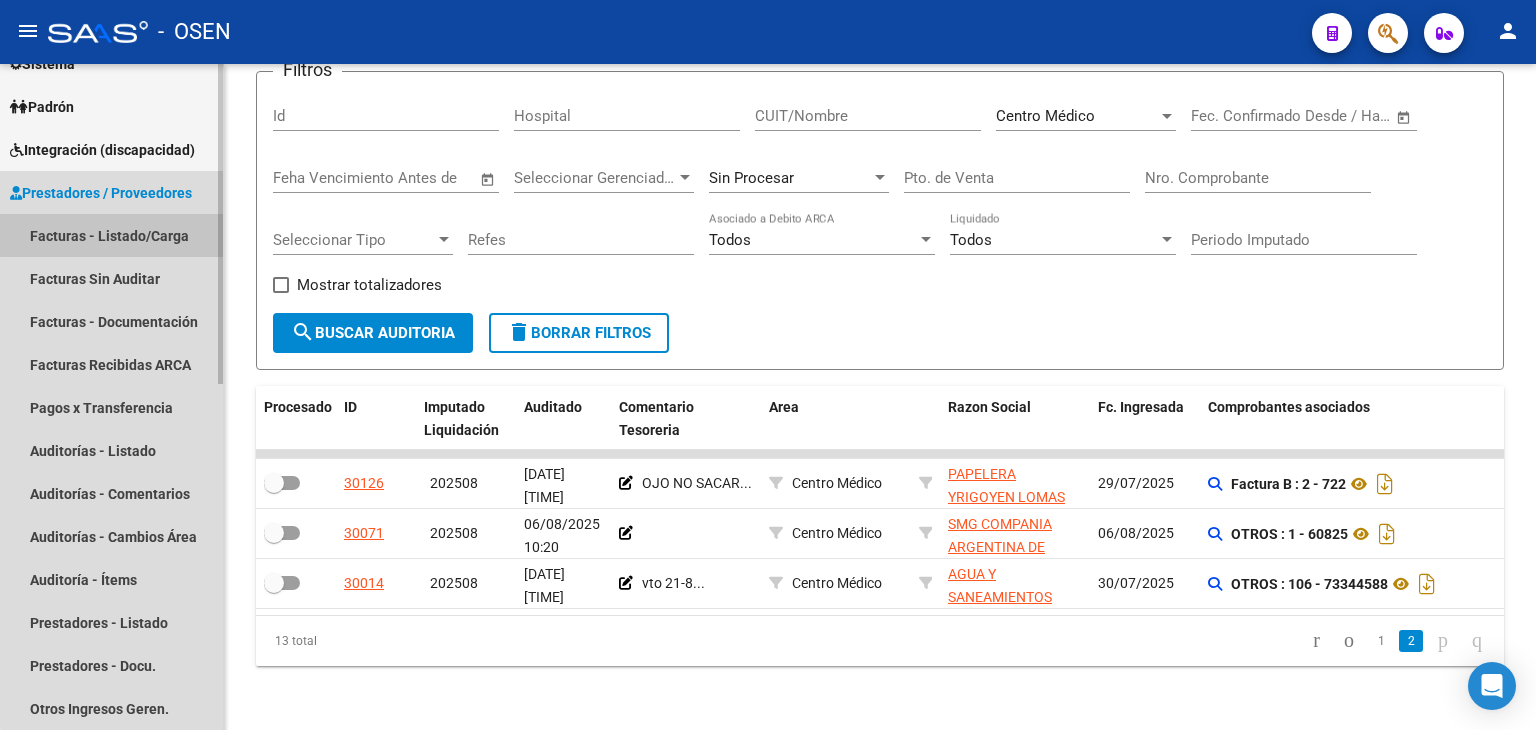 click on "Facturas - Listado/Carga" at bounding box center [111, 235] 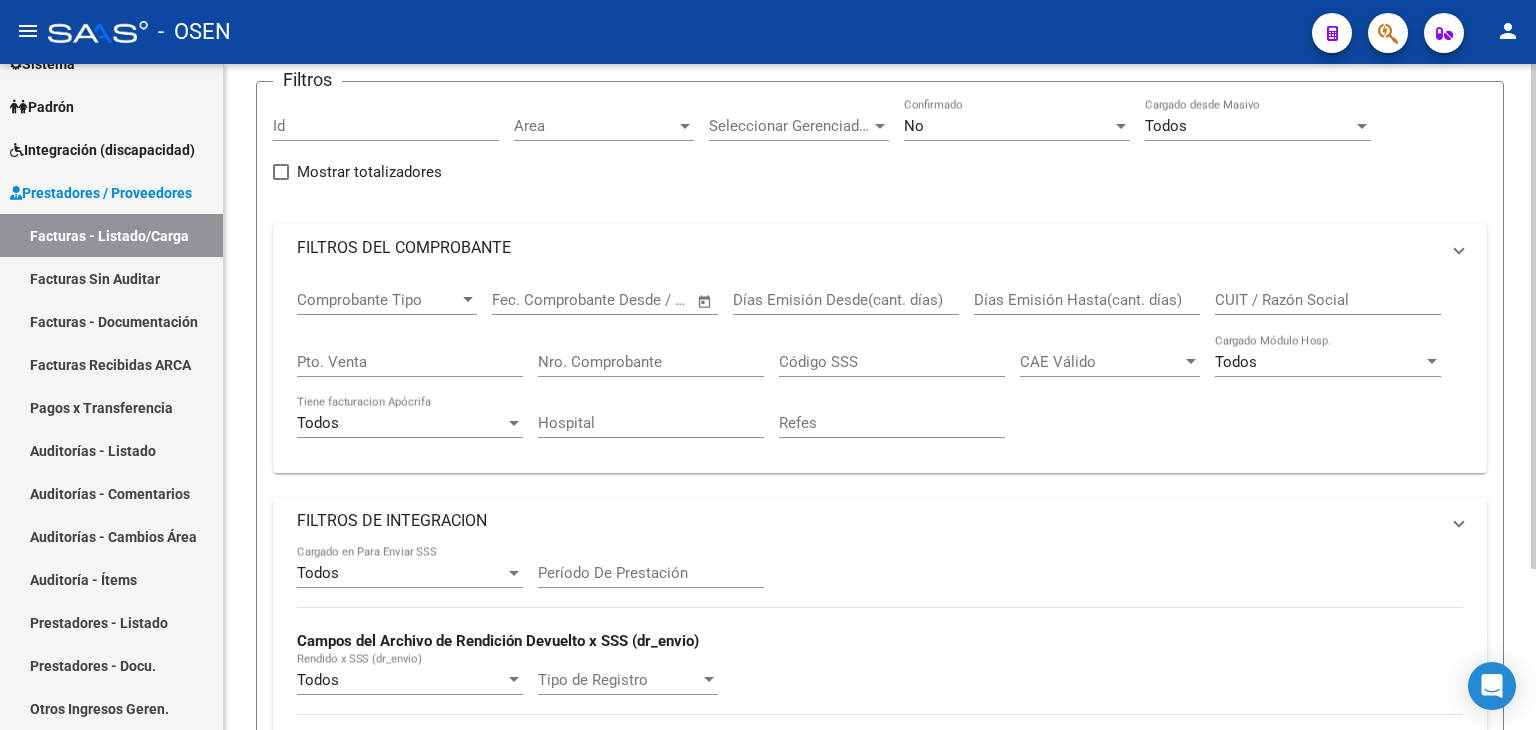 scroll, scrollTop: 0, scrollLeft: 0, axis: both 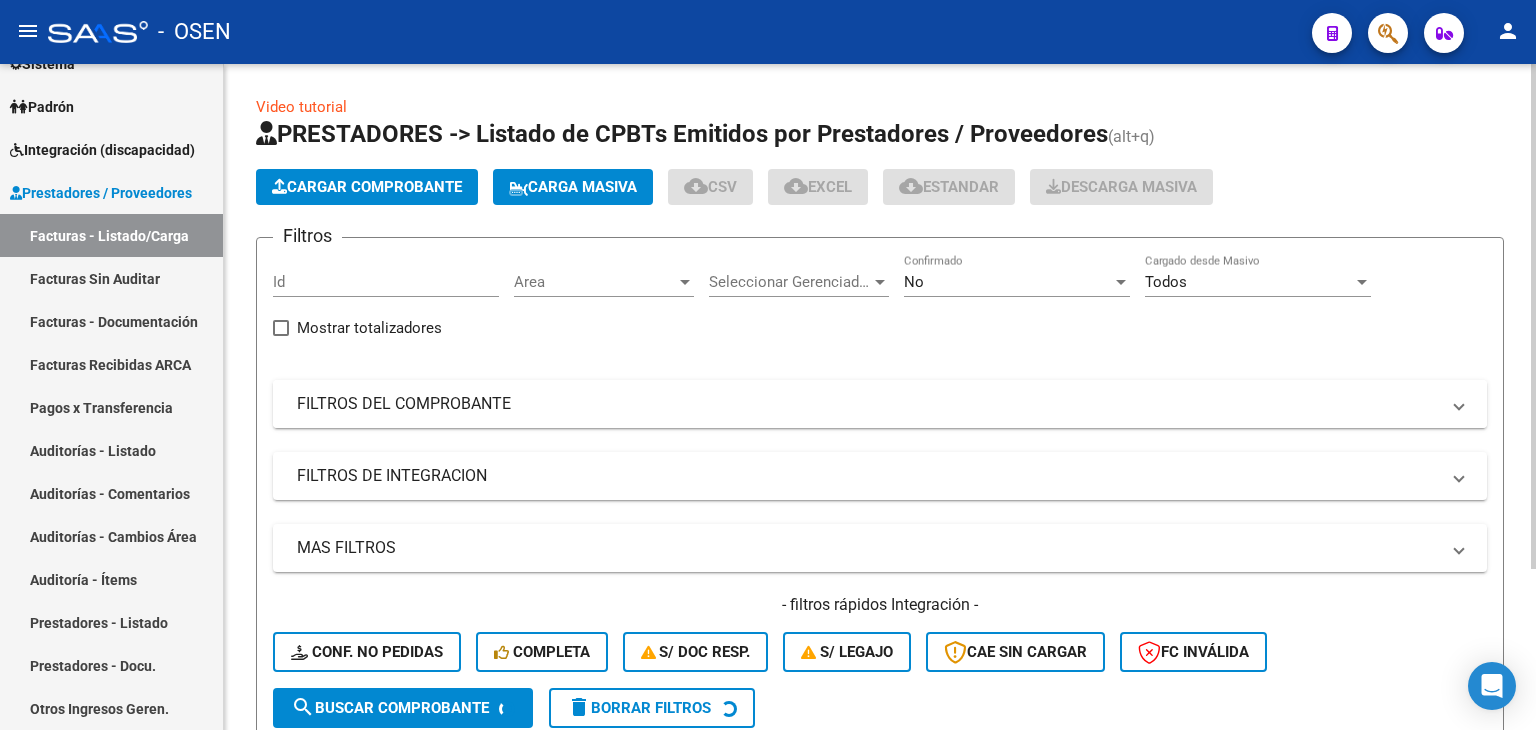 click on "FILTROS DEL COMPROBANTE" at bounding box center [868, 404] 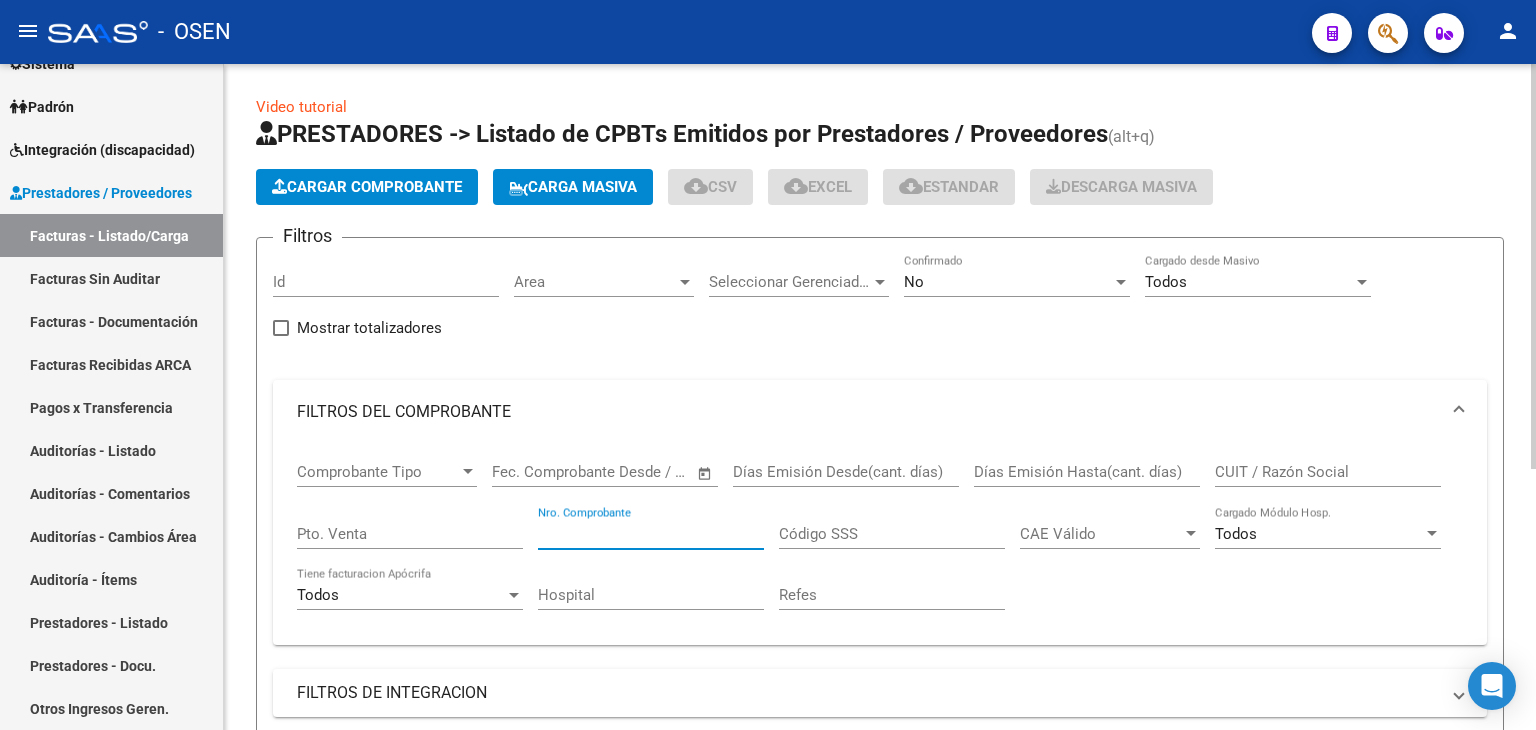 click on "Nro. Comprobante" at bounding box center (651, 534) 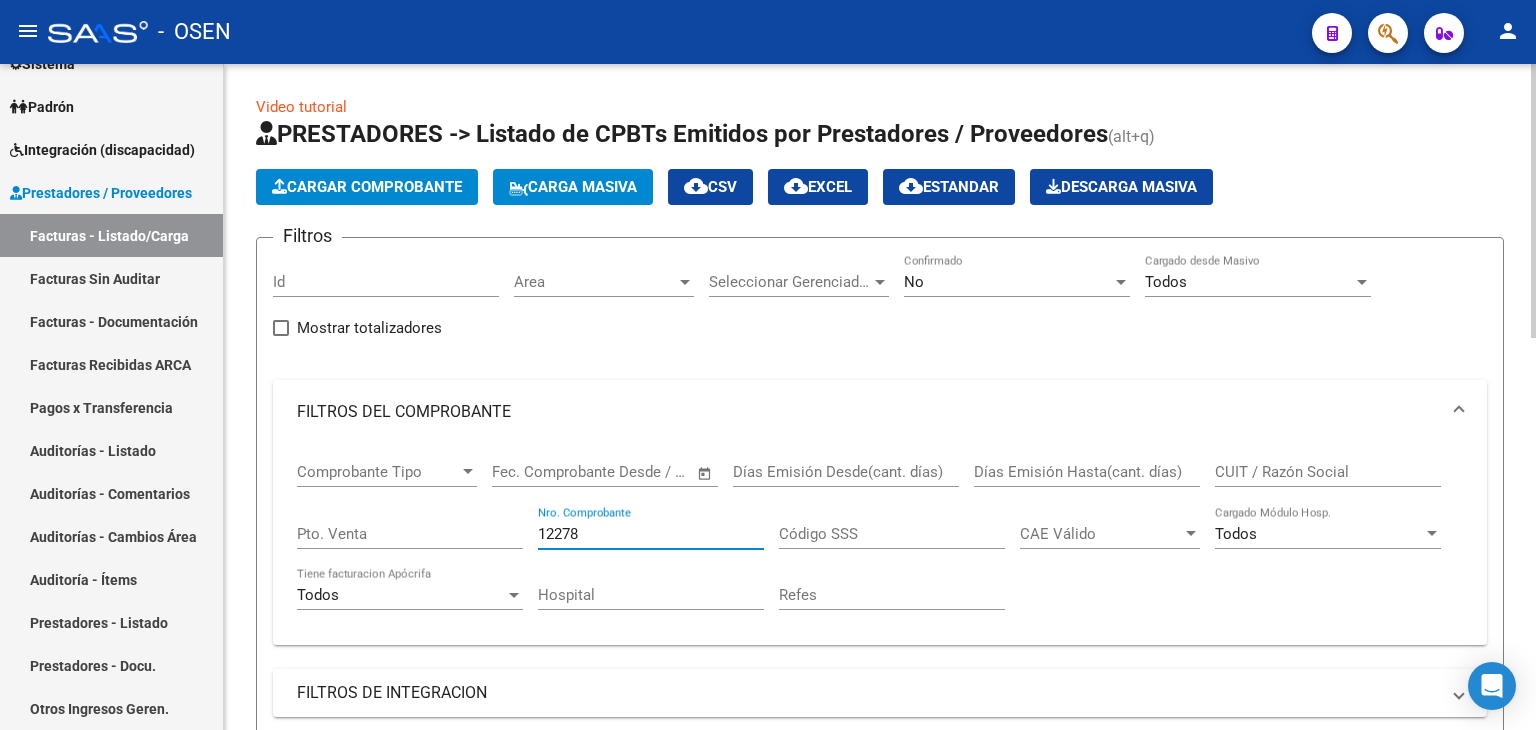 scroll, scrollTop: 666, scrollLeft: 0, axis: vertical 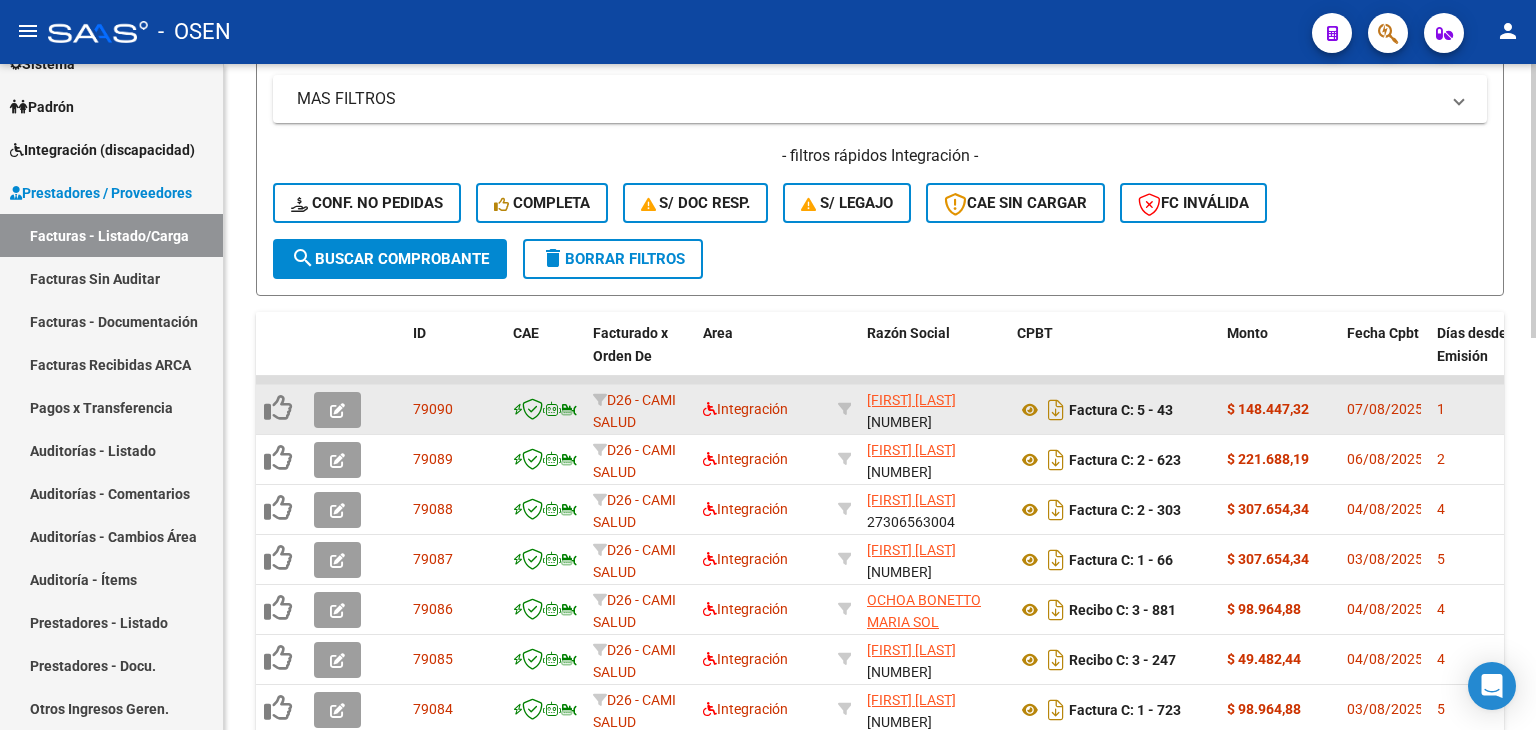 type on "12278" 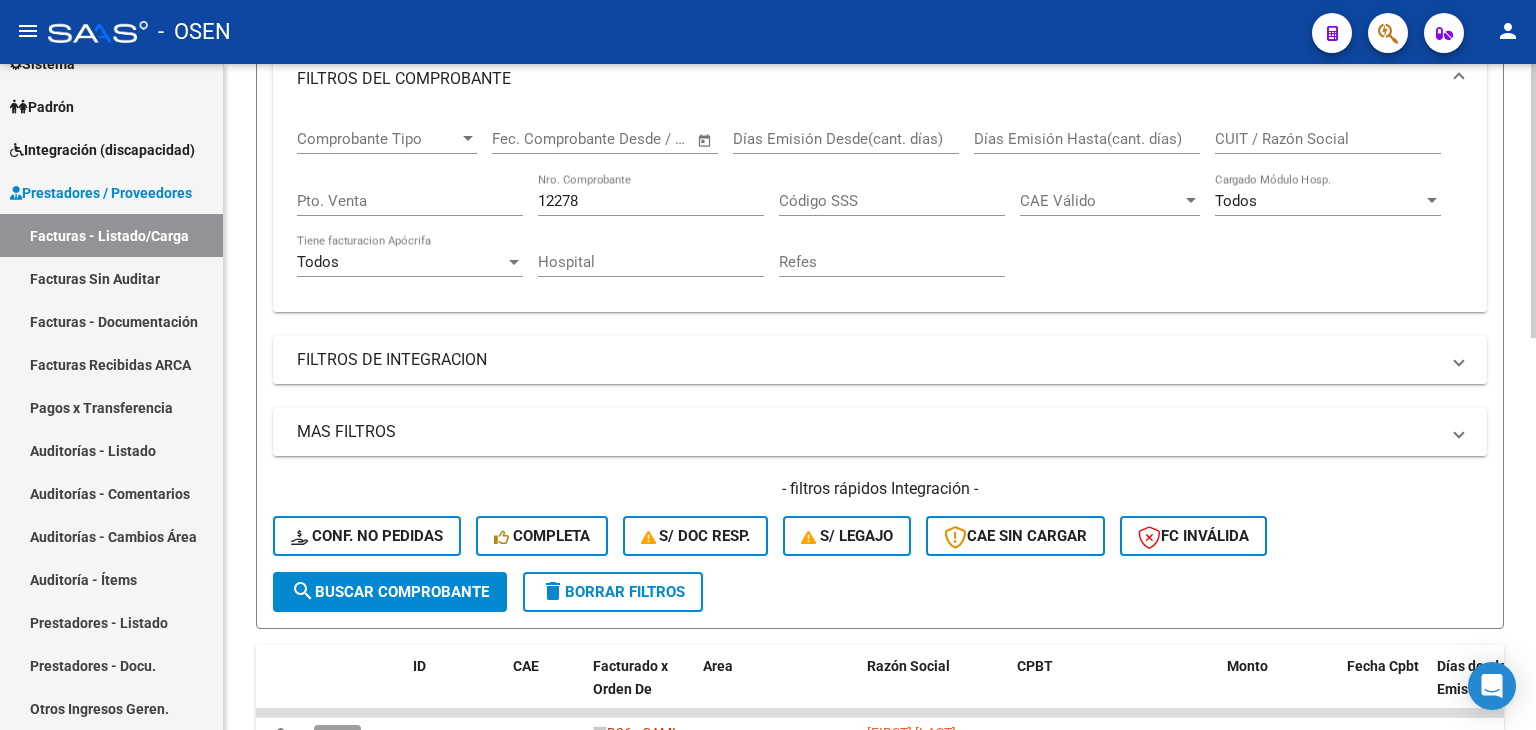 scroll, scrollTop: 0, scrollLeft: 0, axis: both 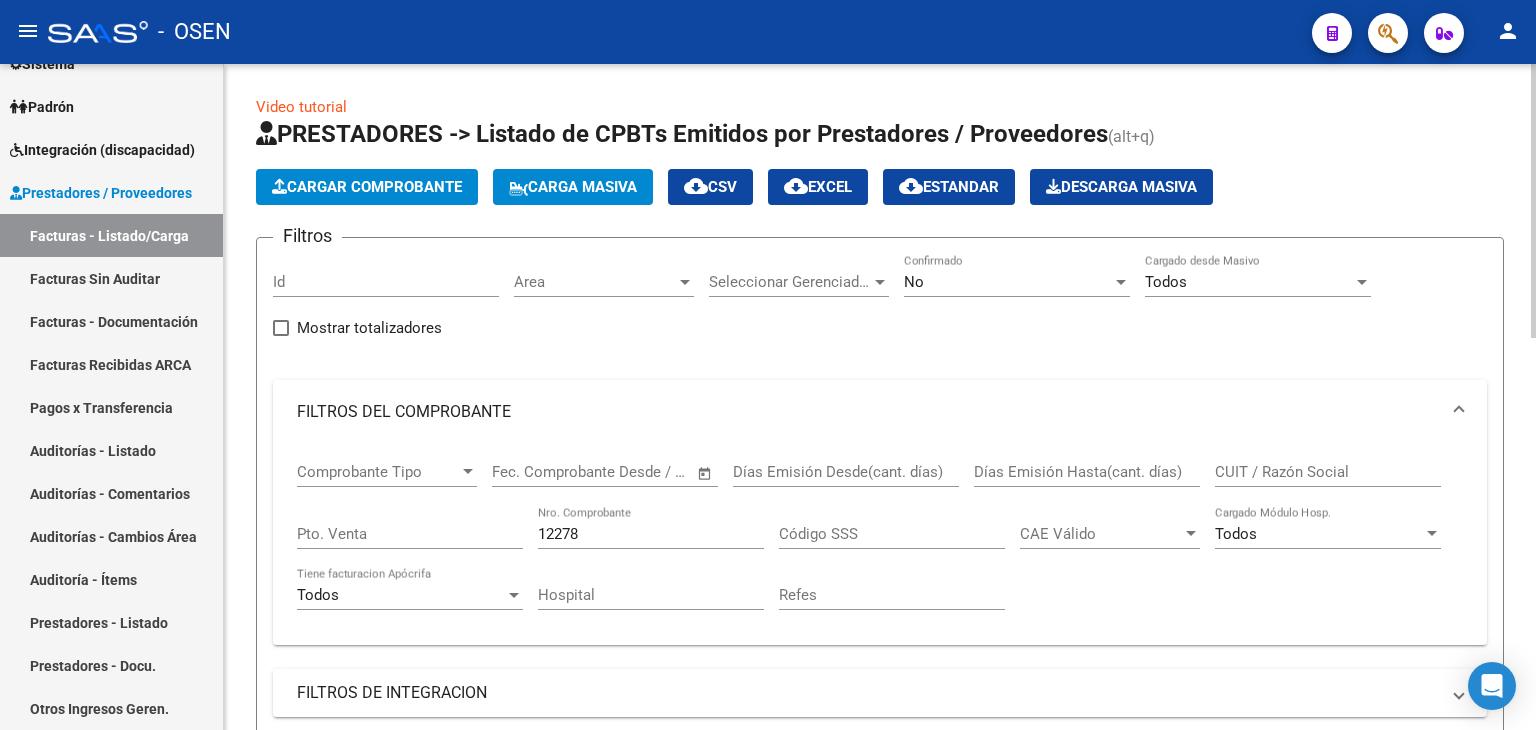 click on "No Confirmado" 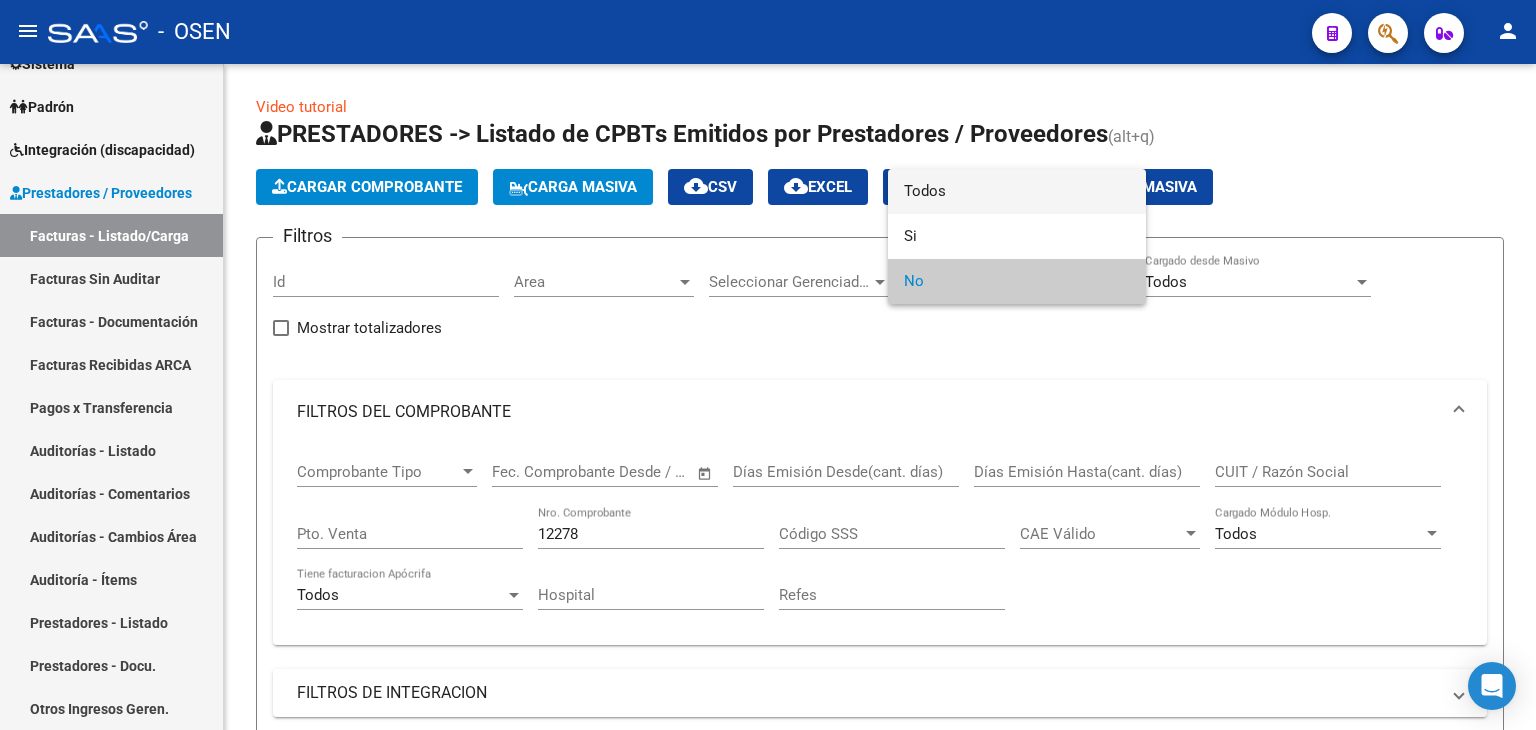 click on "Todos" at bounding box center (1017, 191) 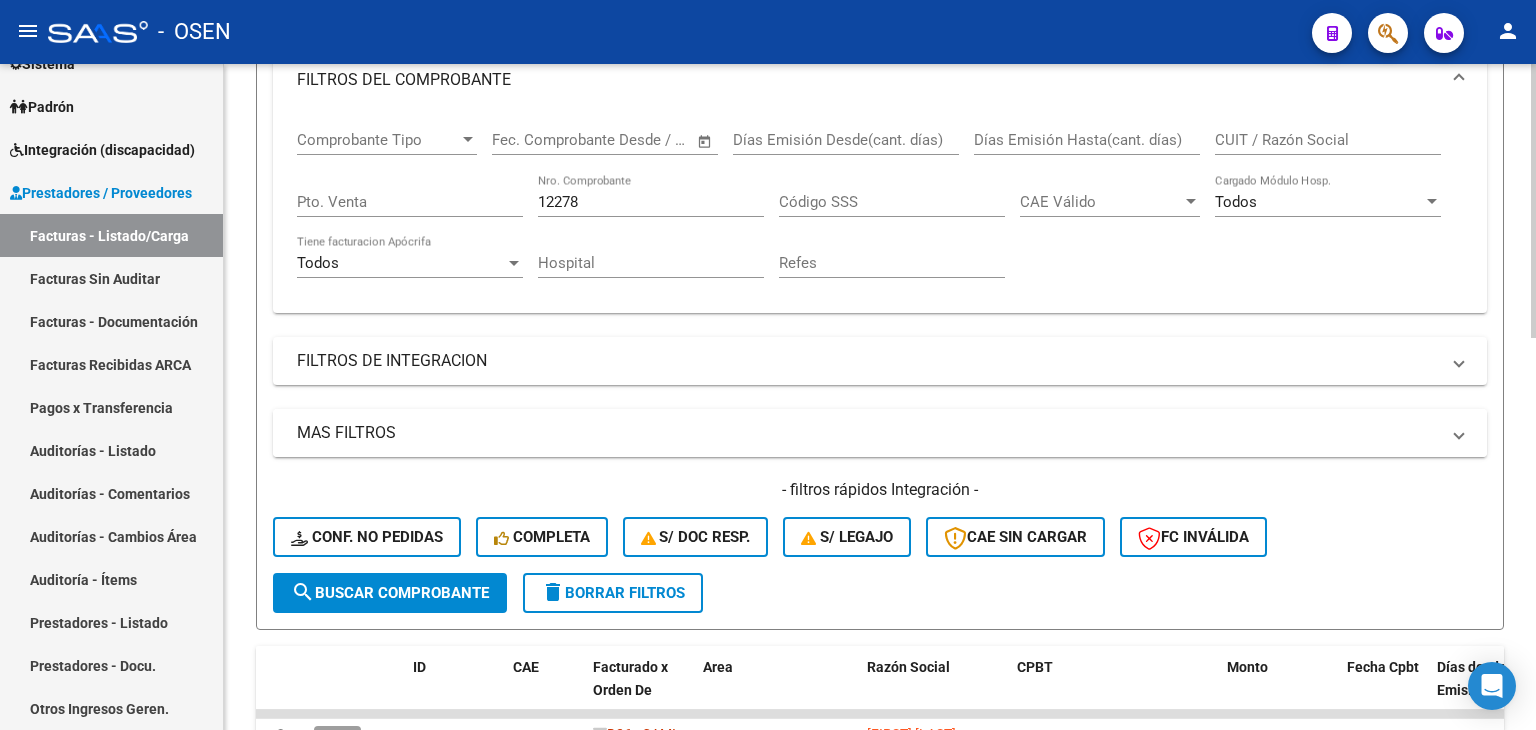 scroll, scrollTop: 333, scrollLeft: 0, axis: vertical 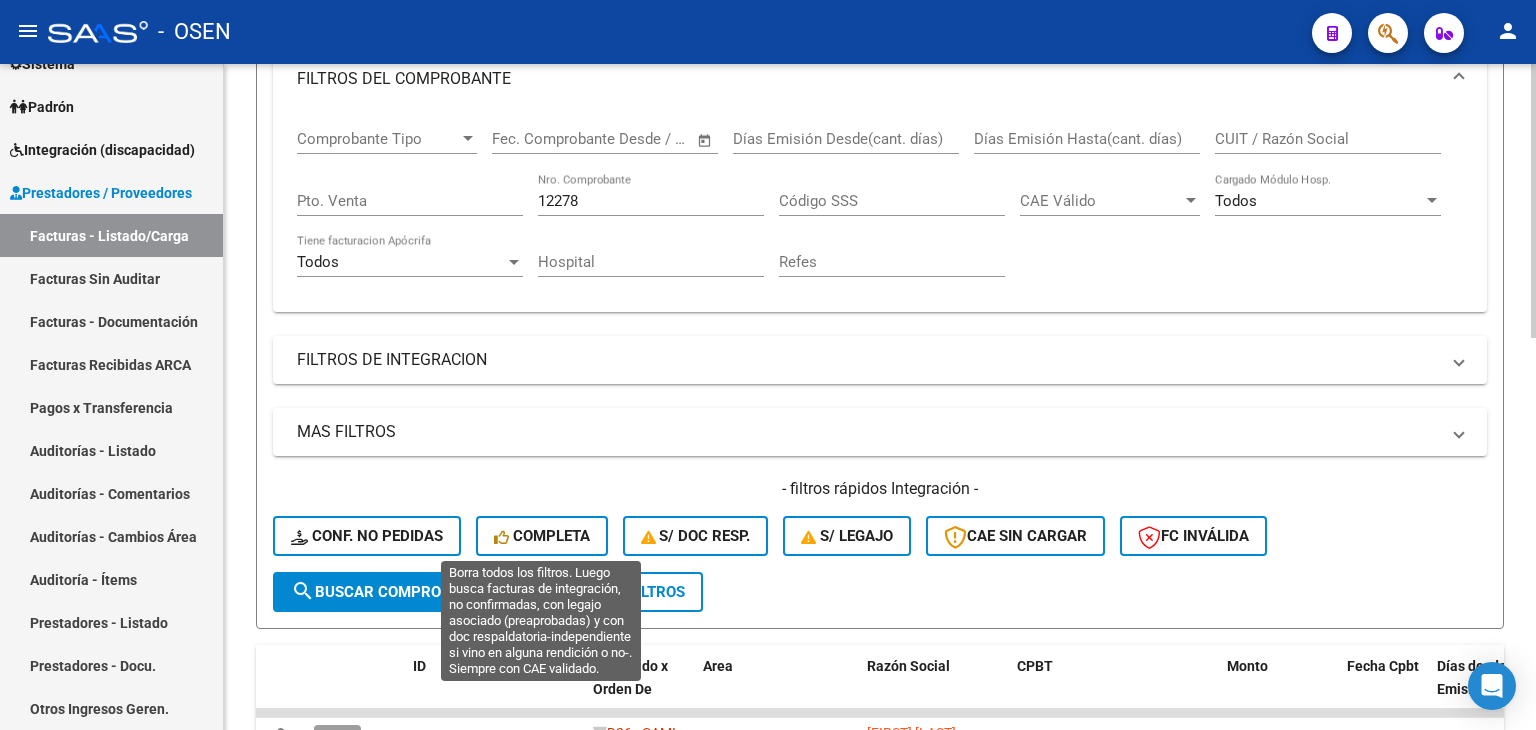 click on "search  Buscar Comprobante" 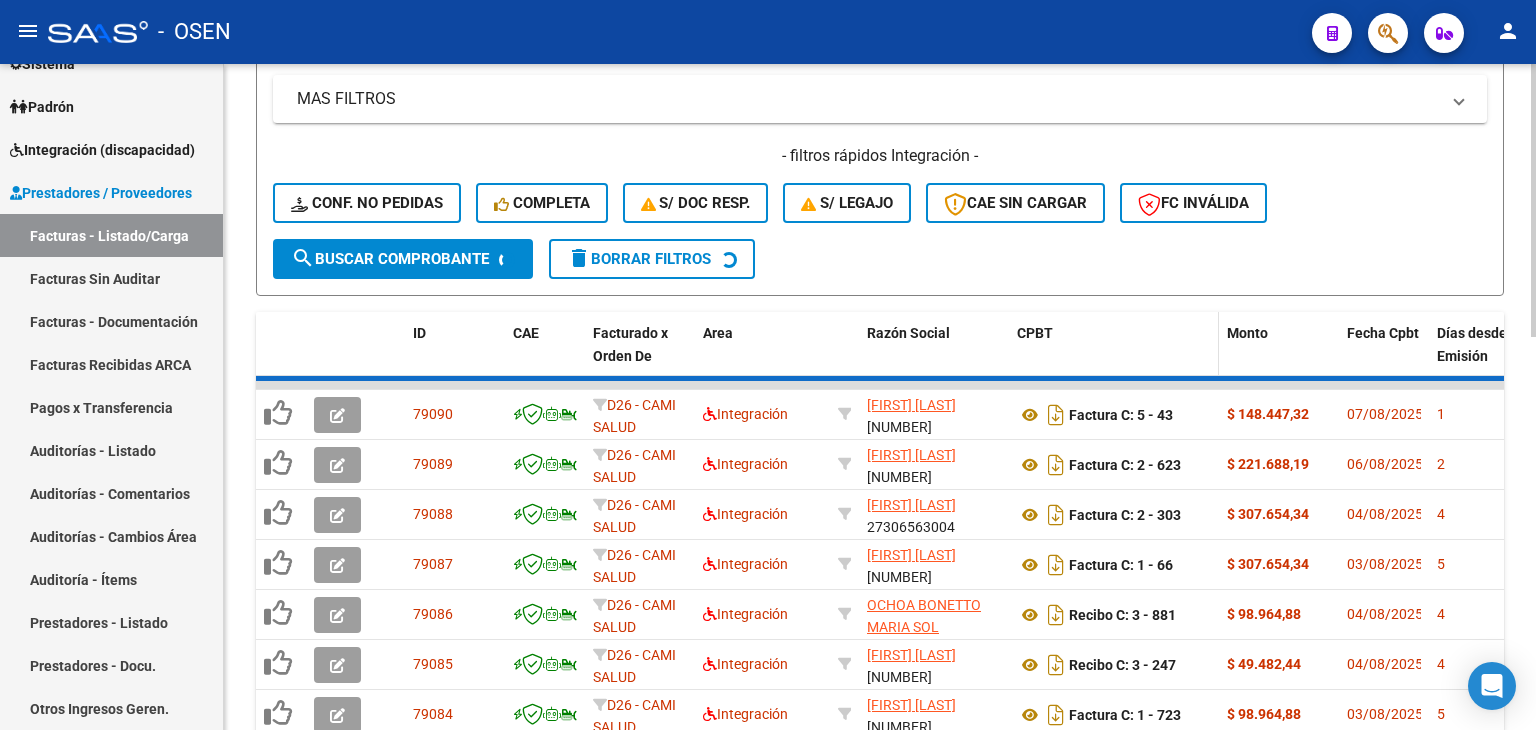 scroll, scrollTop: 504, scrollLeft: 0, axis: vertical 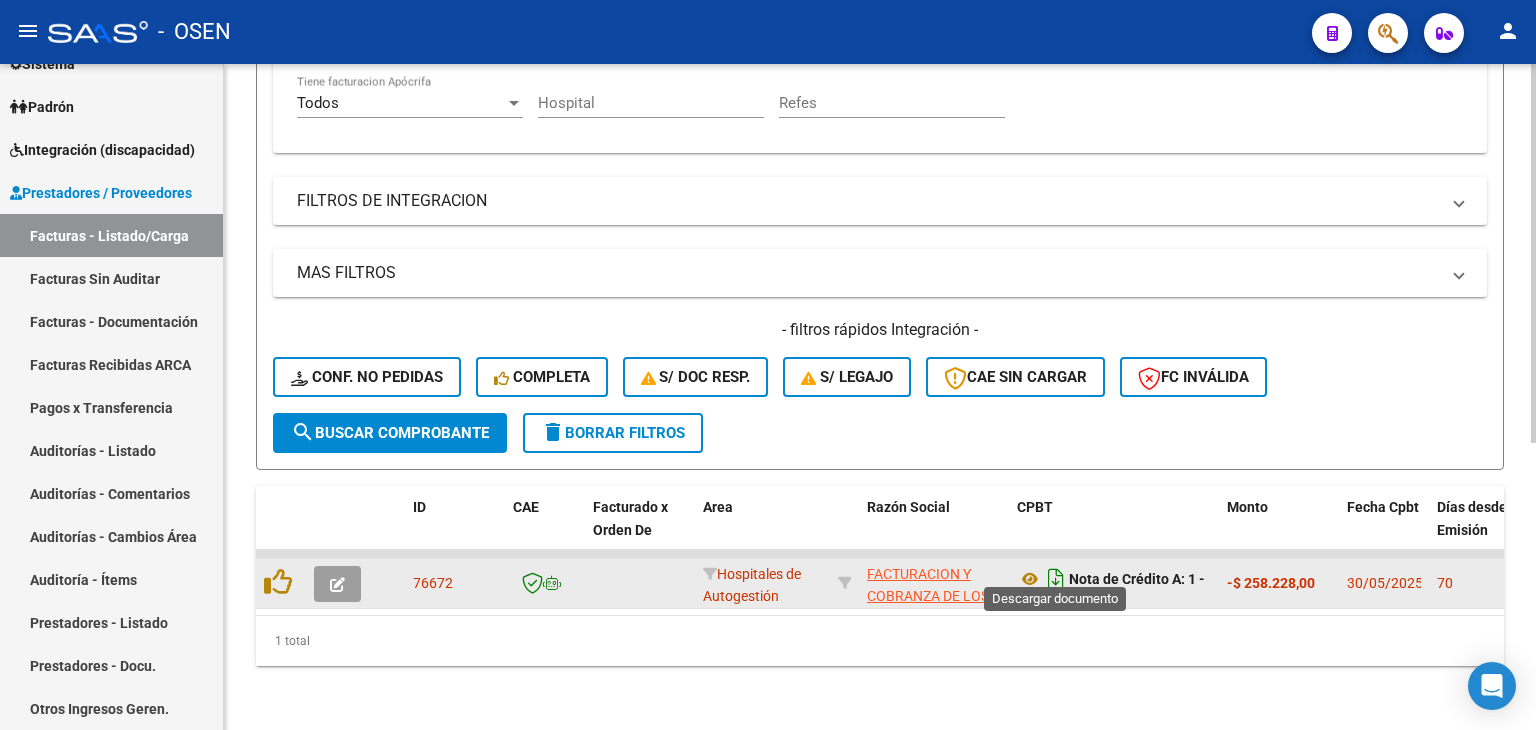 click 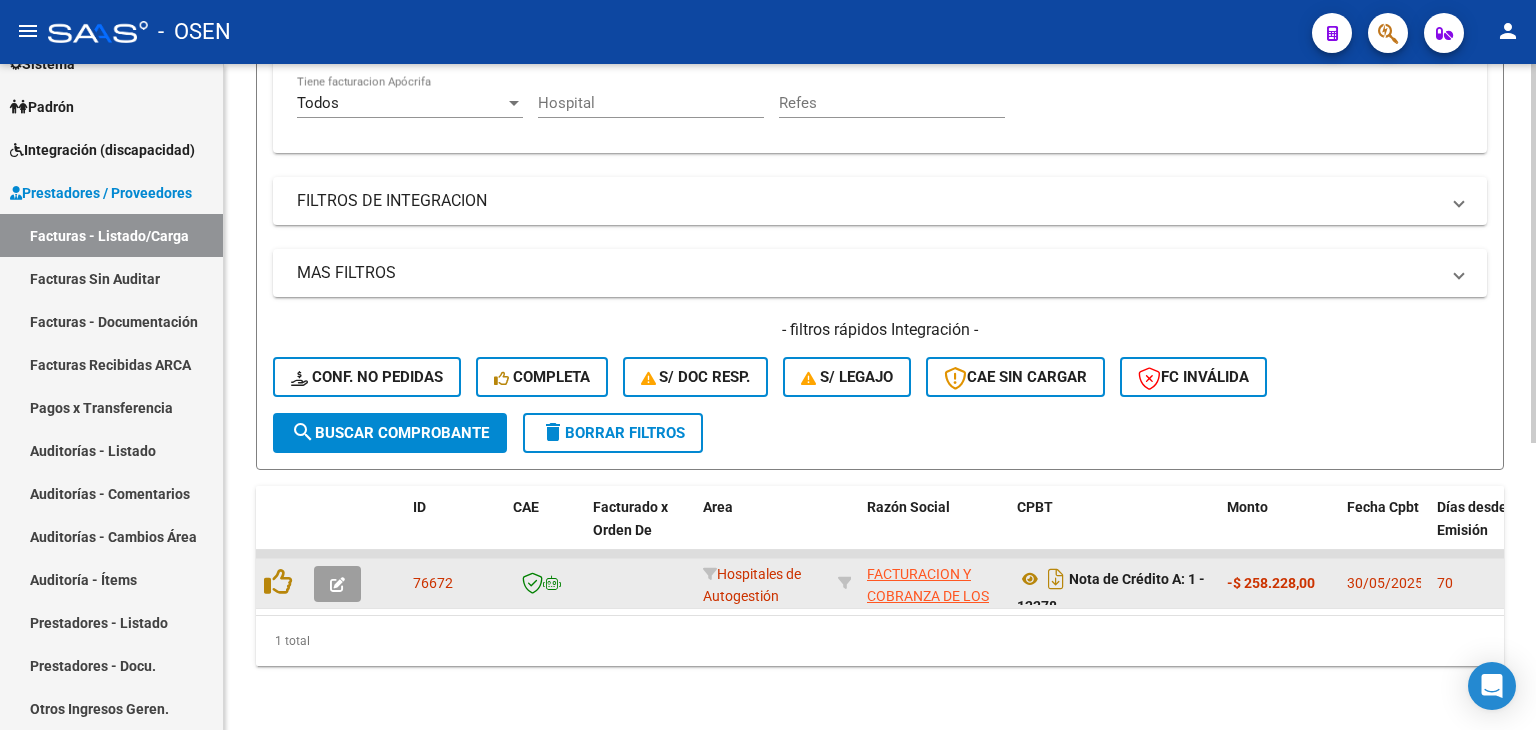 click on "Video tutorial   PRESTADORES -> Listado de CPBTs Emitidos por Prestadores / Proveedores (alt+q)   Cargar Comprobante
Carga Masiva  cloud_download  CSV  cloud_download  EXCEL  cloud_download  Estandar   Descarga Masiva
Filtros Id Area Area Seleccionar Gerenciador Seleccionar Gerenciador Todos Confirmado Todos Cargado desde Masivo   Mostrar totalizadores   FILTROS DEL COMPROBANTE  Comprobante Tipo Comprobante Tipo Start date – End date Fec. Comprobante Desde / Hasta Días Emisión Desde(cant. días) Días Emisión Hasta(cant. días) CUIT / Razón Social Pto. Venta 12278 Nro. Comprobante Código SSS CAE Válido CAE Válido Todos Cargado Módulo Hosp. Todos Tiene facturacion Apócrifa Hospital Refes  FILTROS DE INTEGRACION  Todos Cargado en Para Enviar SSS Período De Prestación Campos del Archivo de Rendición Devuelto x SSS (dr_envio) Todos Rendido x SSS (dr_envio) Tipo de Registro Tipo de Registro Período Presentación Período Presentación Campos del Legajo Asociado (preaprobación) Todos Todos" 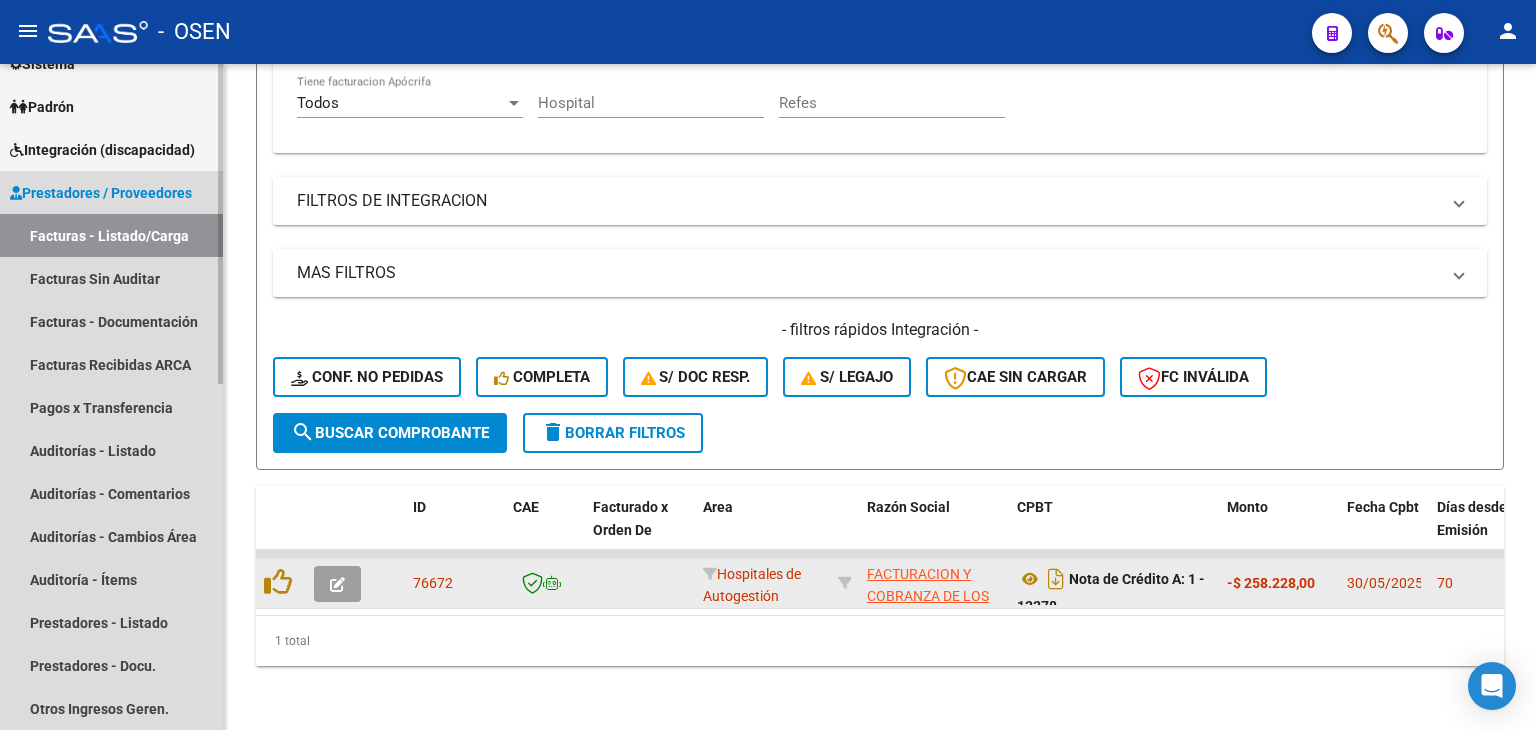 click on "Facturas - Listado/Carga" at bounding box center (111, 235) 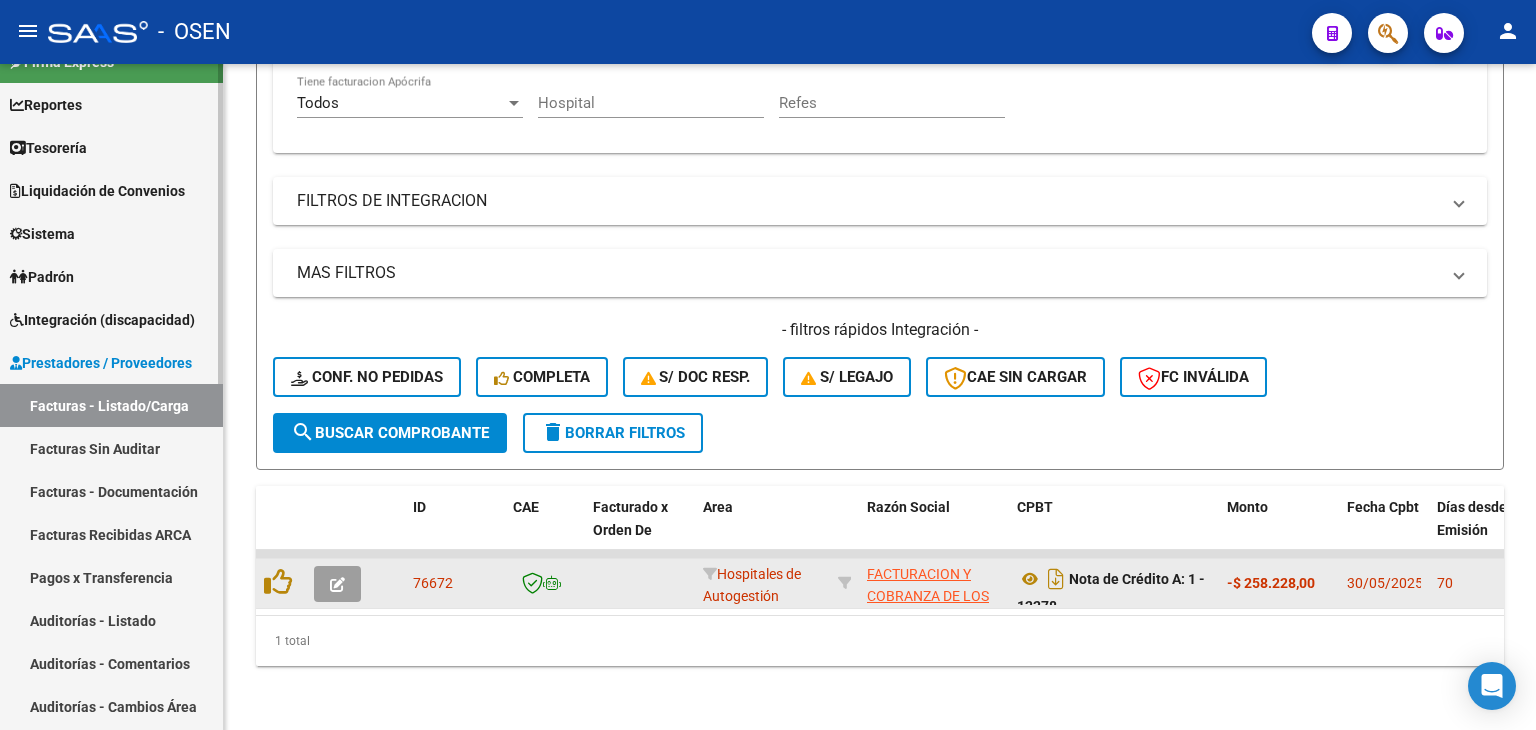 scroll, scrollTop: 0, scrollLeft: 0, axis: both 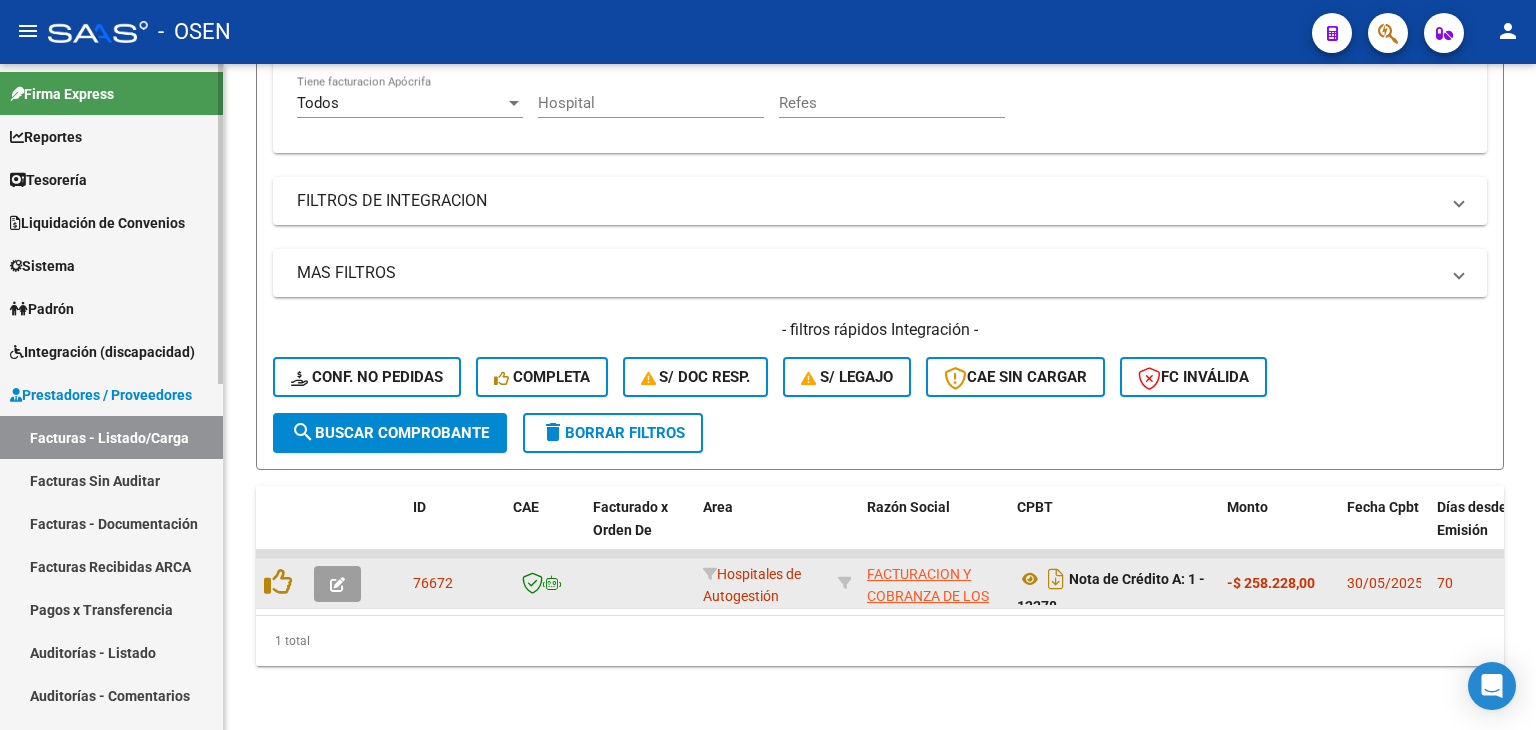 click on "Tesorería" at bounding box center (111, 179) 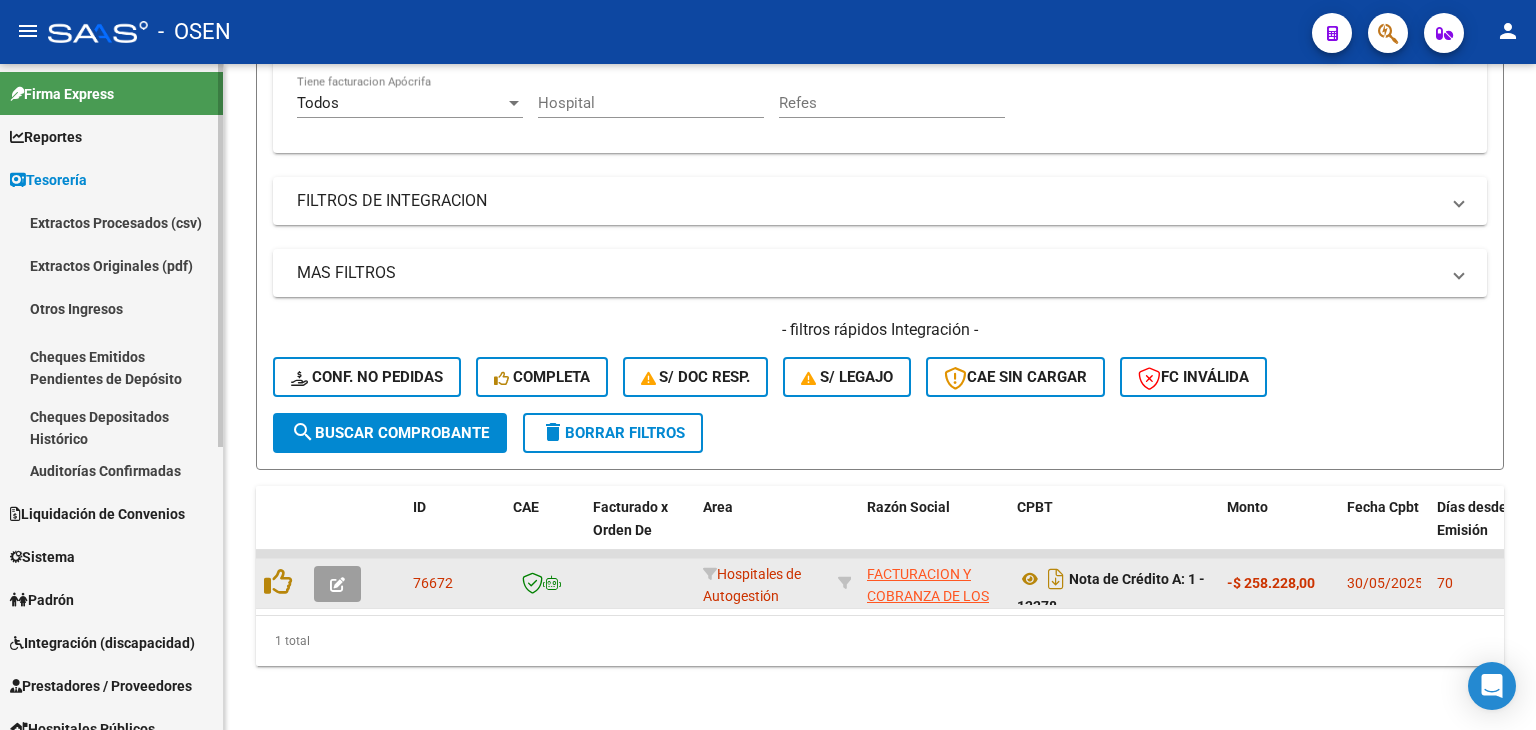 click on "Auditorías Confirmadas" at bounding box center [111, 470] 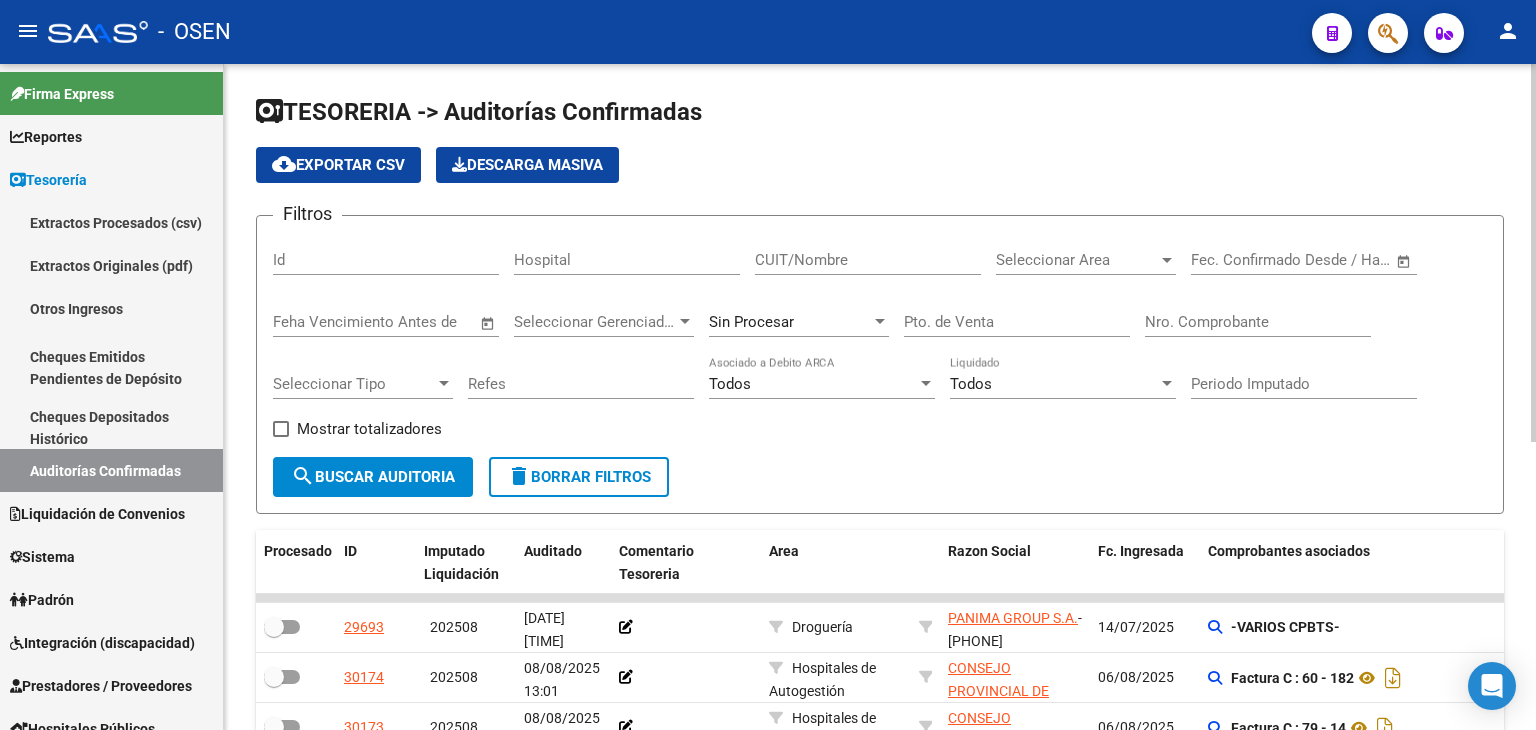 scroll, scrollTop: 333, scrollLeft: 0, axis: vertical 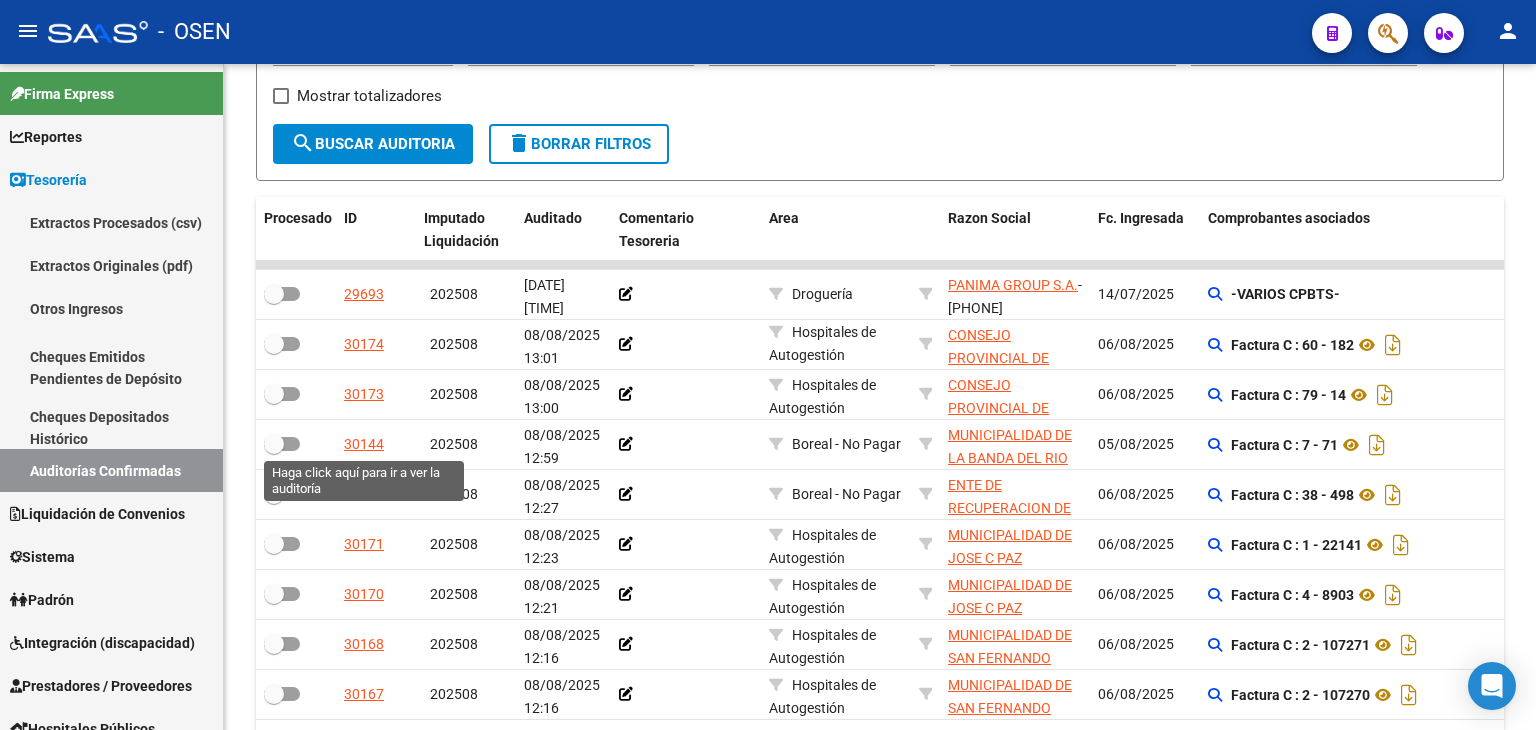 drag, startPoint x: 348, startPoint y: 437, endPoint x: 326, endPoint y: 437, distance: 22 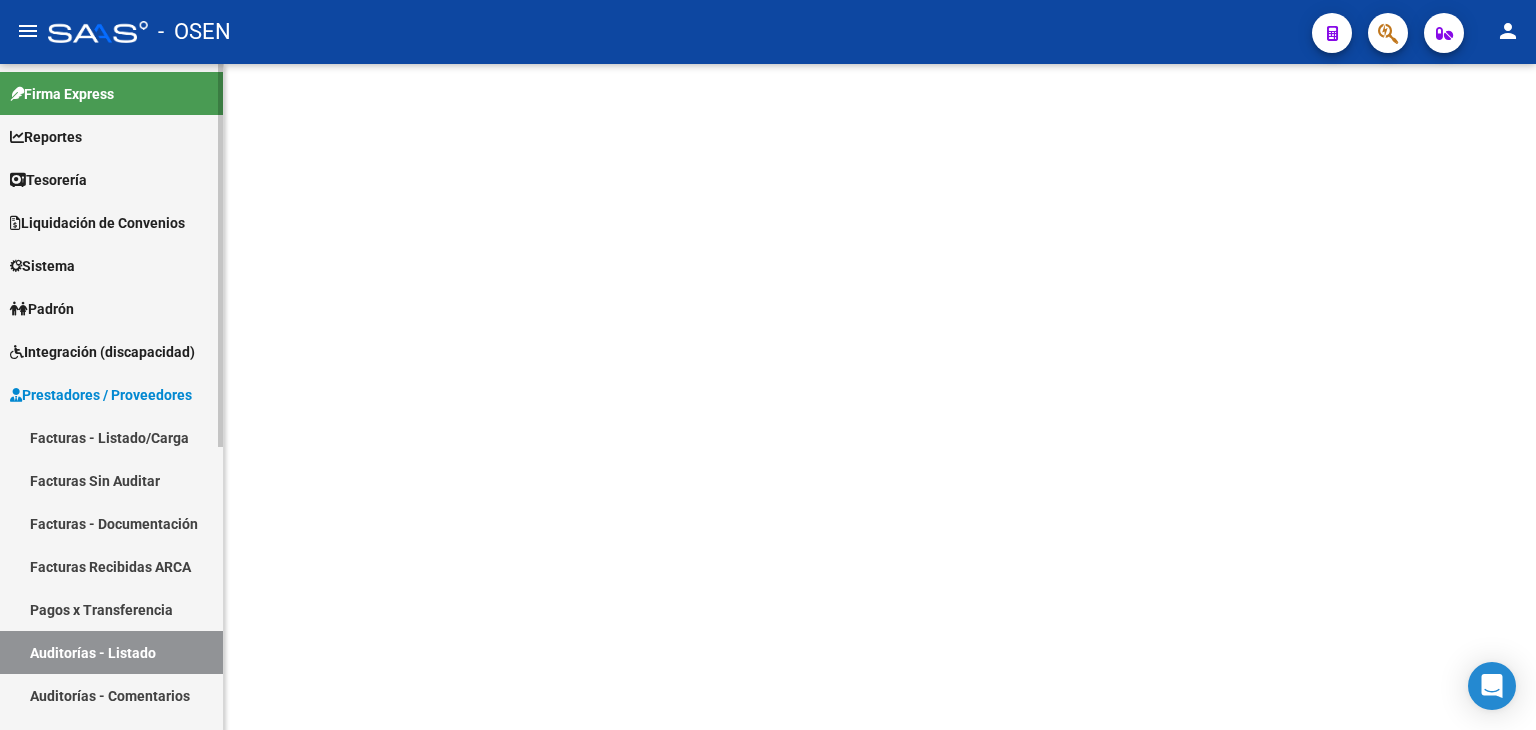 scroll, scrollTop: 0, scrollLeft: 0, axis: both 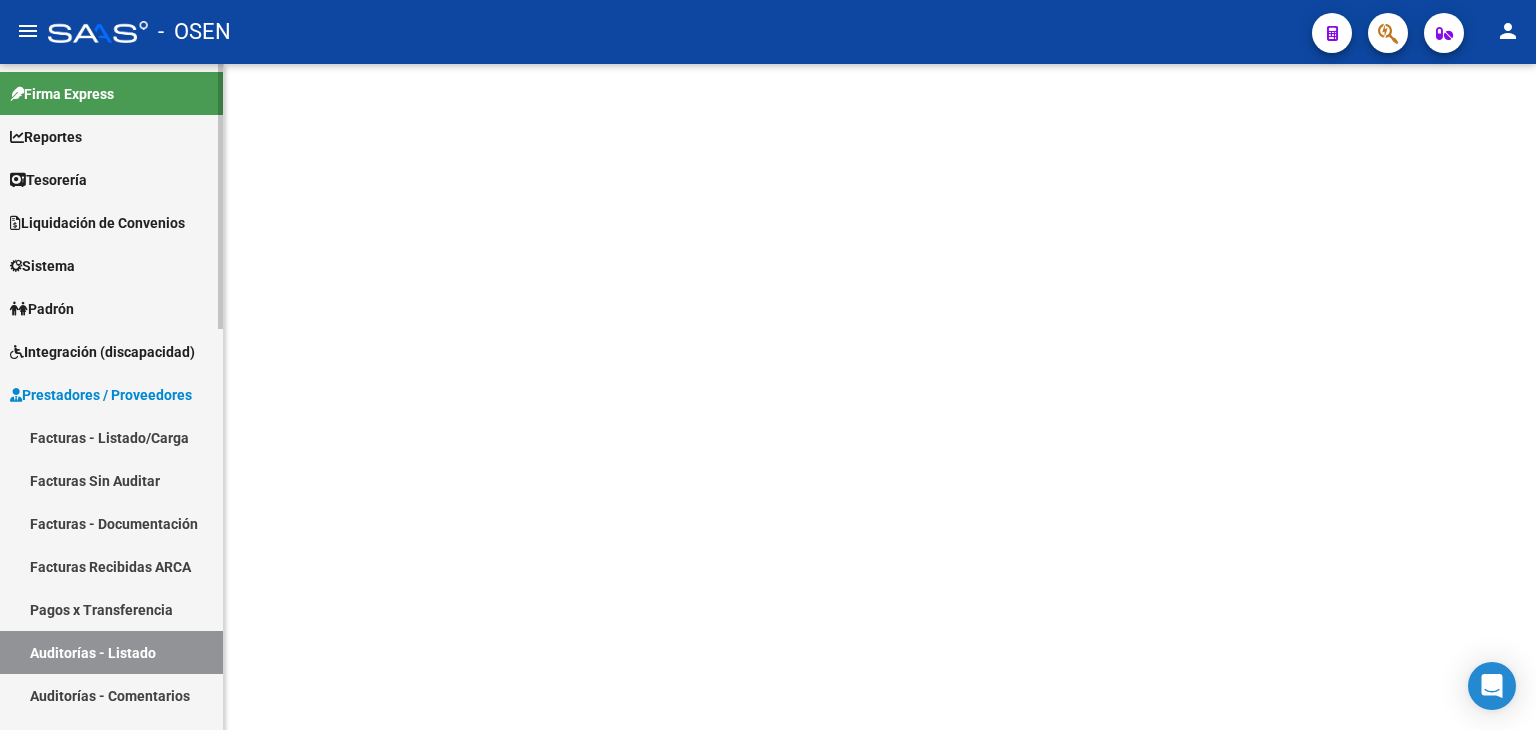 click on "Firma Express     Reportes Tablero de Control Ingresos Percibidos Análisis de todos los conceptos (histórico) Análisis de todos los conceptos detalle (mensual) Apertura de Transferencias Reales (histórico) Análisis Ingresos RG por CUIT (mensual) Imputación de Códigos Ingresos Devengados Análisis Histórico Detalles Transferencias RG sin DDJJ Detalles por CUIL RG Detalles - MT/PD MT morosos Egresos Devengados Comprobantes Recibidos Facturación Apócrifa Auditorías x Área Auditorías x Usuario Ítems de Auditorías x Usuario SUR Expedientes Internos Movimiento de Expte. SSS Padrón Traspasos x O.S. Traspasos x Gerenciador Traspasos x Provincia Nuevos Aportantes Métricas - Padrón SSS Métricas - Crecimiento Población Tesorería Cheques Emitidos Transferencias Bancarias Realizadas    Tesorería Extractos Procesados (csv) Extractos Originales (pdf) Otros Ingresos Cheques Emitidos Pendientes de Depósito Cheques Depositados Histórico Auditorías Confirmadas    Liquidación de Convenios Bancos" at bounding box center (111, 756) 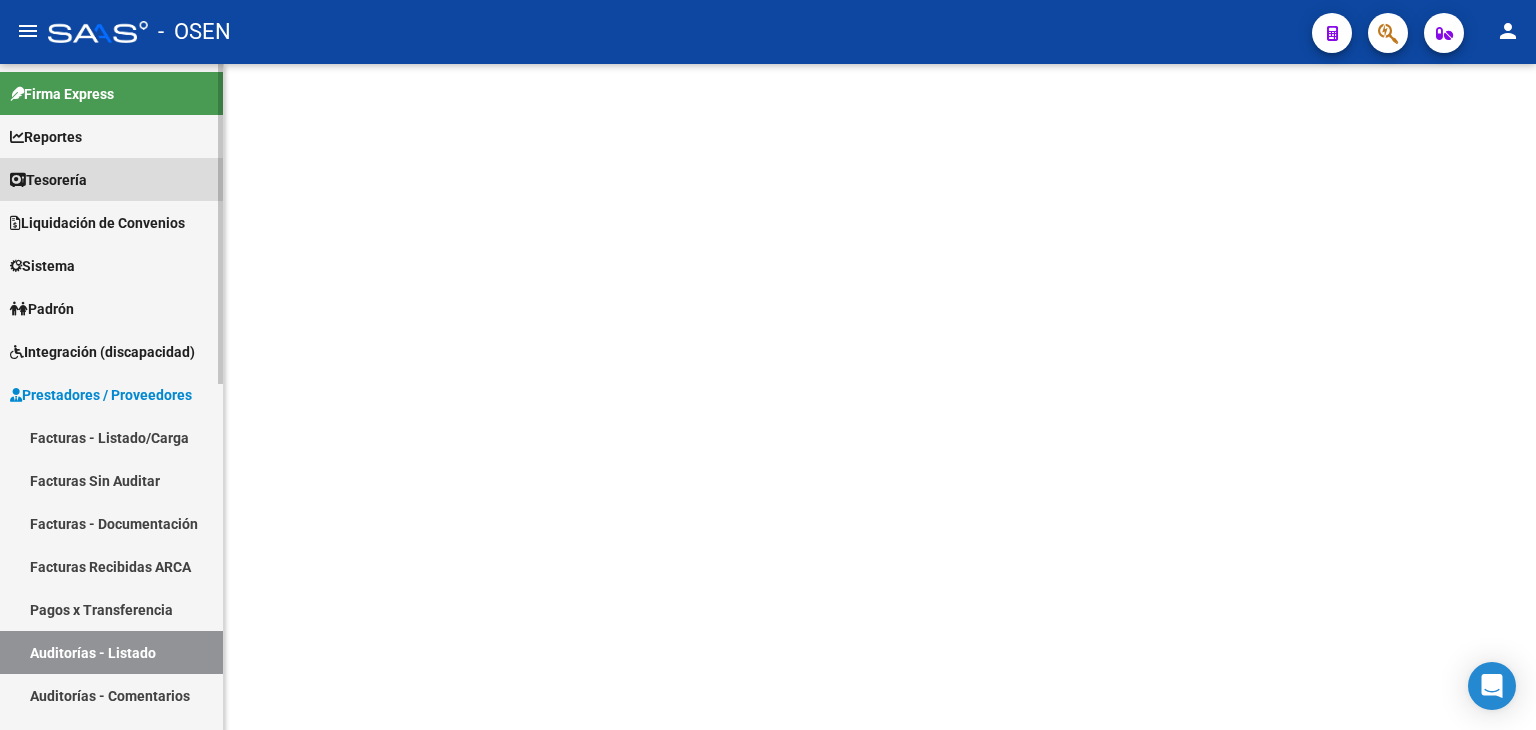 click on "Tesorería" at bounding box center (111, 179) 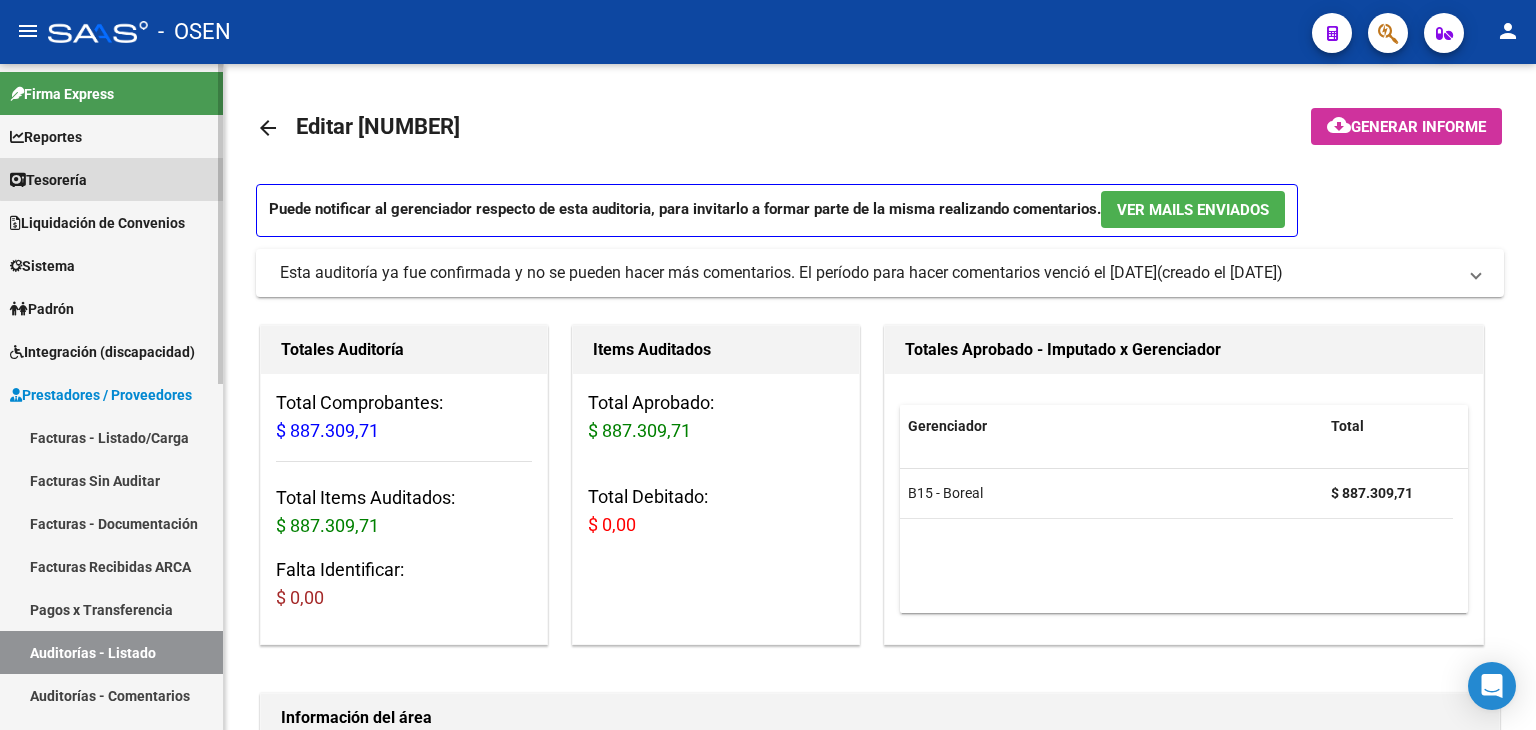 click on "Tesorería" at bounding box center (111, 179) 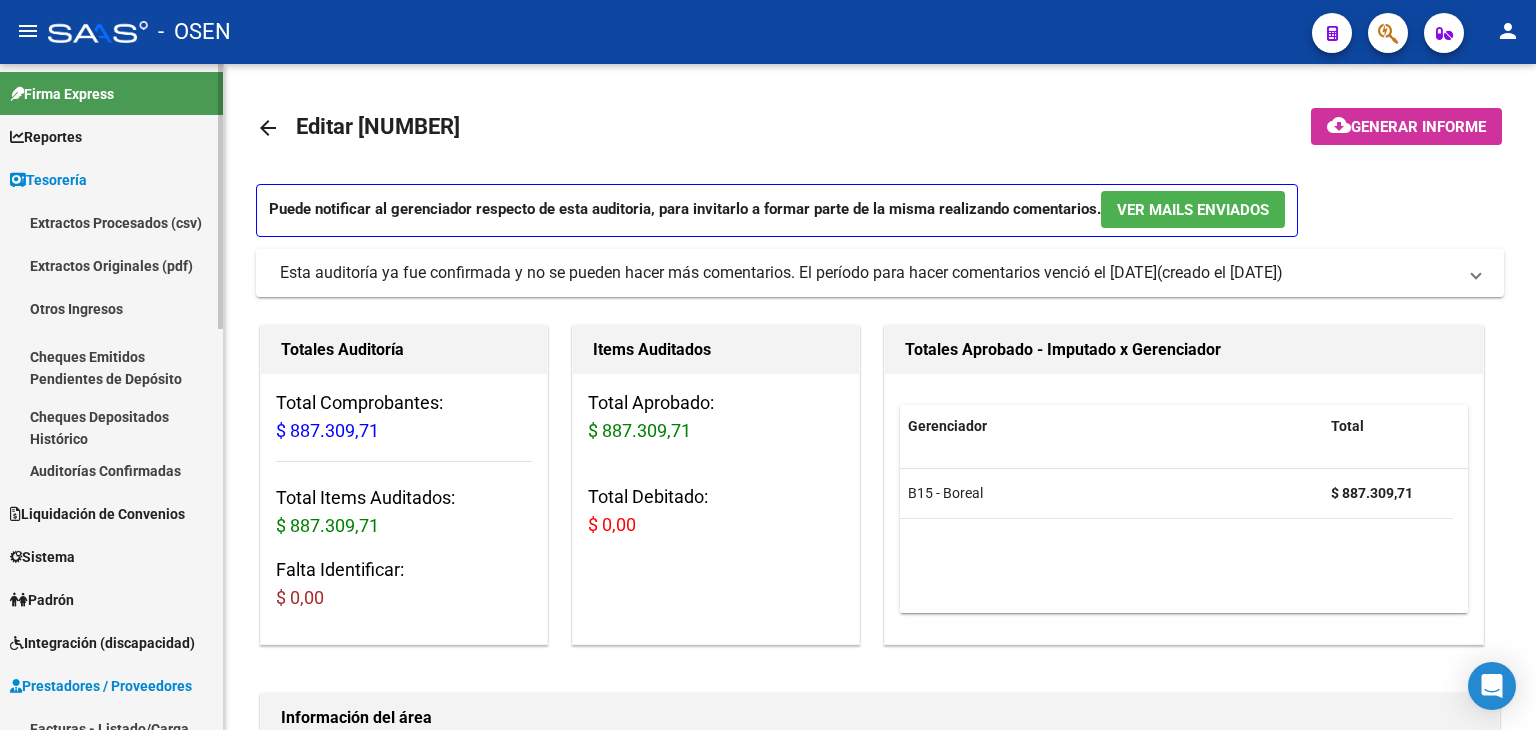 click on "Auditorías Confirmadas" at bounding box center (111, 470) 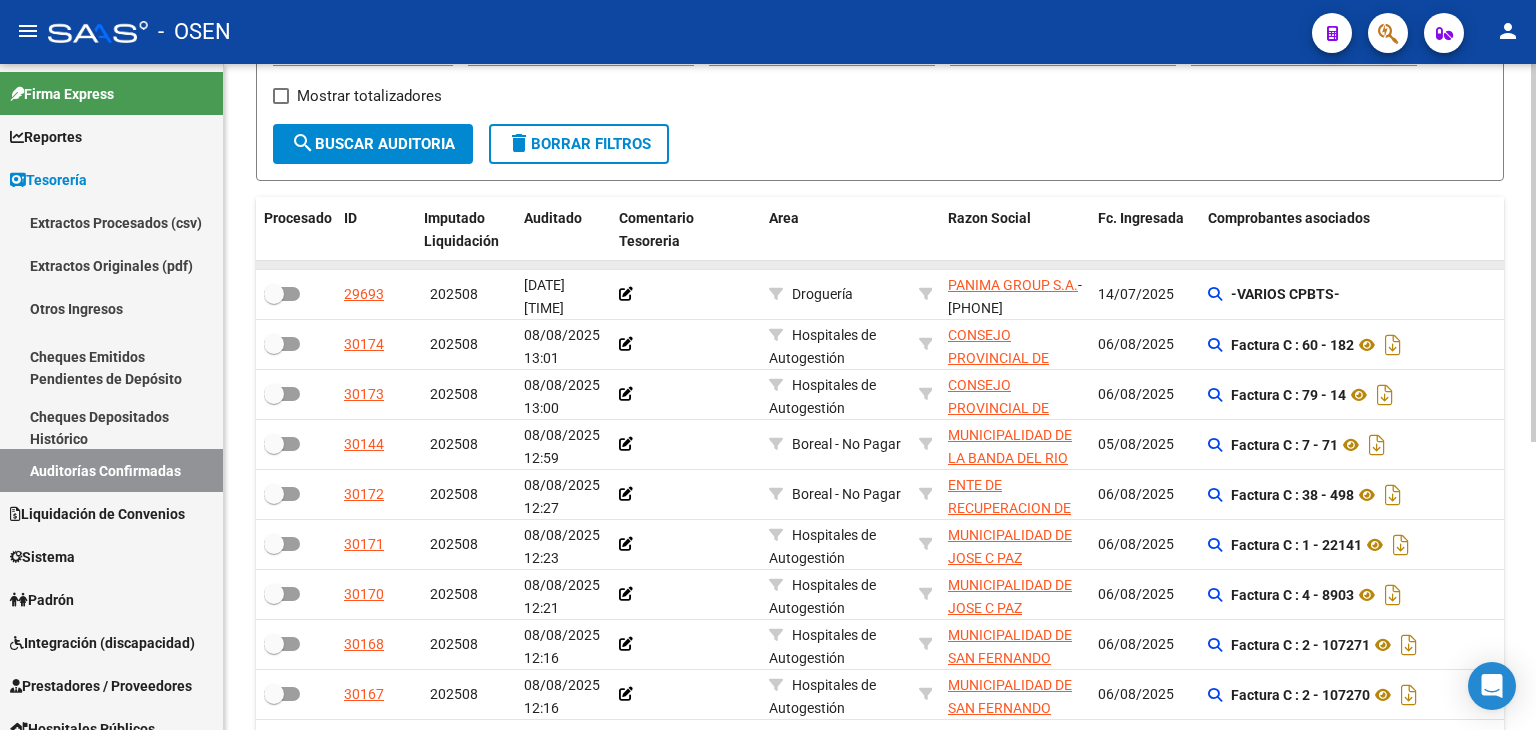 scroll, scrollTop: 0, scrollLeft: 0, axis: both 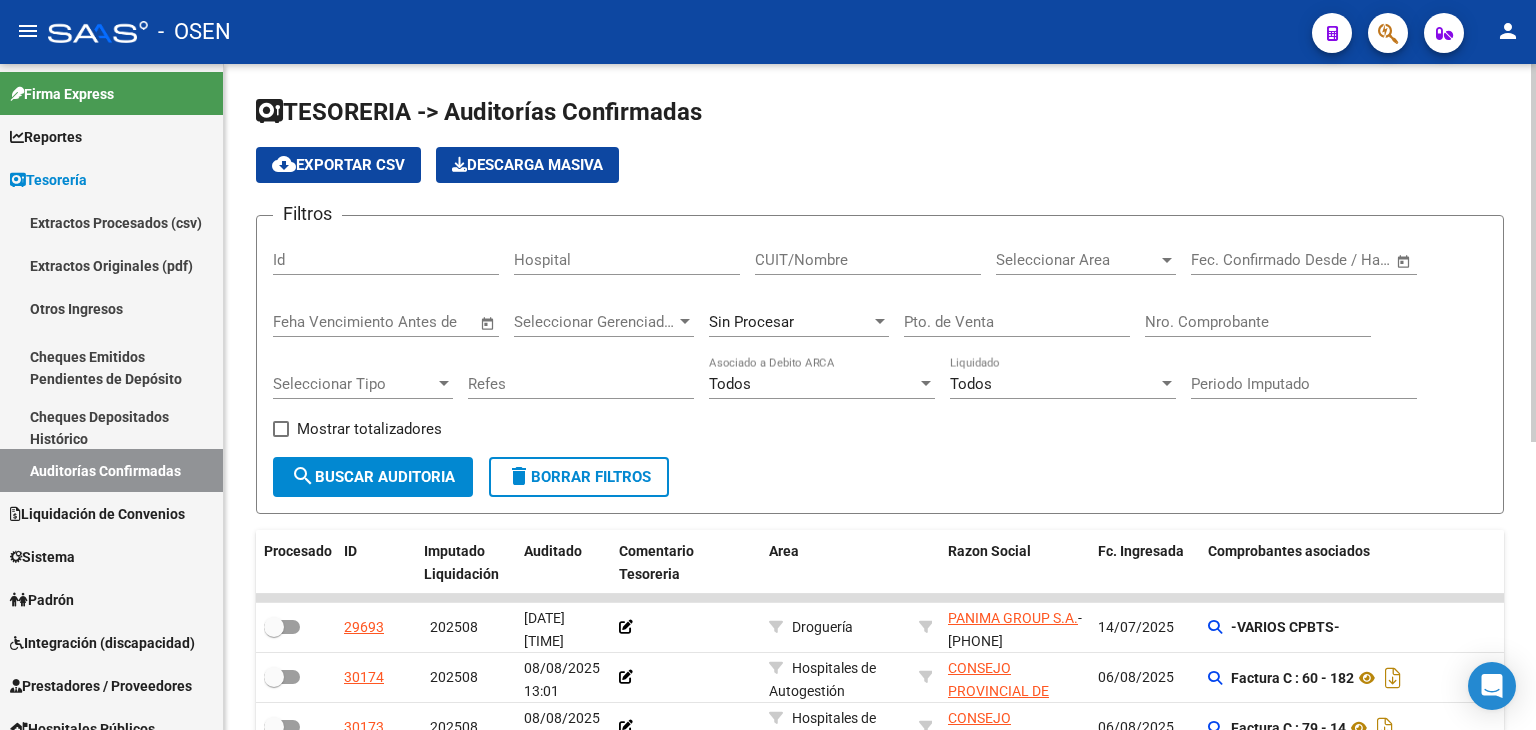 click on "Nro. Comprobante" at bounding box center (1258, 322) 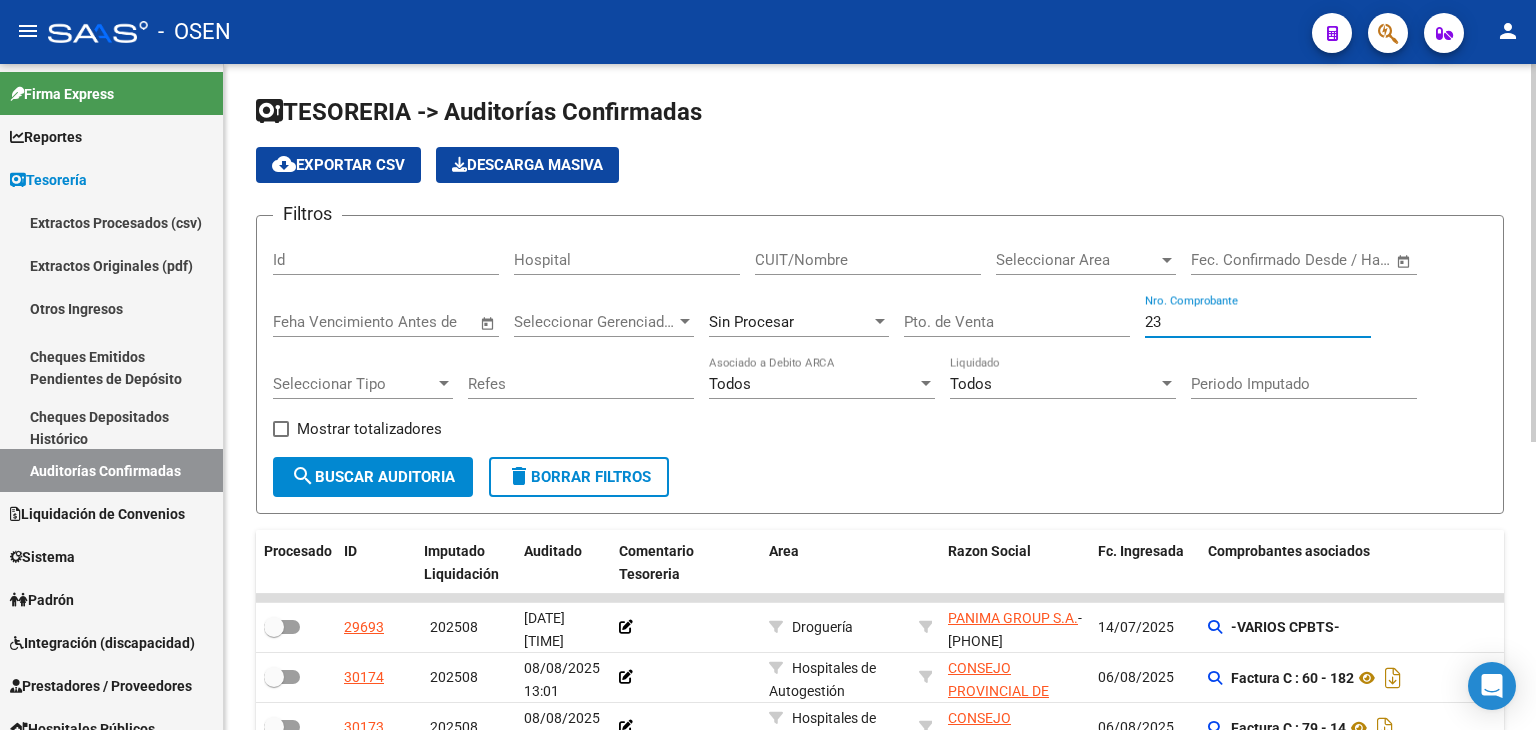 type on "233" 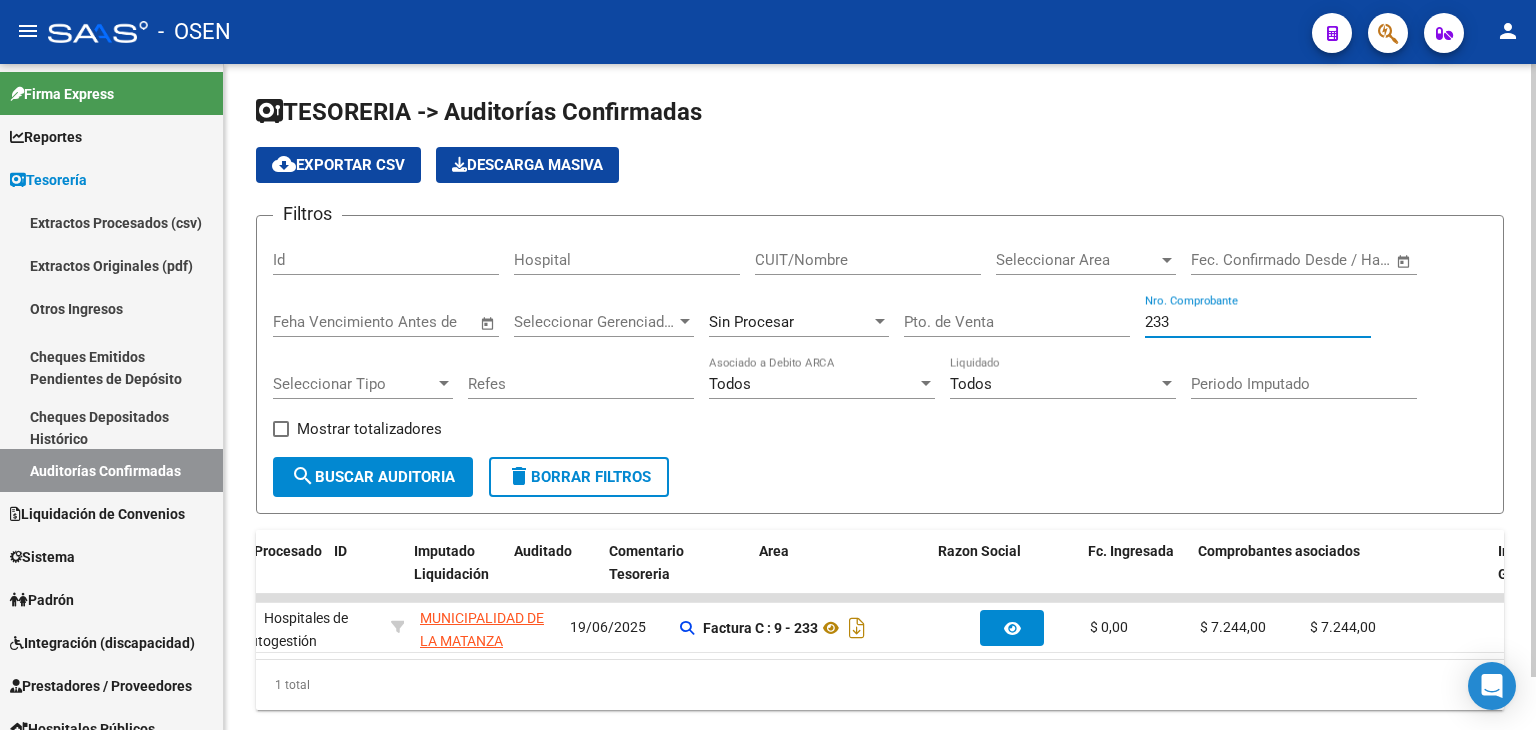 scroll, scrollTop: 0, scrollLeft: 0, axis: both 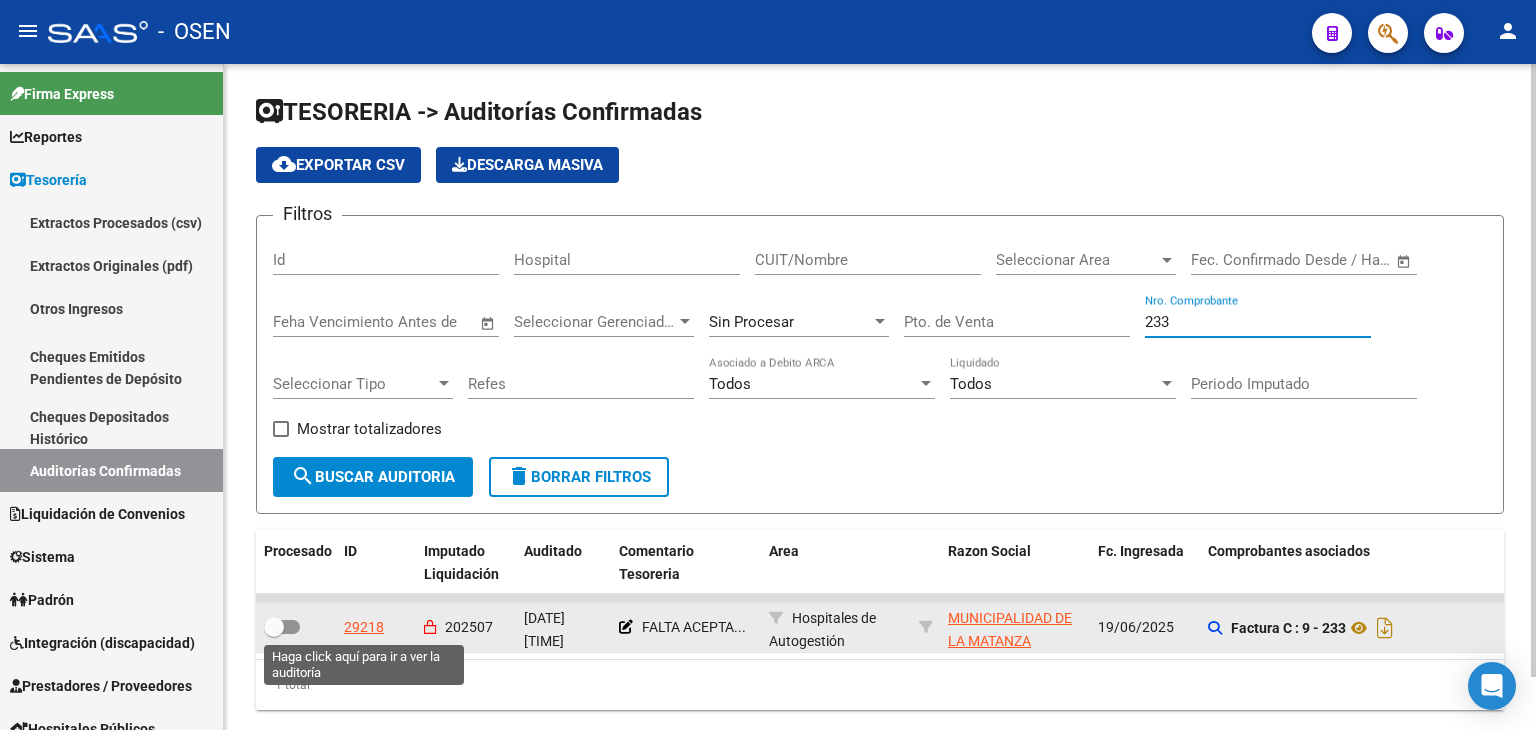 click on "29218" 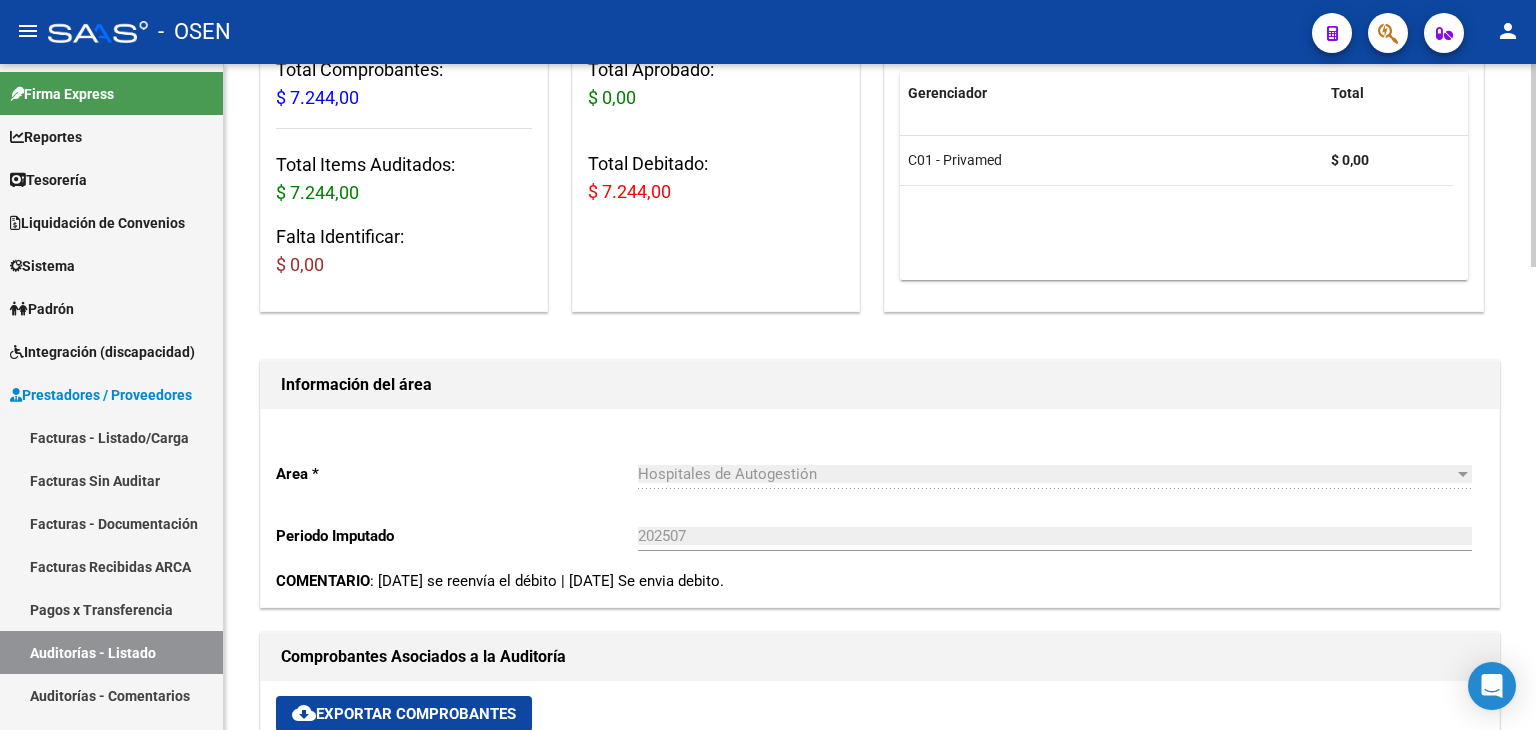 scroll, scrollTop: 666, scrollLeft: 0, axis: vertical 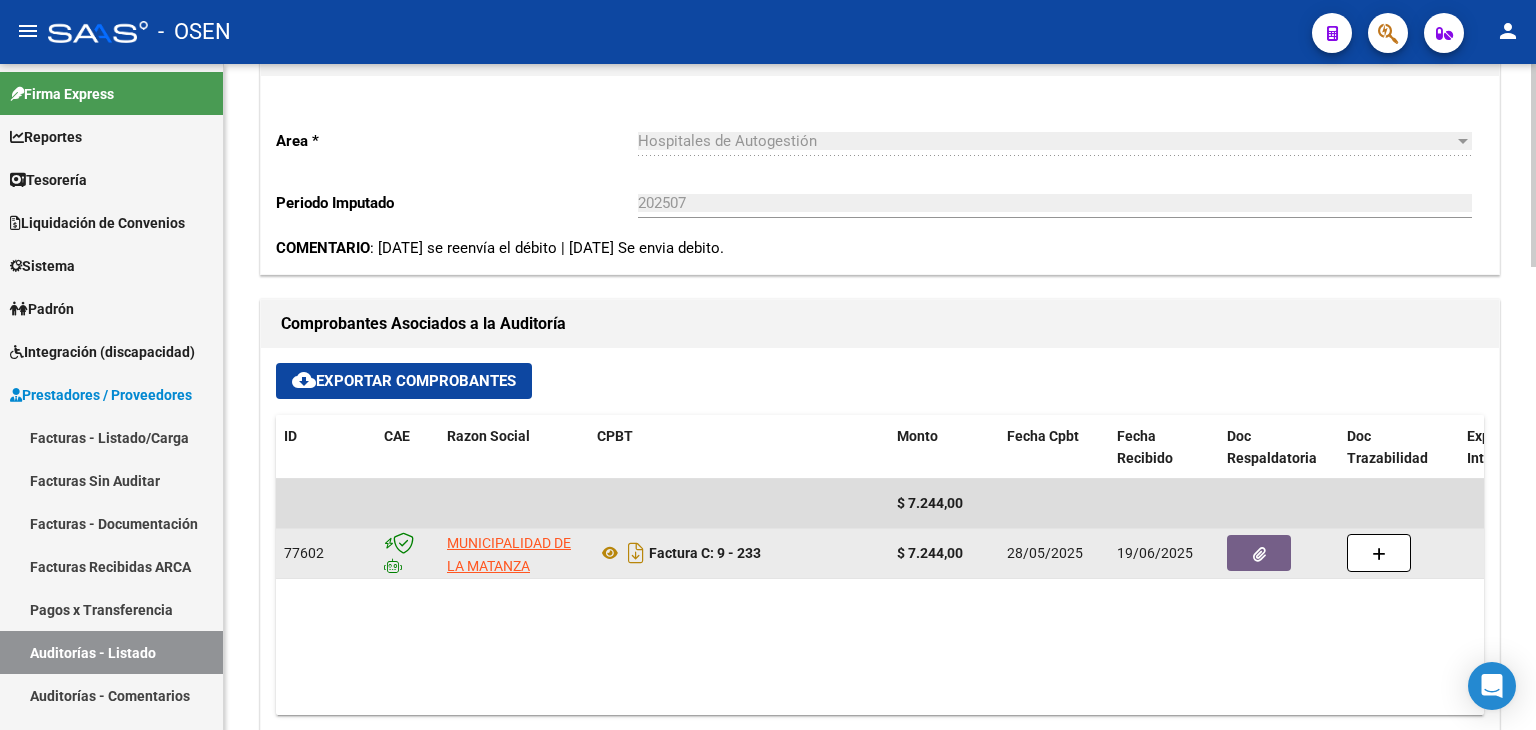 click 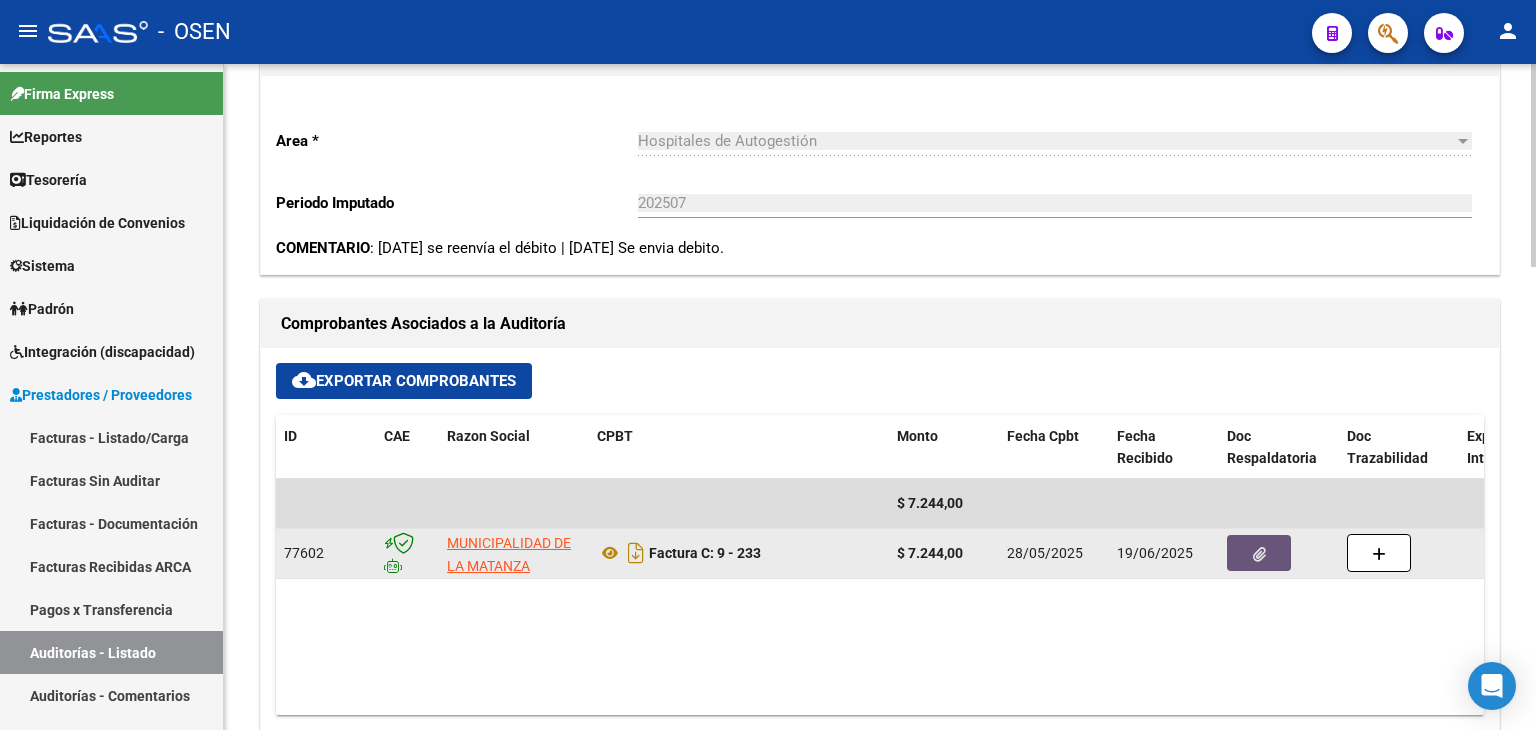 click 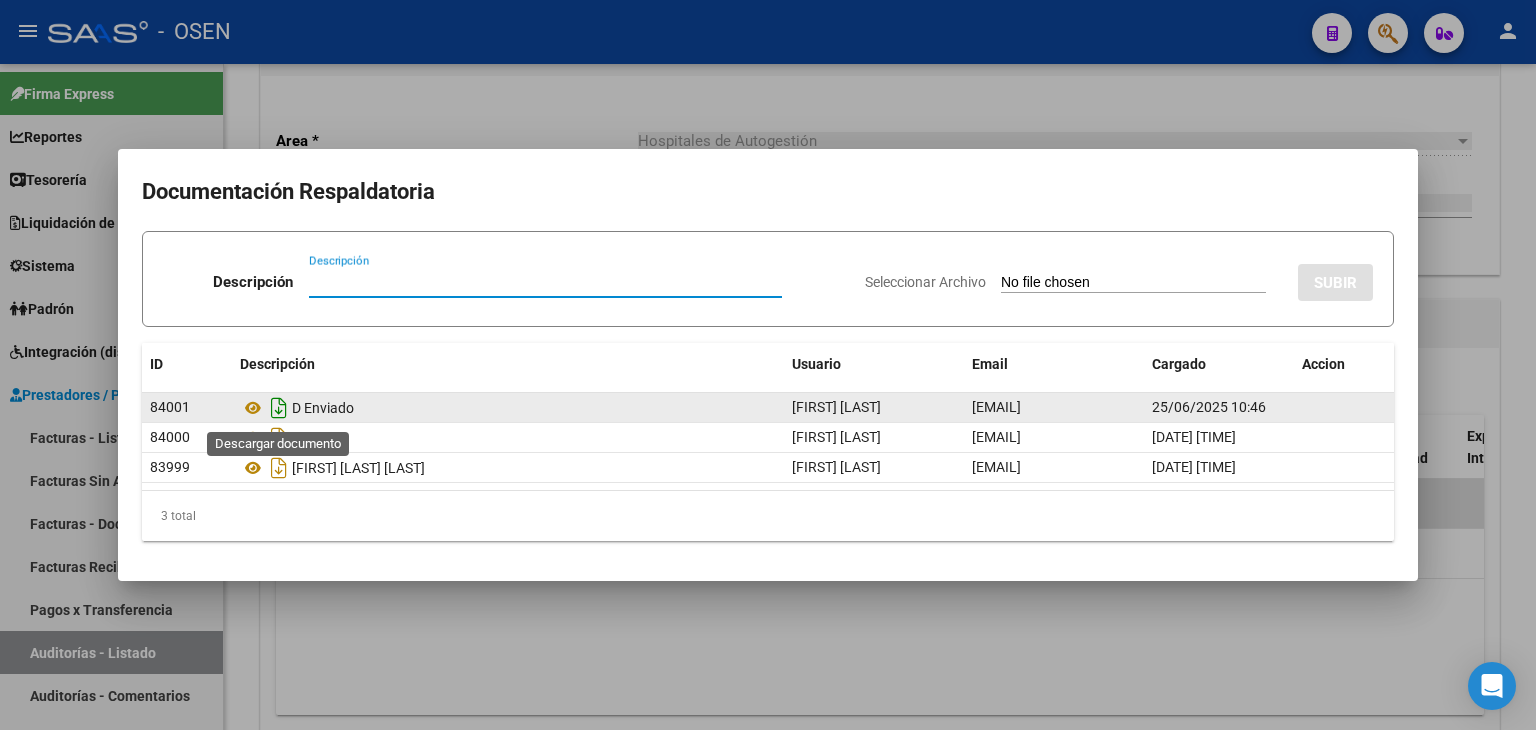 click 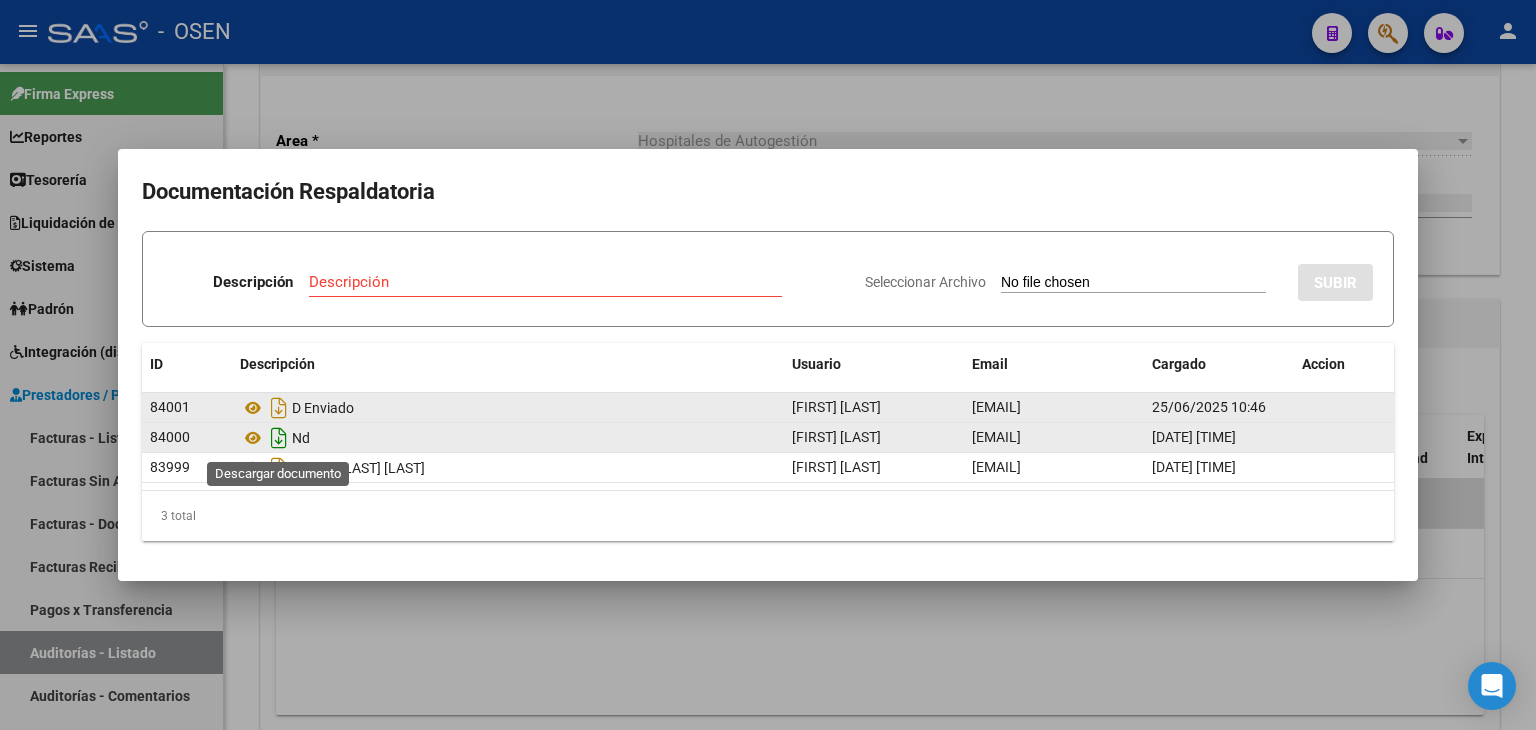 click 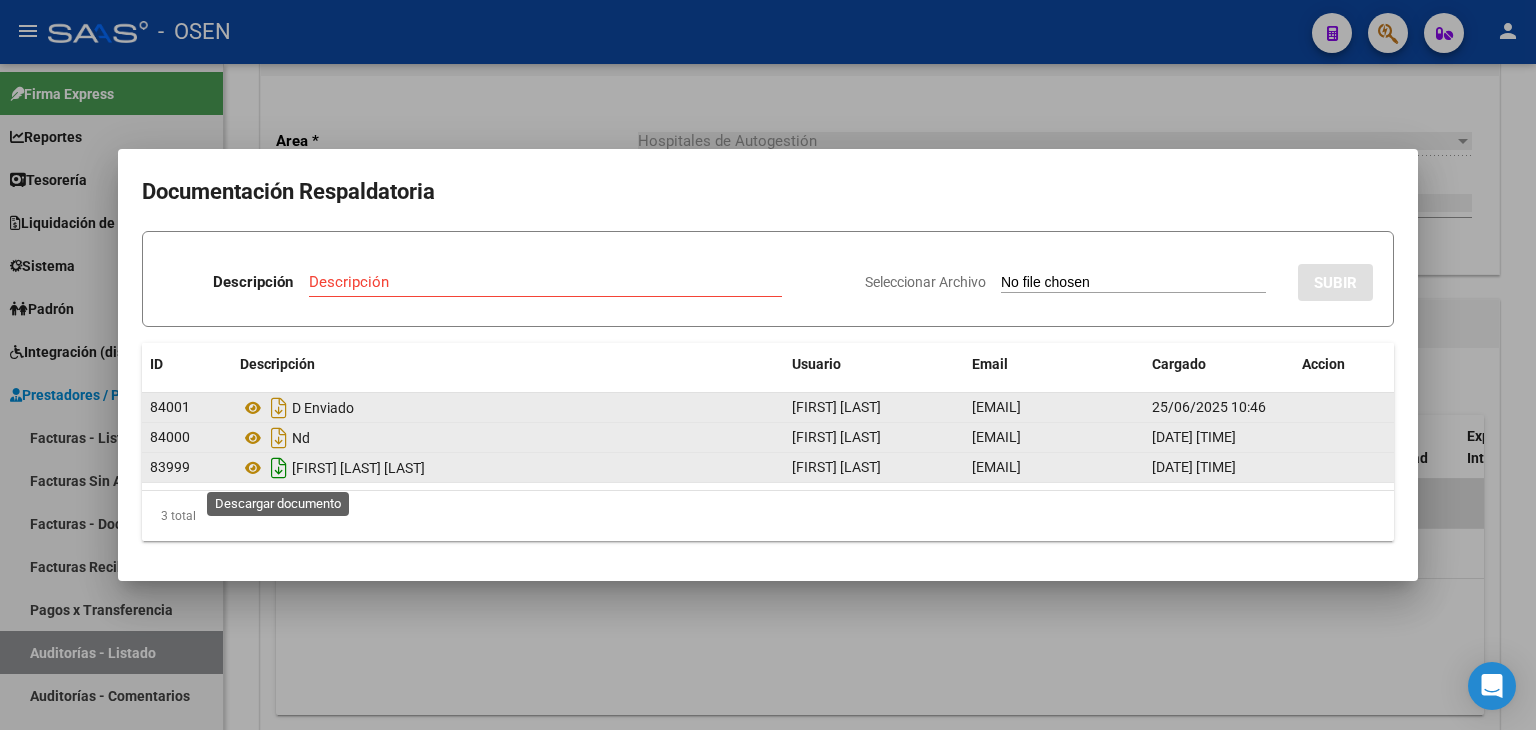 click 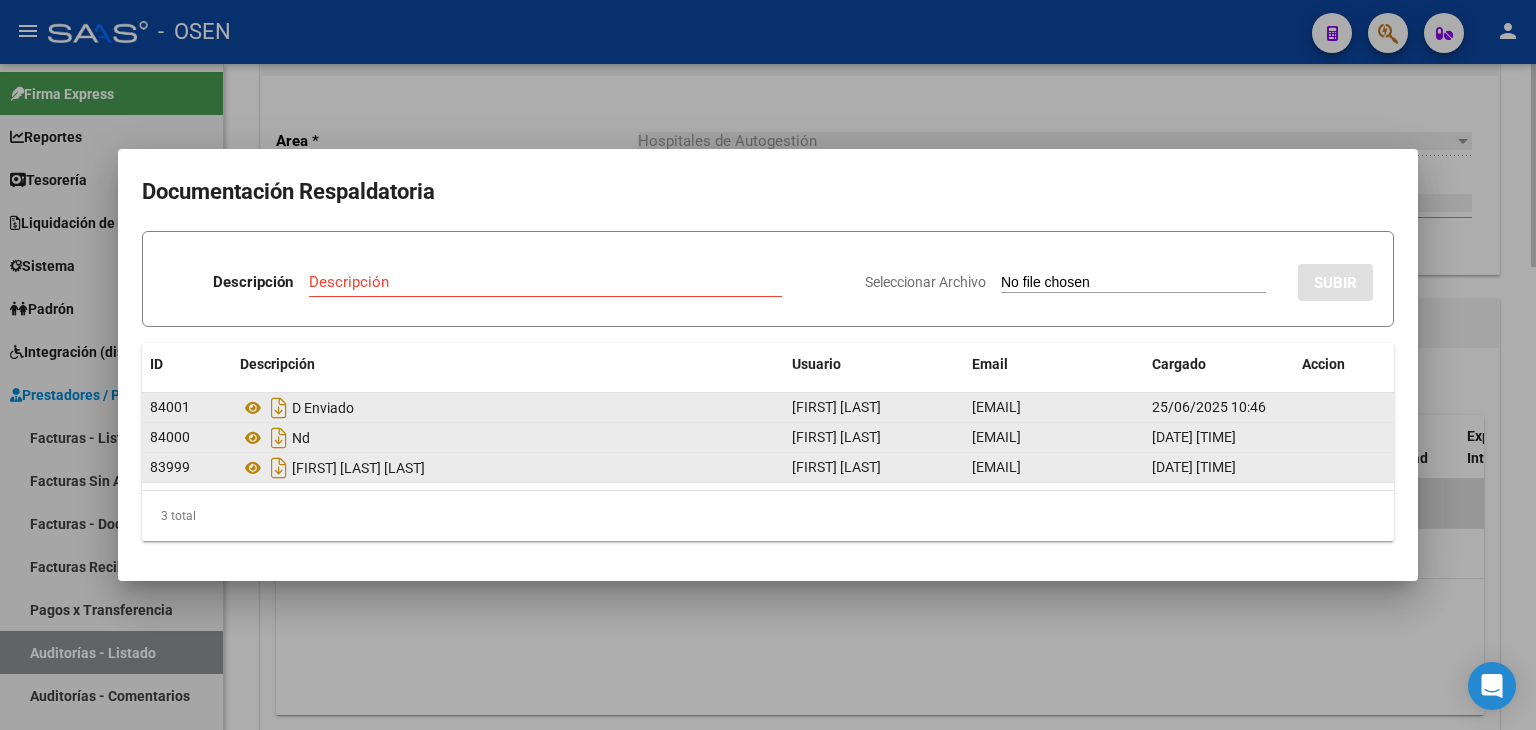 drag, startPoint x: 533, startPoint y: 649, endPoint x: 759, endPoint y: 646, distance: 226.01991 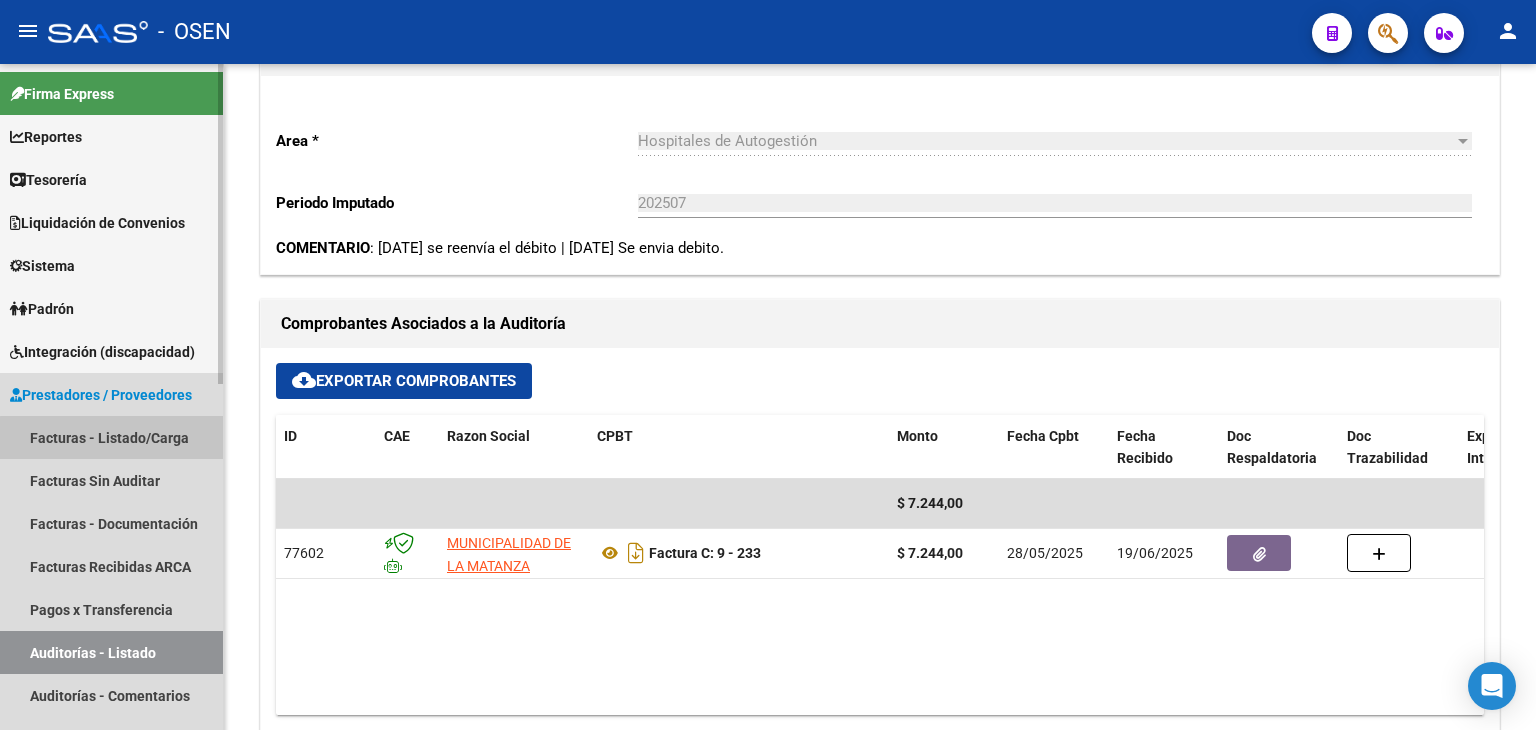 click on "Facturas - Listado/Carga" at bounding box center (111, 437) 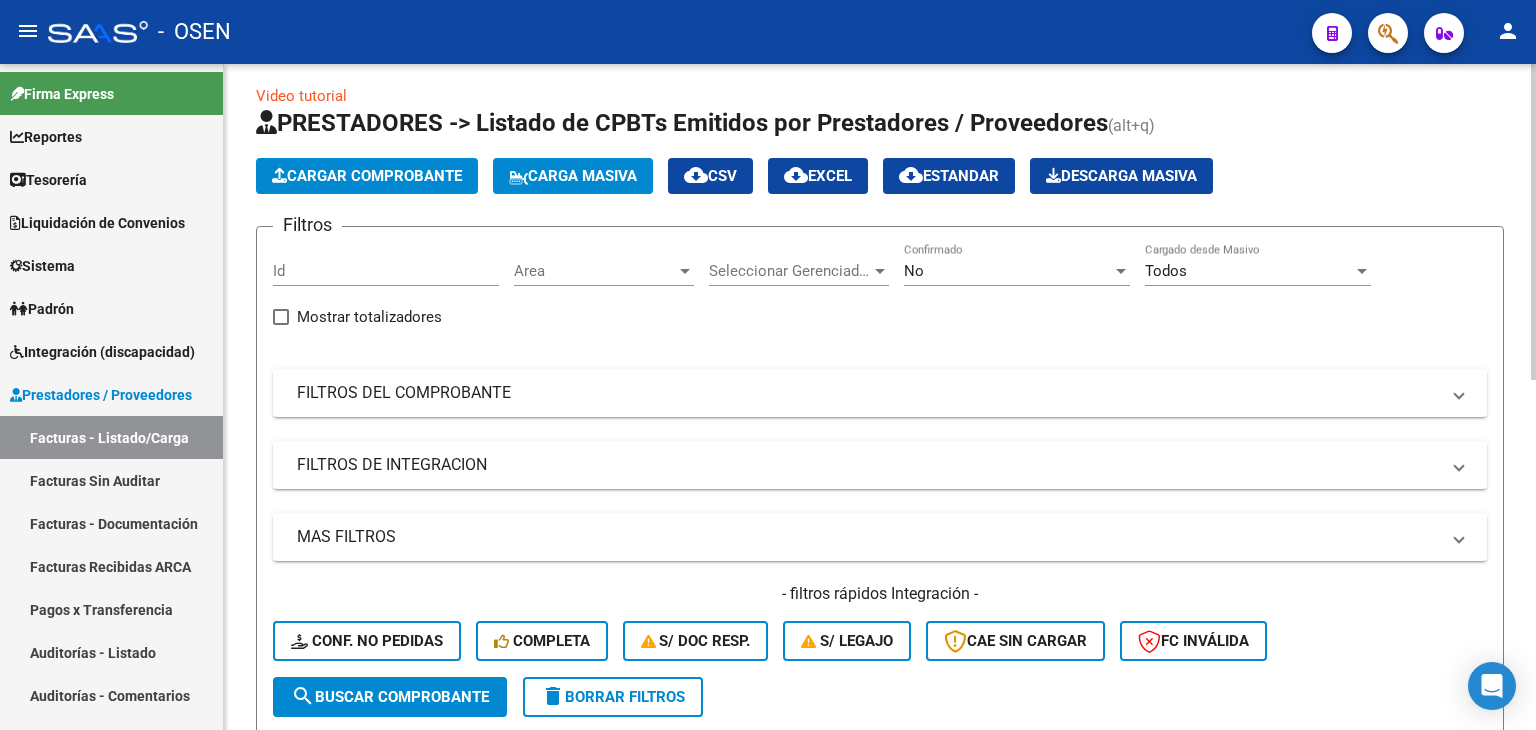 scroll, scrollTop: 0, scrollLeft: 0, axis: both 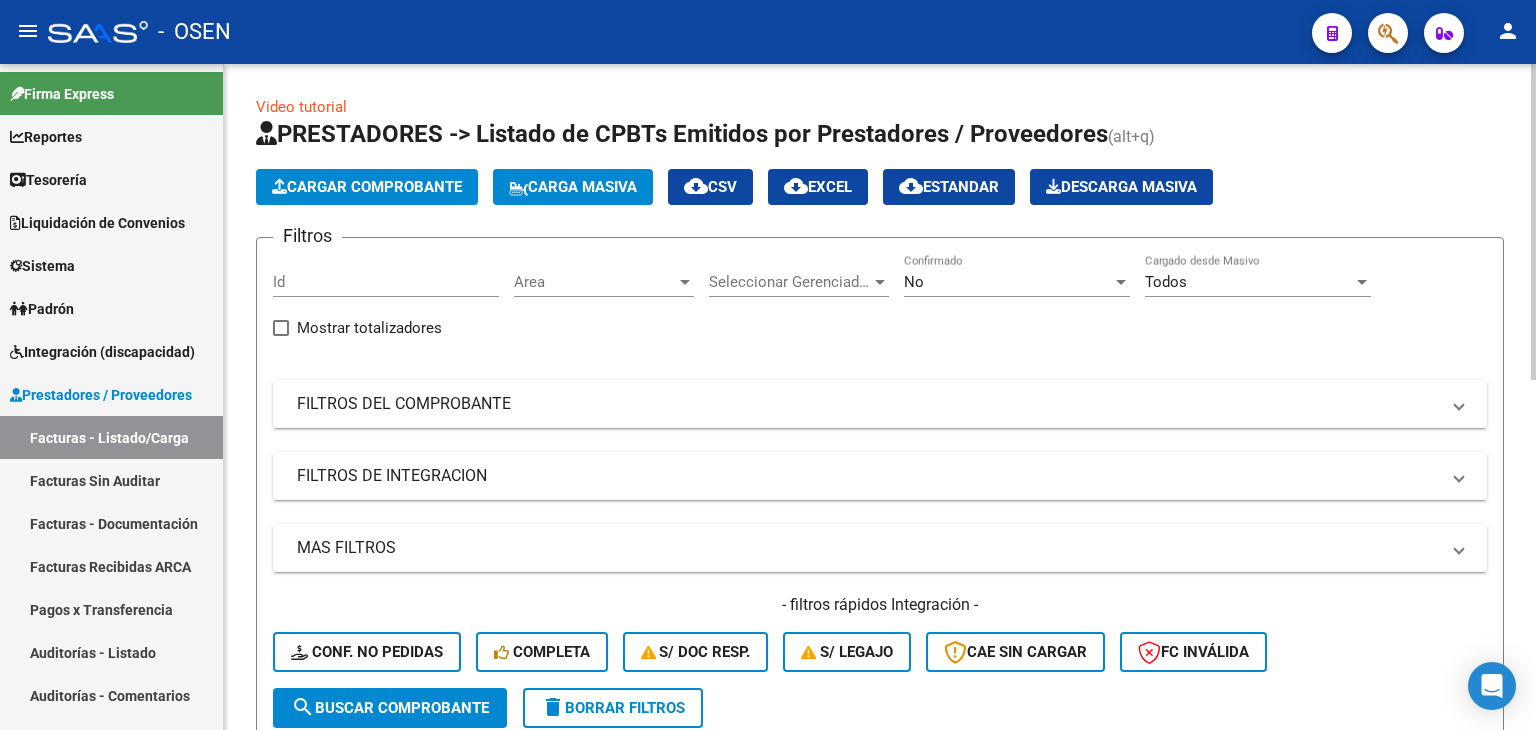 click on "Area" at bounding box center (595, 282) 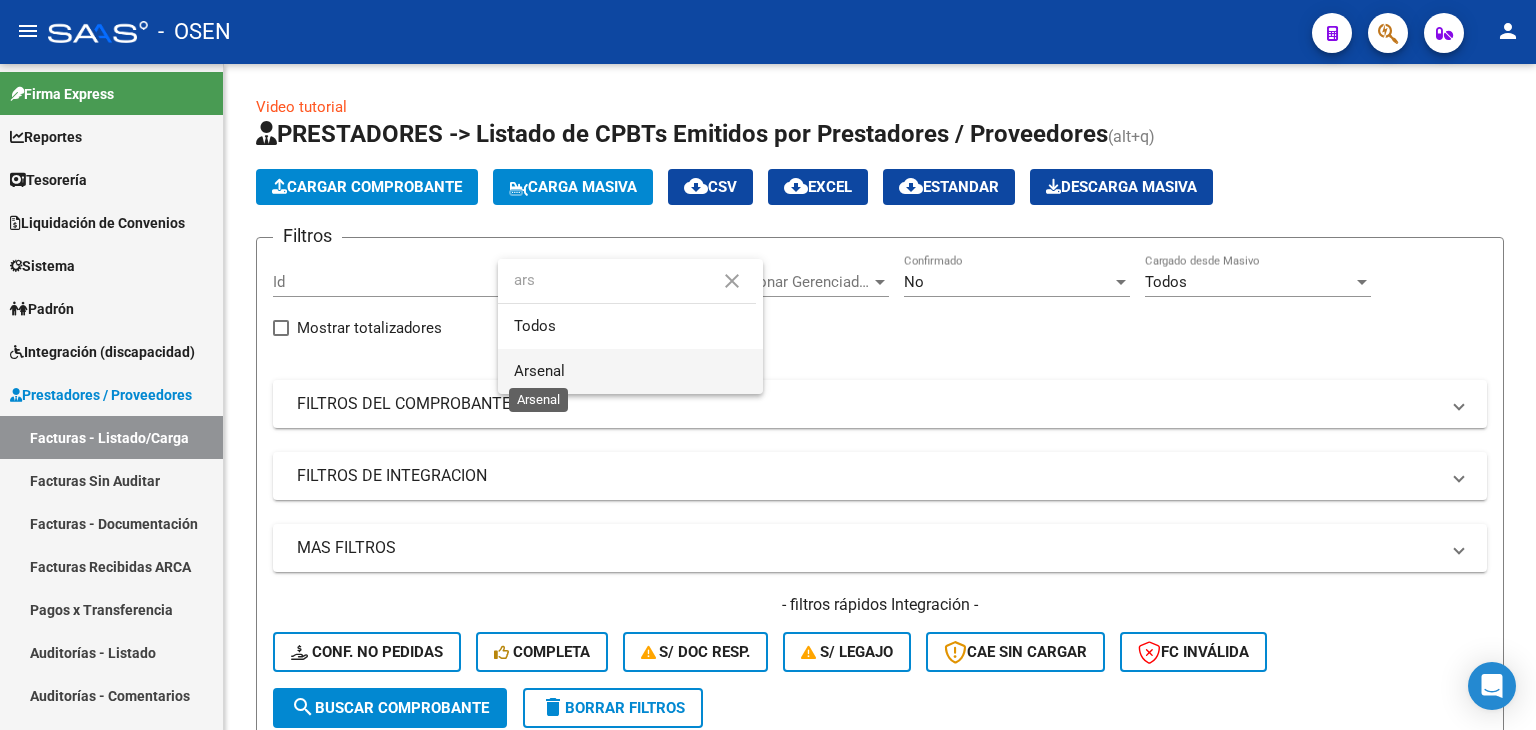 type on "ars" 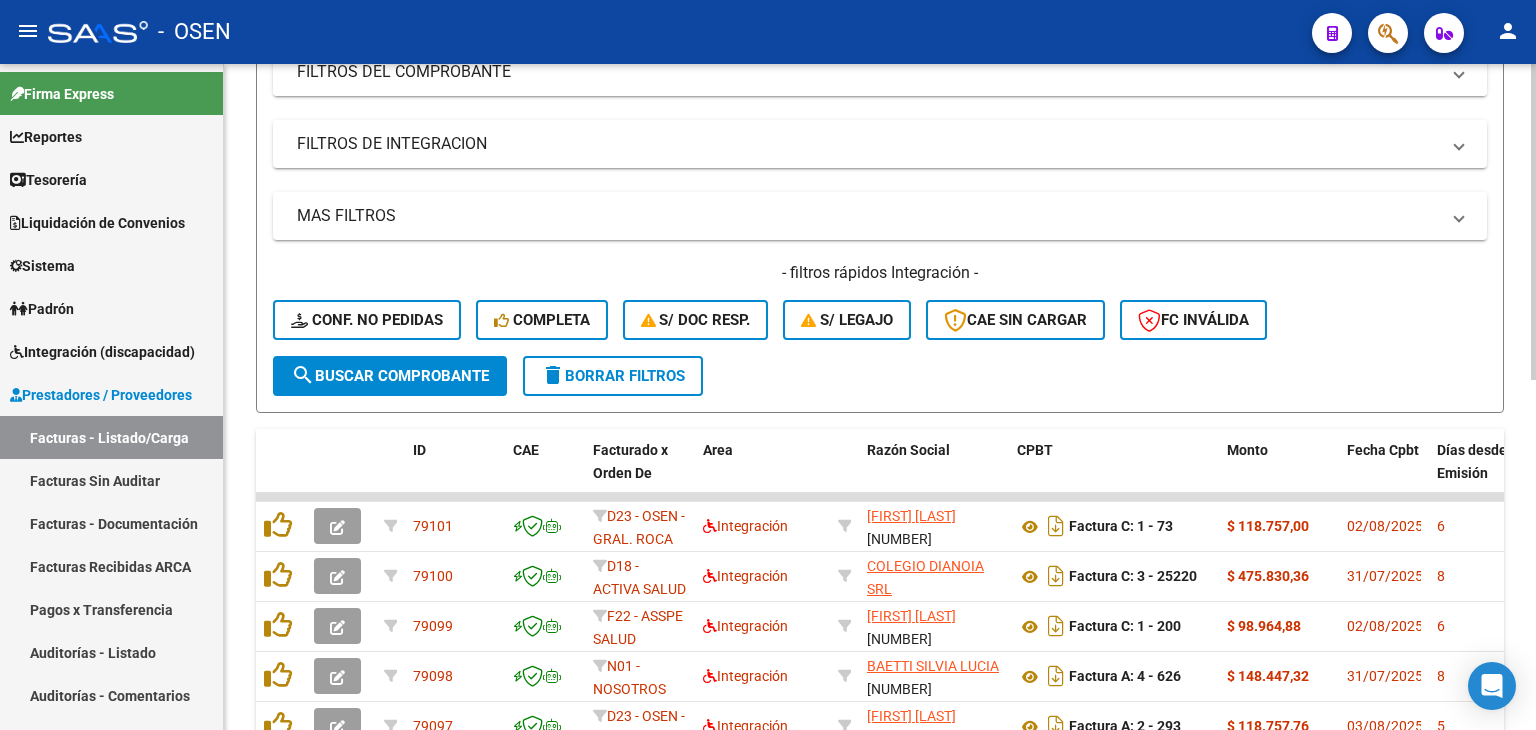 scroll, scrollTop: 333, scrollLeft: 0, axis: vertical 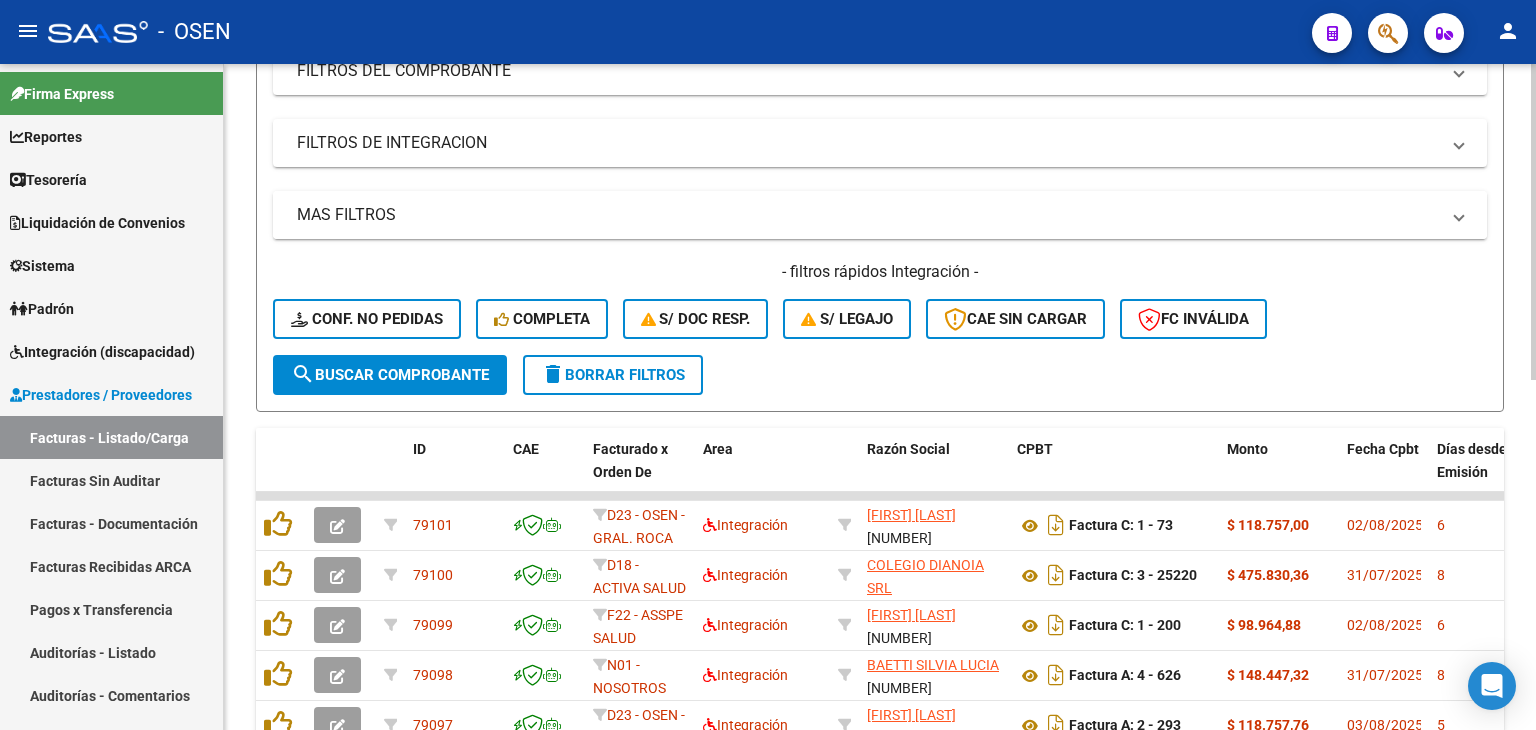 click on "MAS FILTROS" at bounding box center (880, 215) 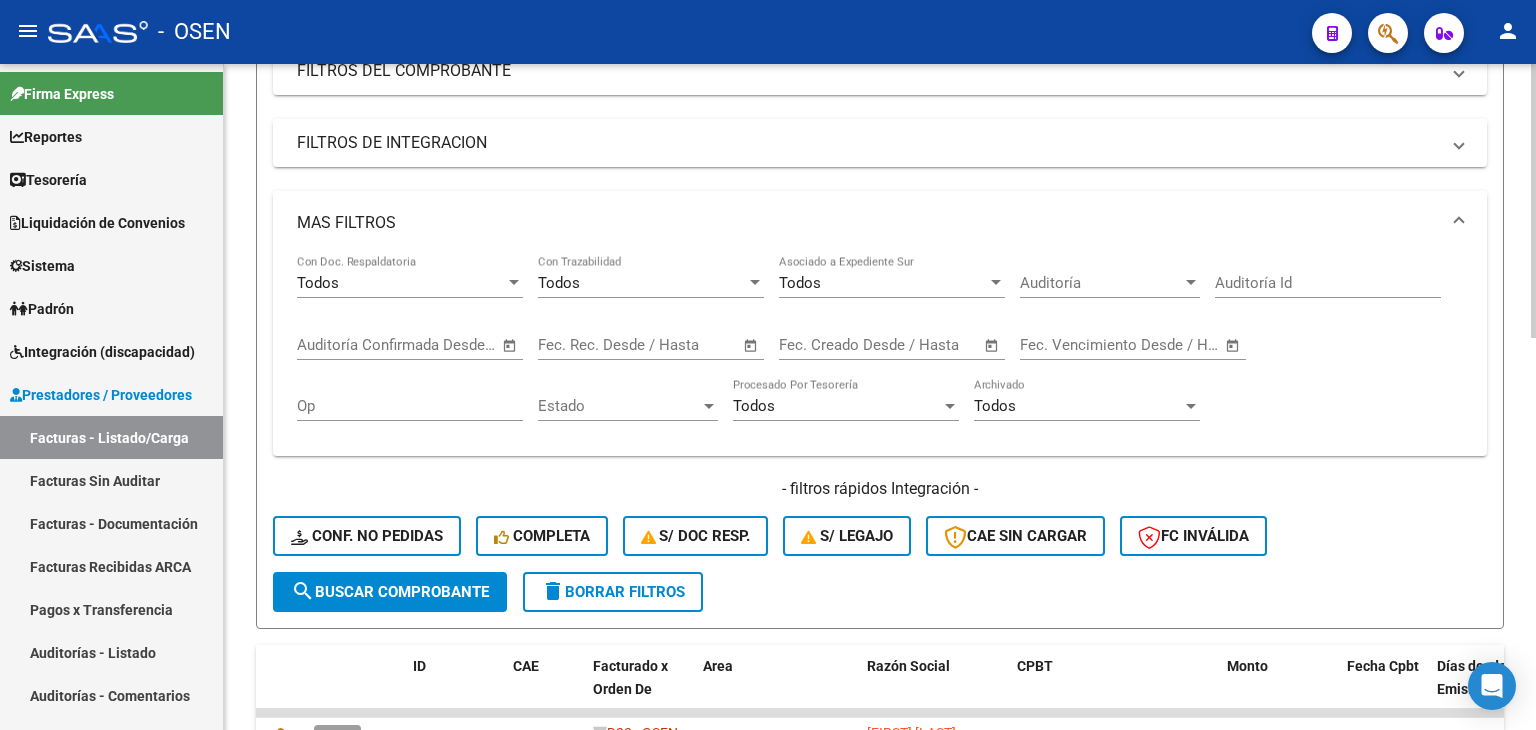 click 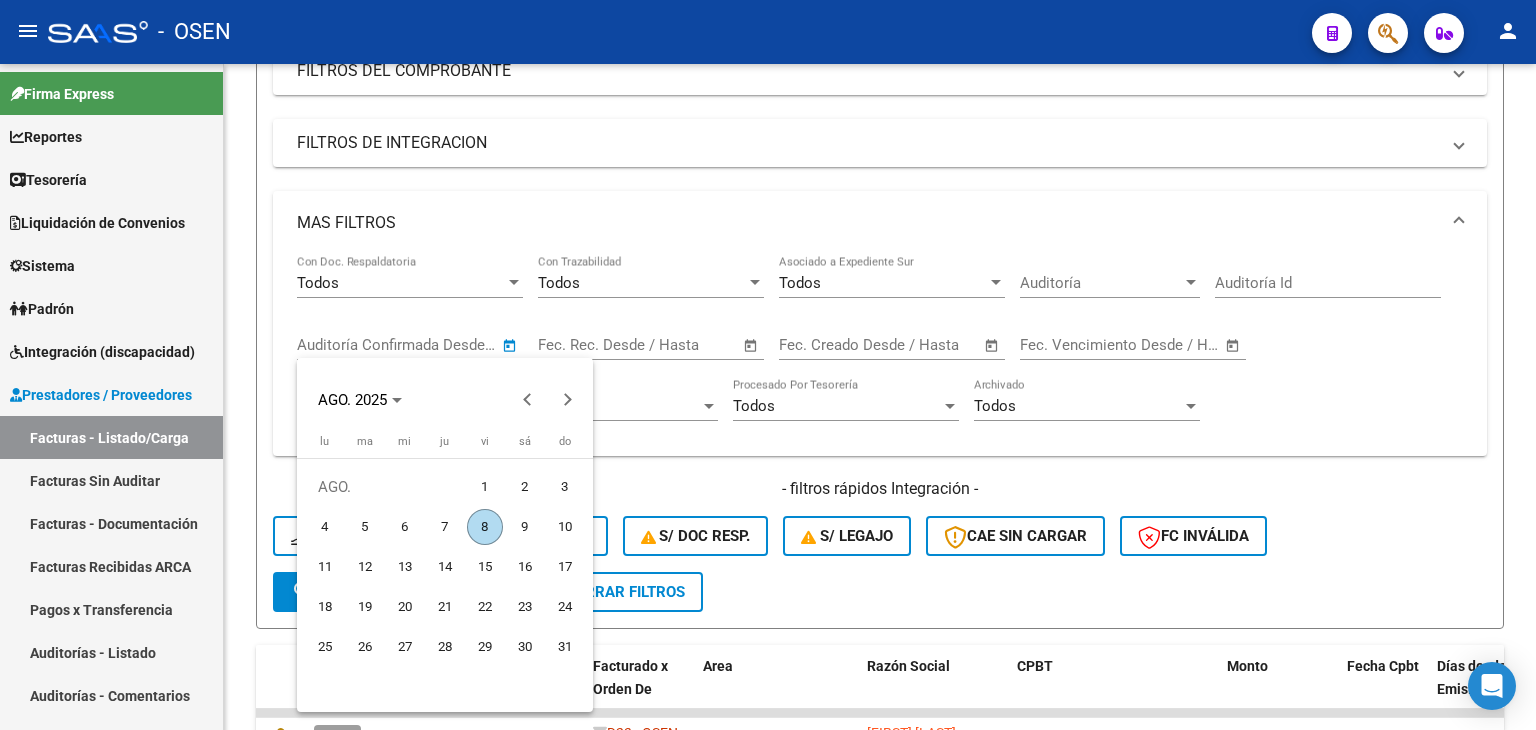click on "8" at bounding box center [485, 527] 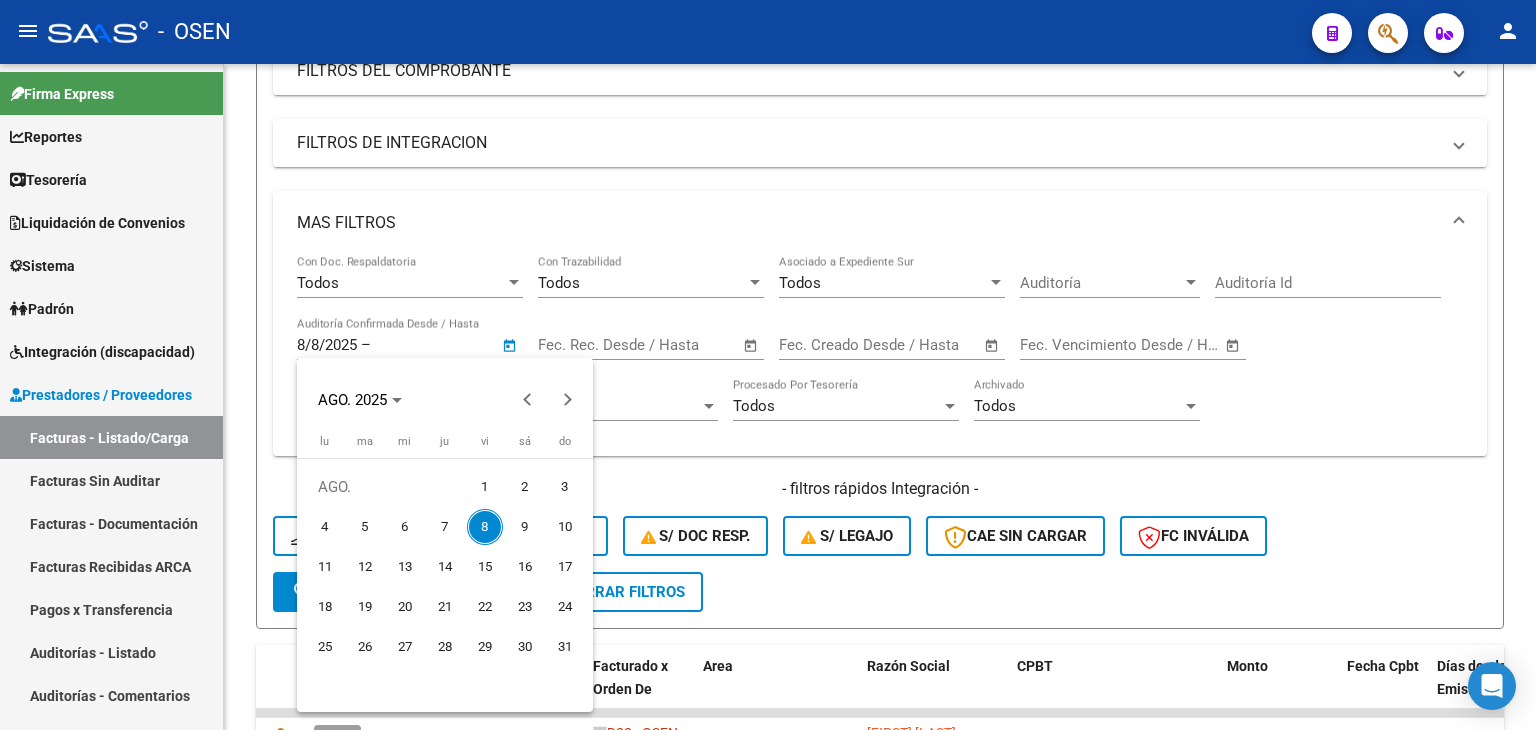 click on "8" at bounding box center (485, 527) 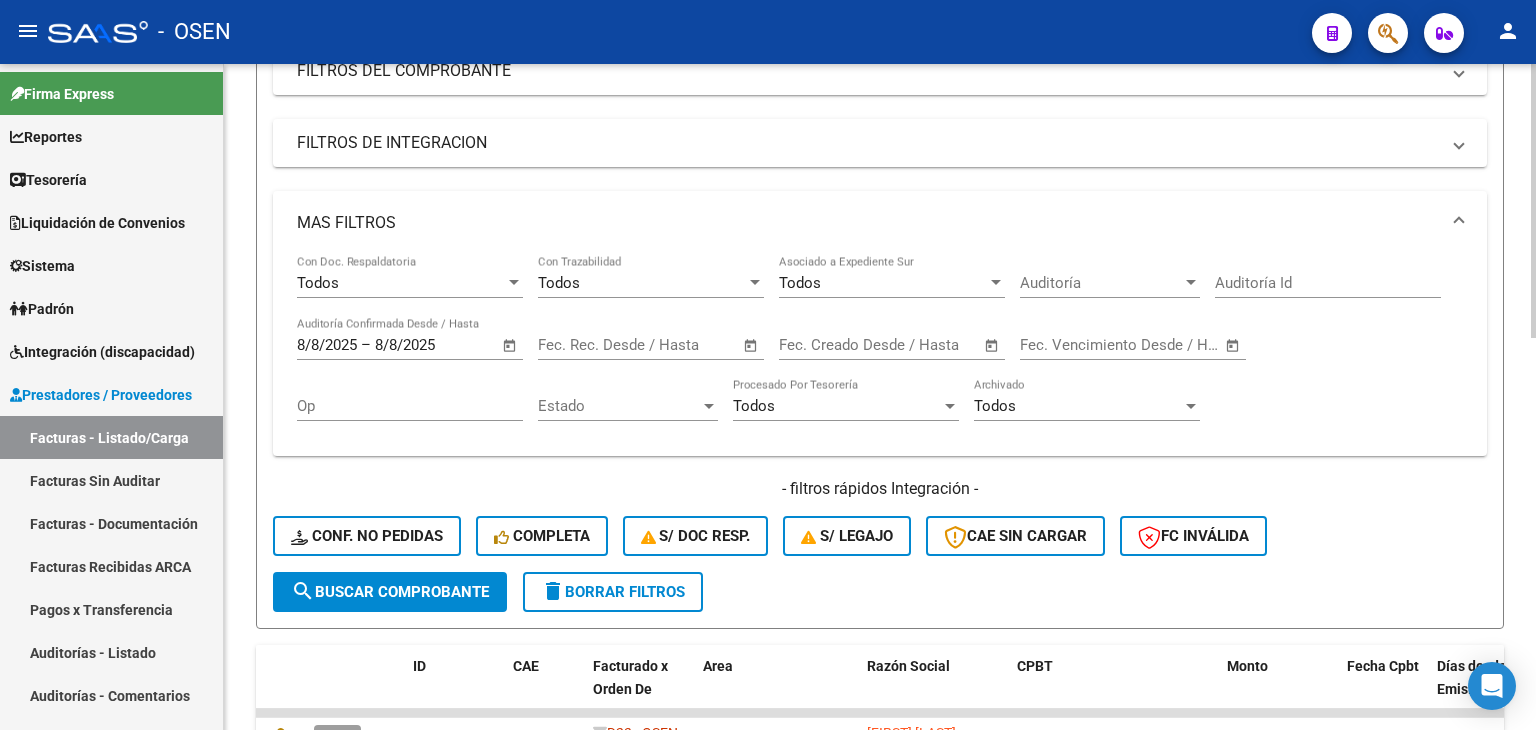 click on "search  Buscar Comprobante" 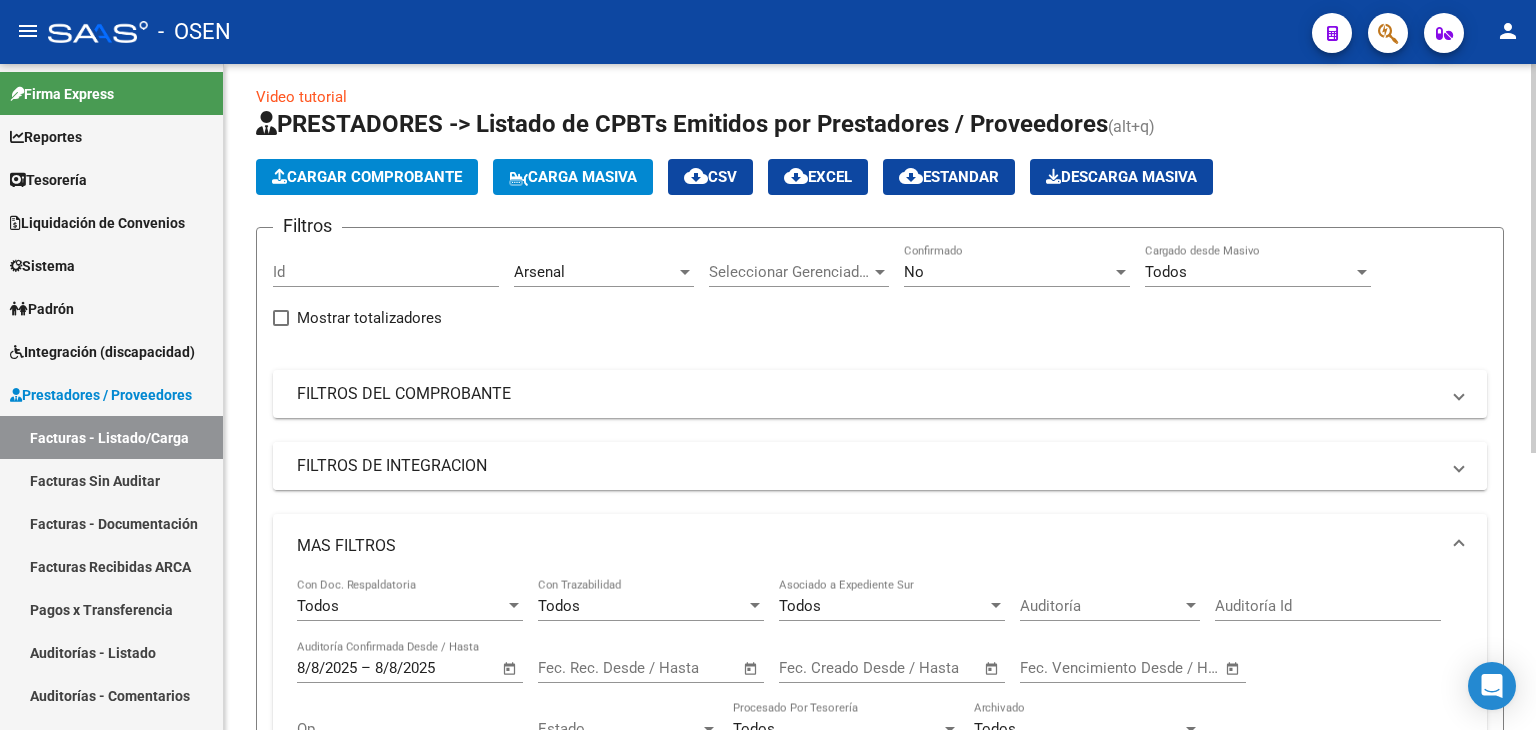 scroll, scrollTop: 0, scrollLeft: 0, axis: both 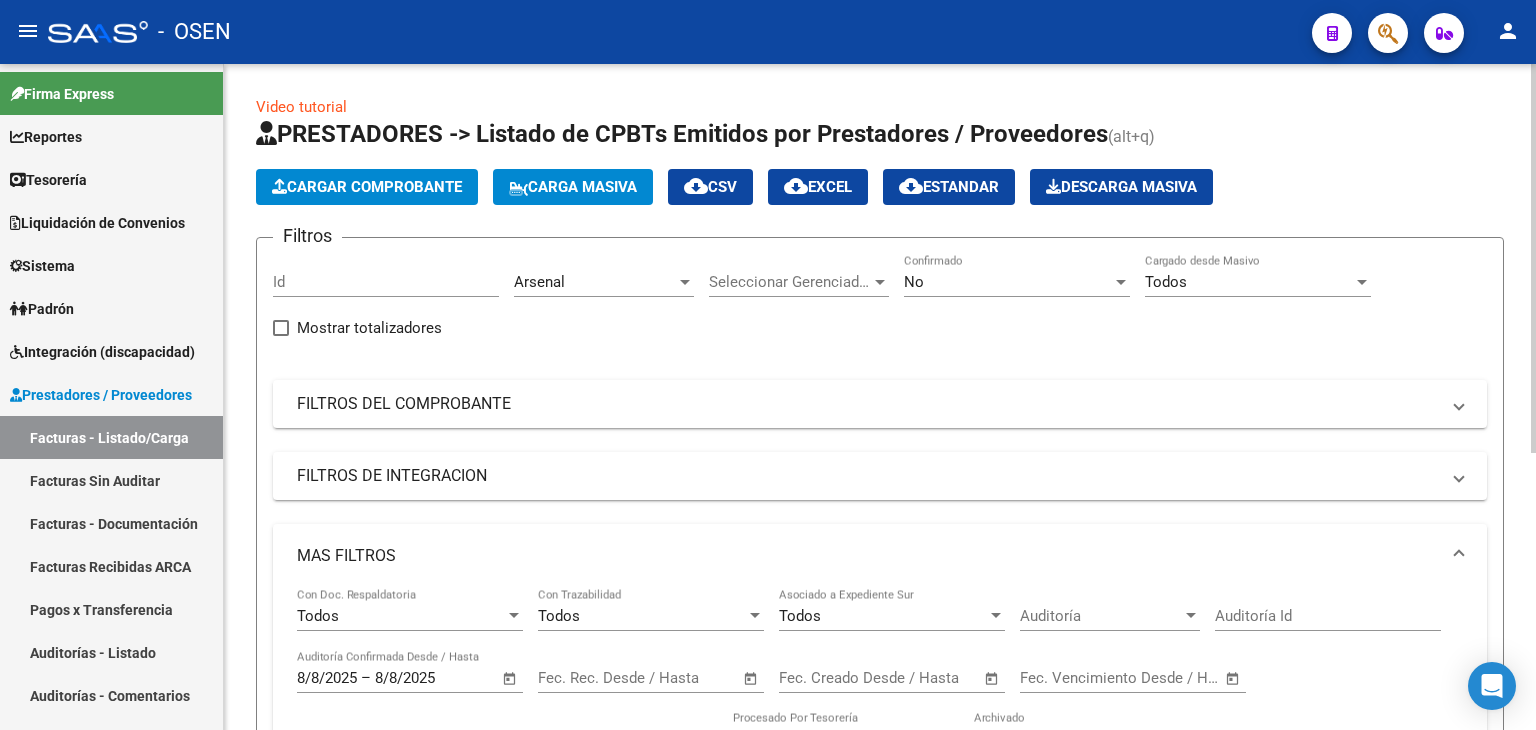 click on "No Confirmado" 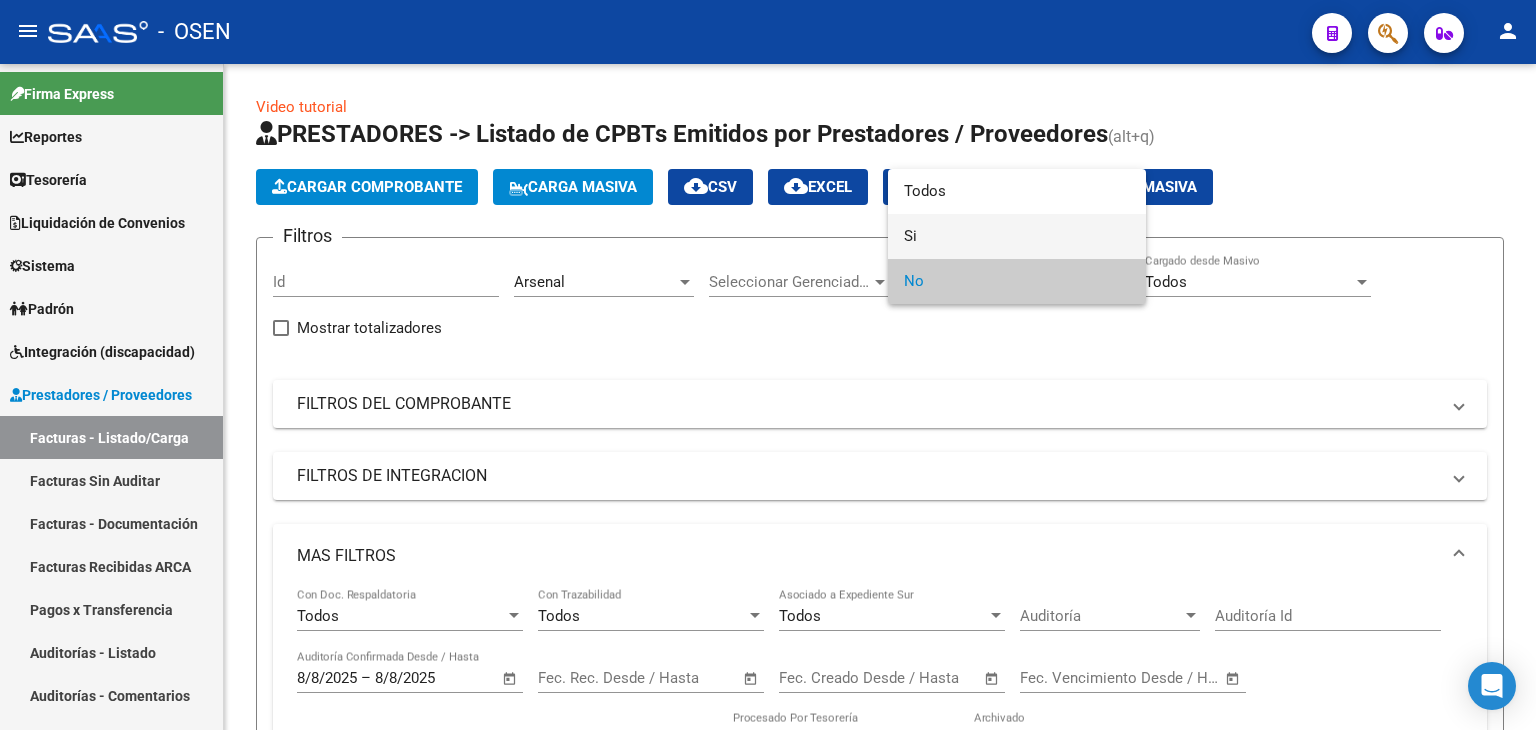 click on "Si" at bounding box center [1017, 236] 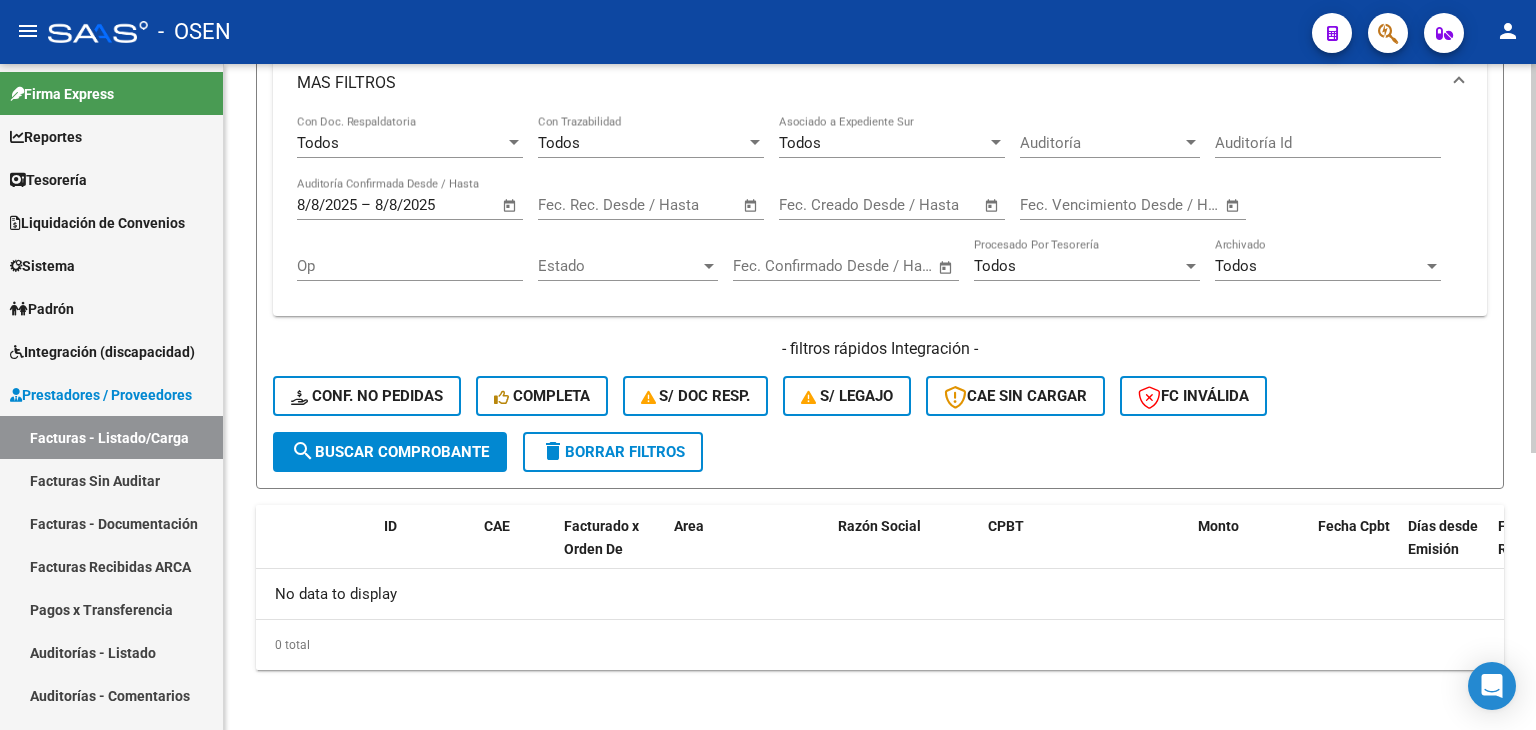 drag, startPoint x: 332, startPoint y: 449, endPoint x: 372, endPoint y: 434, distance: 42.72002 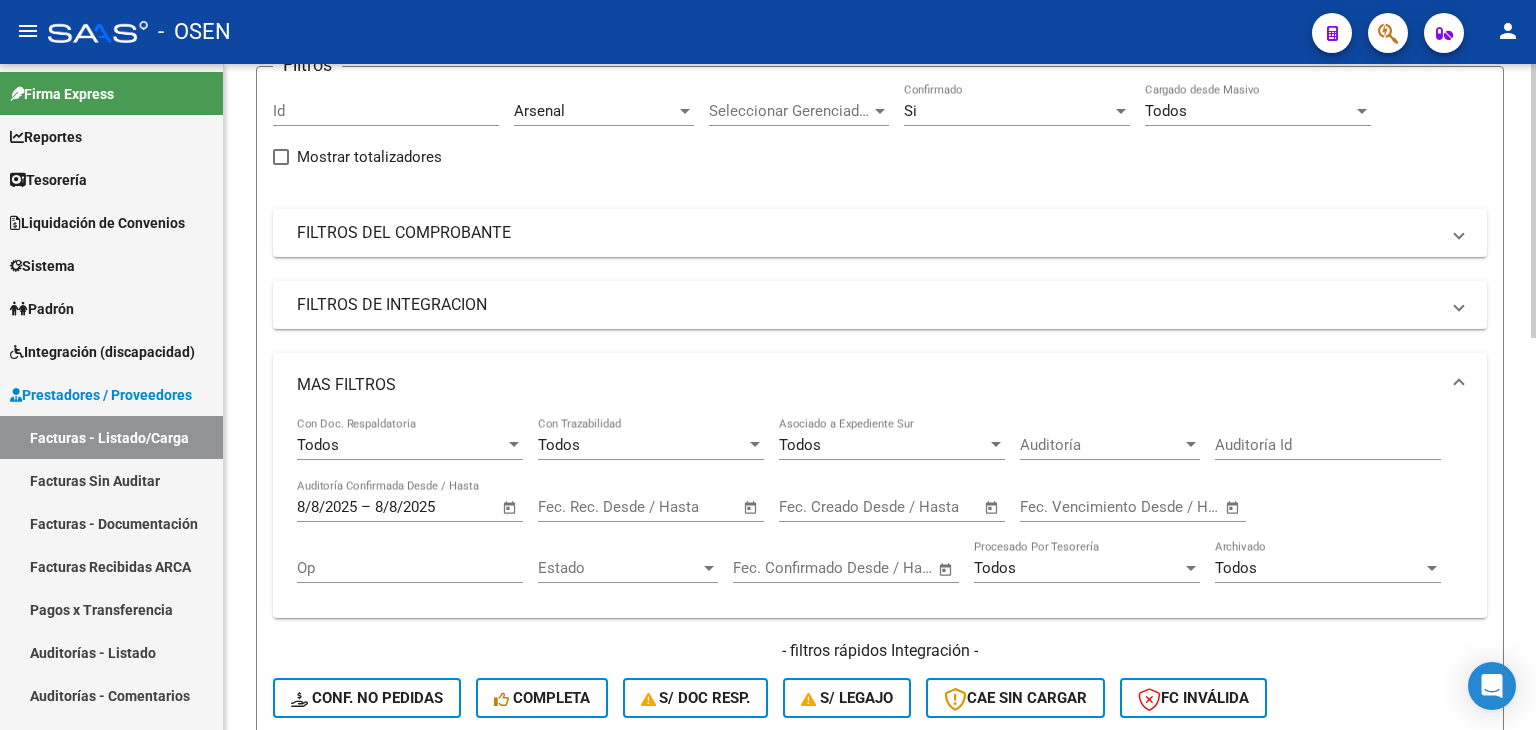 scroll, scrollTop: 0, scrollLeft: 0, axis: both 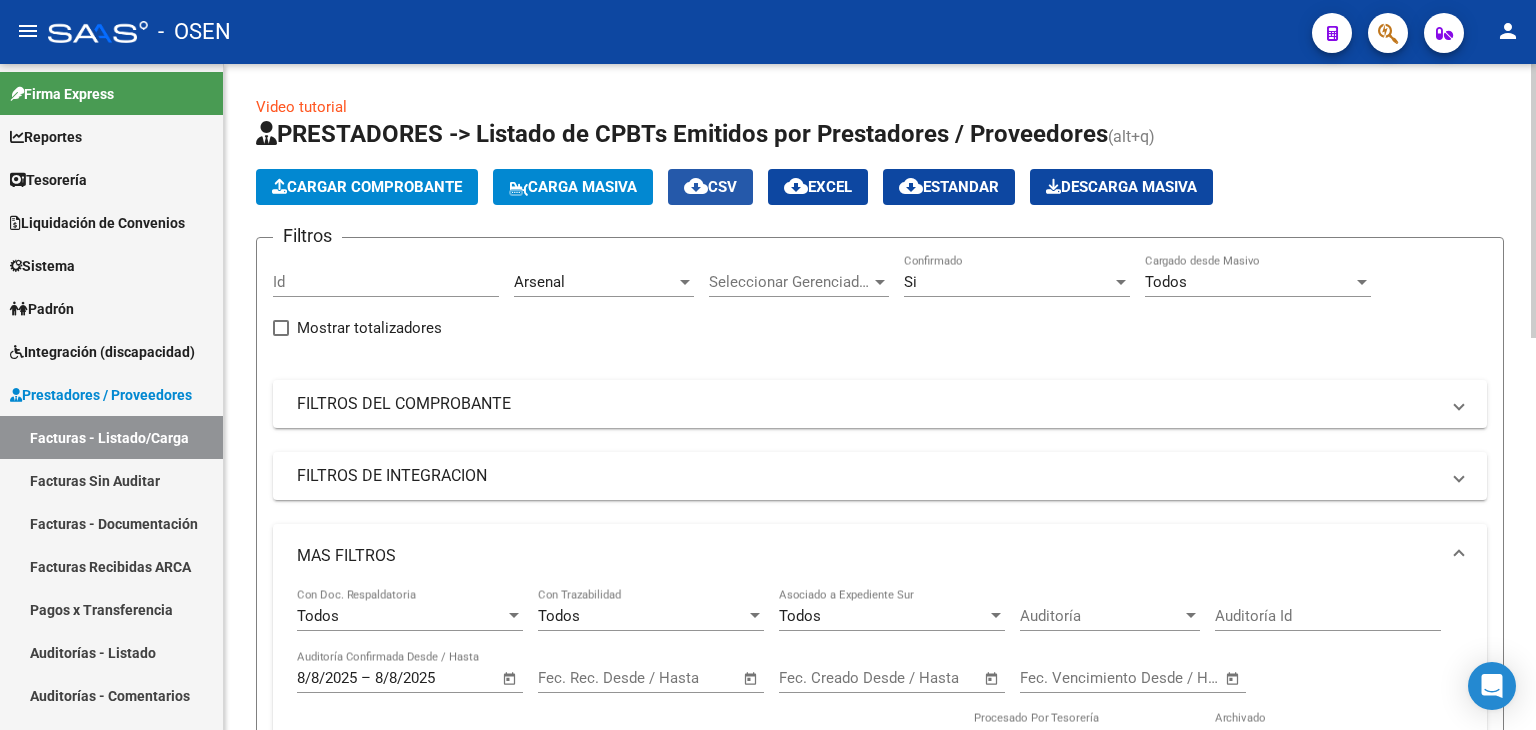 click on "cloud_download" 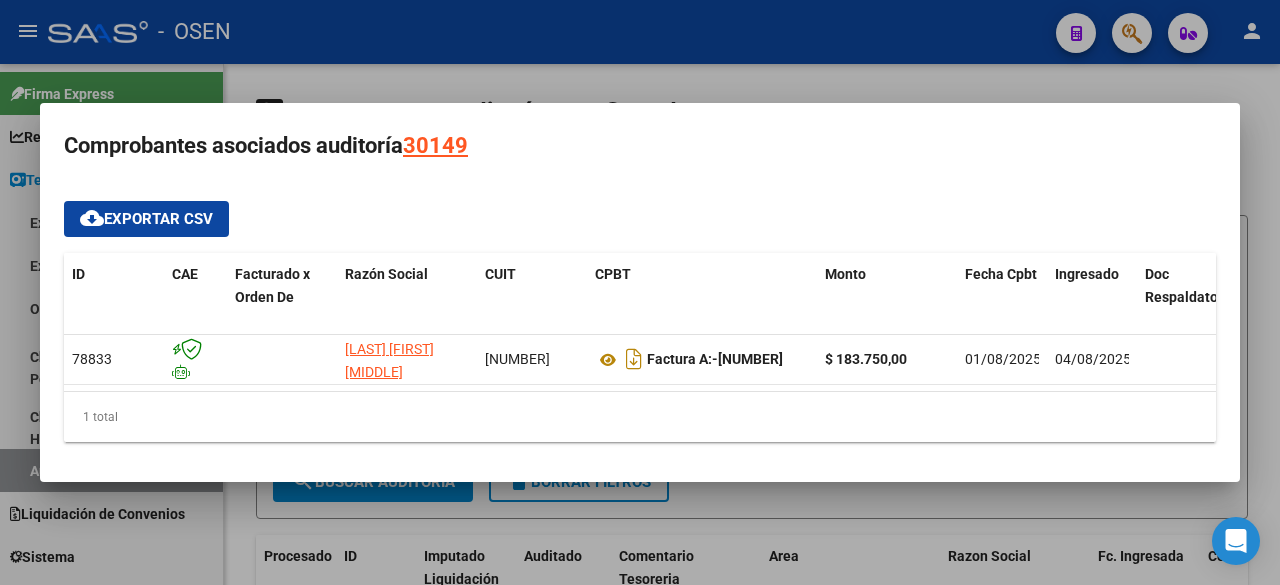scroll, scrollTop: 0, scrollLeft: 0, axis: both 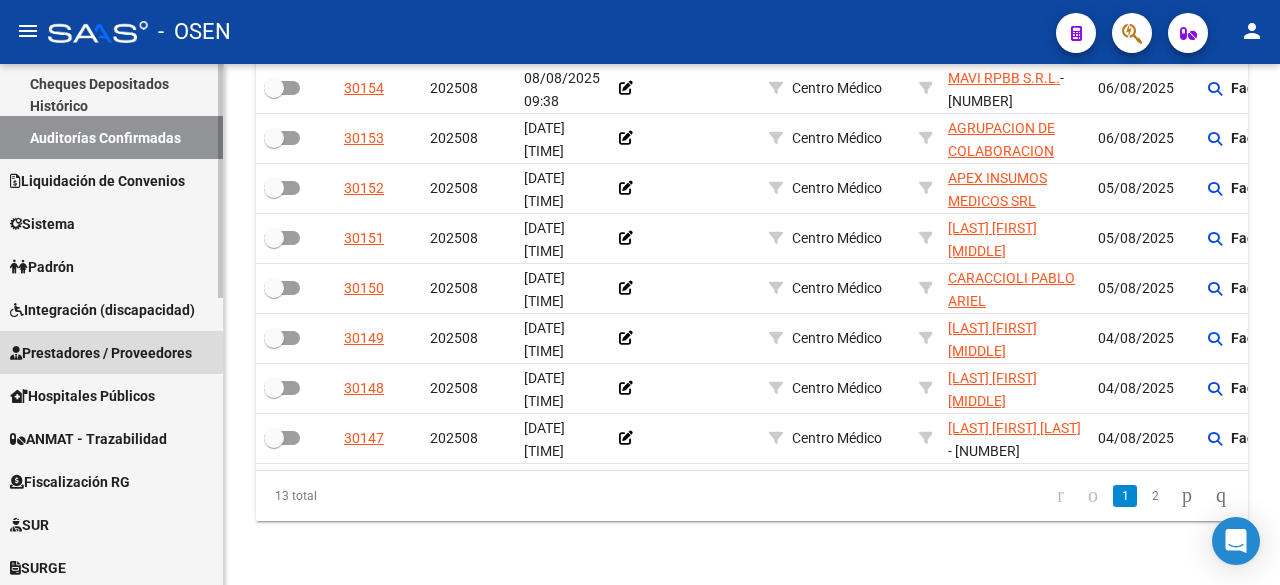 click on "Prestadores / Proveedores" at bounding box center [101, 353] 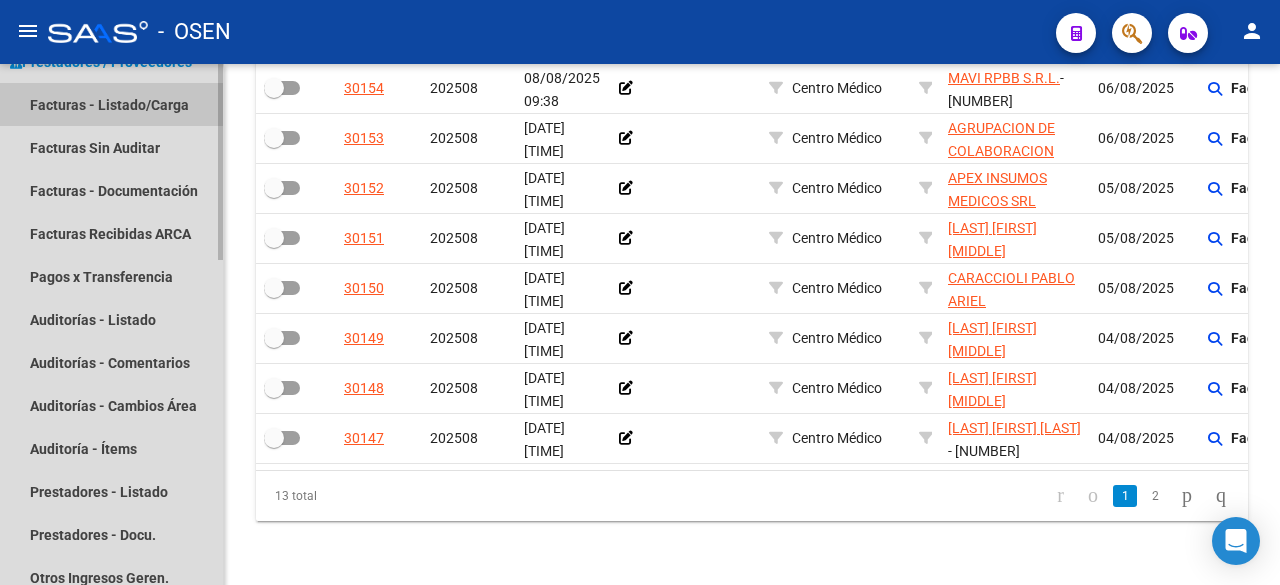 click on "Facturas - Listado/Carga" at bounding box center [111, 104] 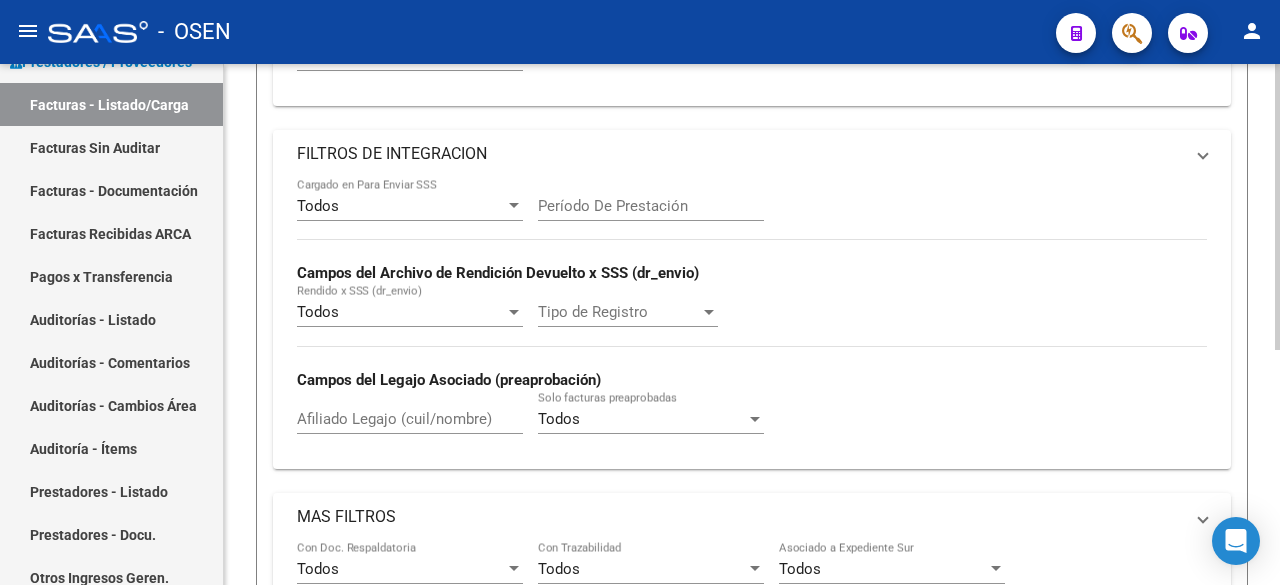 scroll, scrollTop: 0, scrollLeft: 0, axis: both 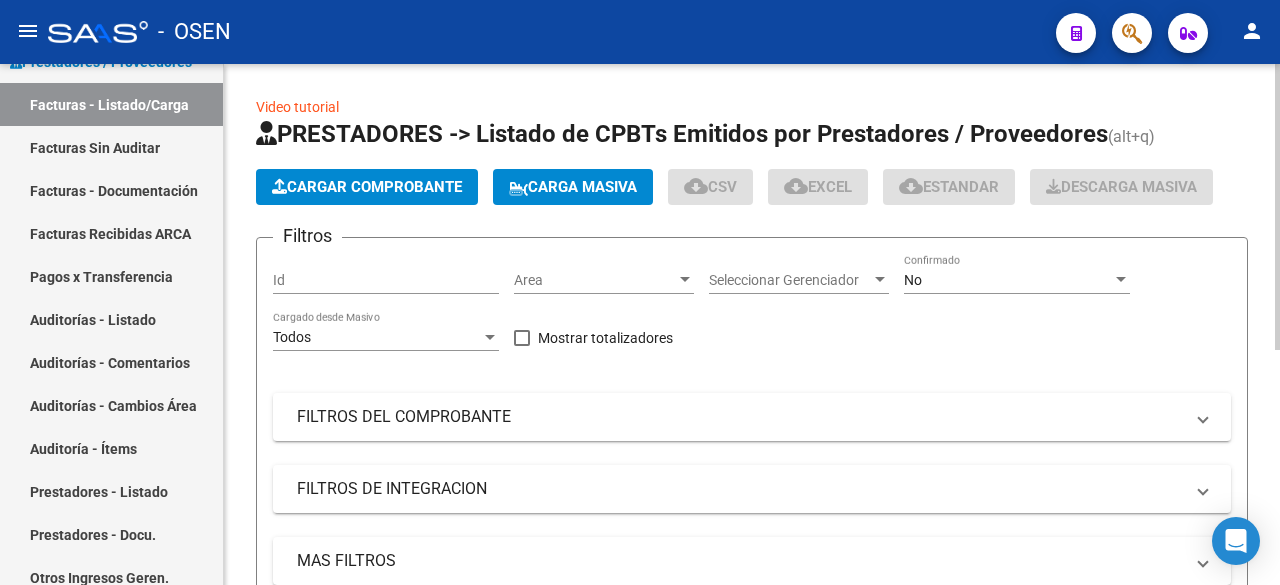 click on "Cargar Comprobante" 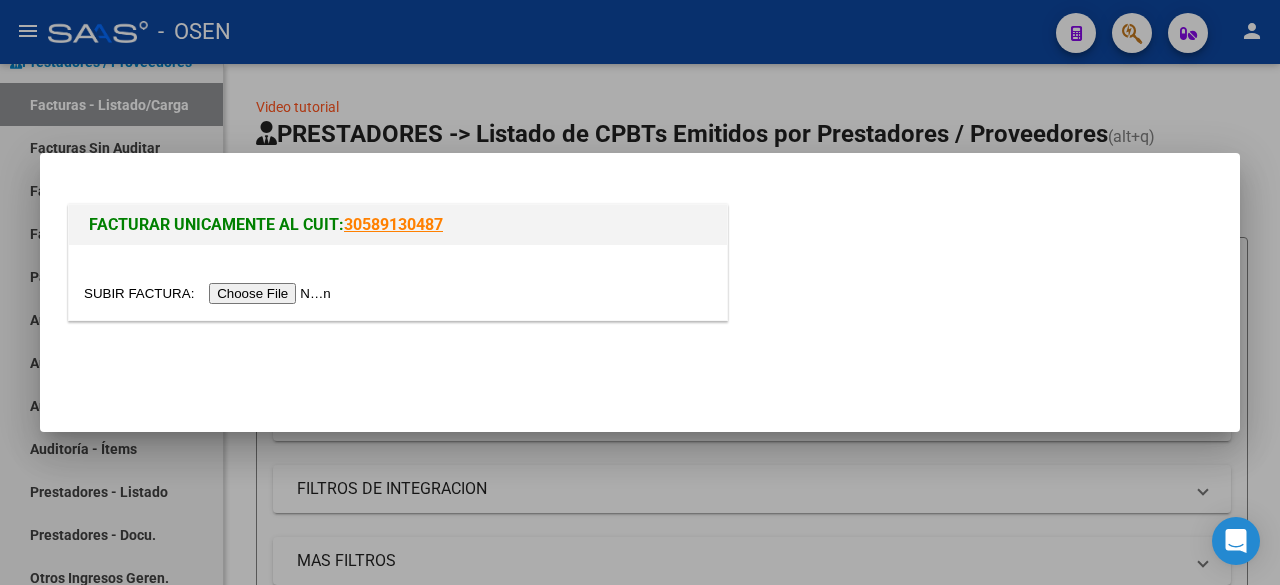 click at bounding box center [210, 293] 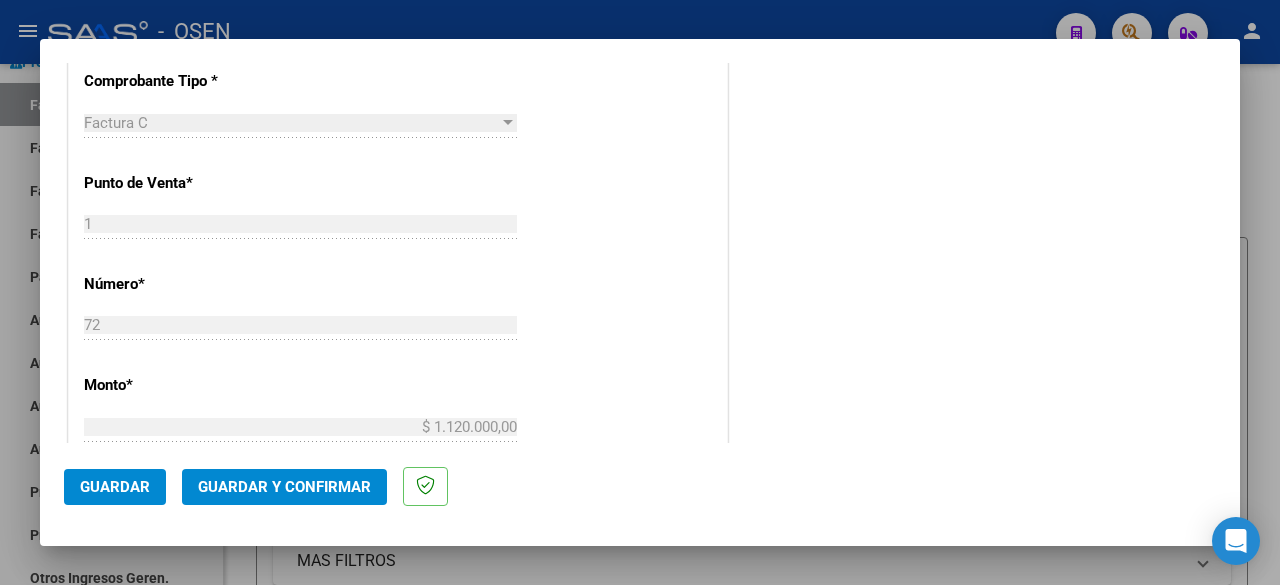 scroll, scrollTop: 1000, scrollLeft: 0, axis: vertical 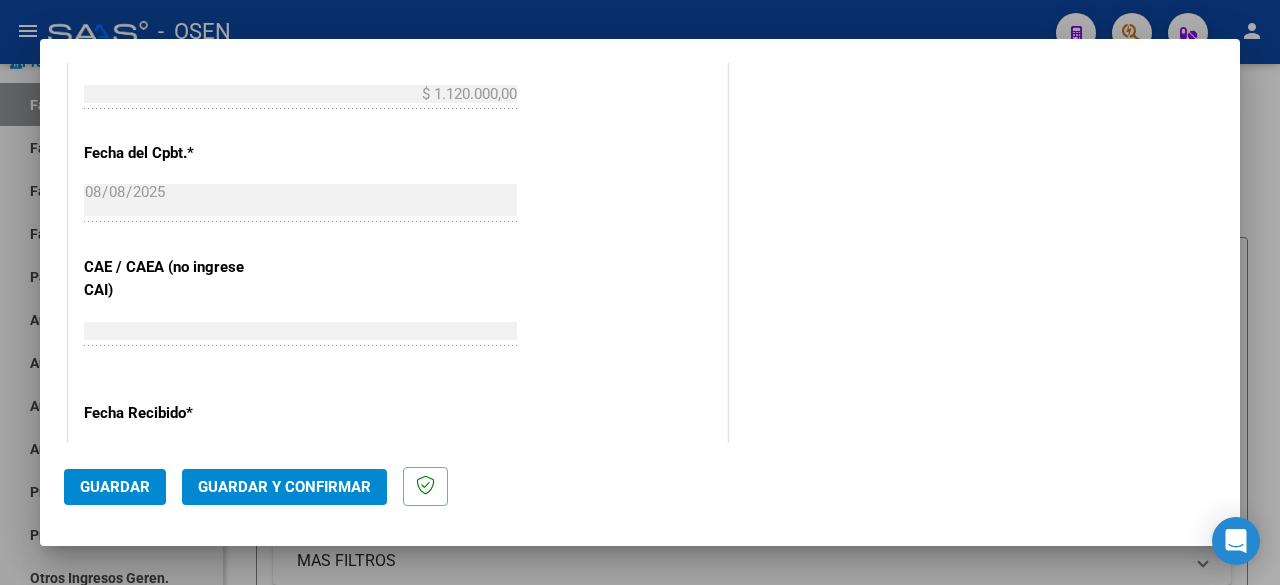 click on "Guardar y Confirmar" 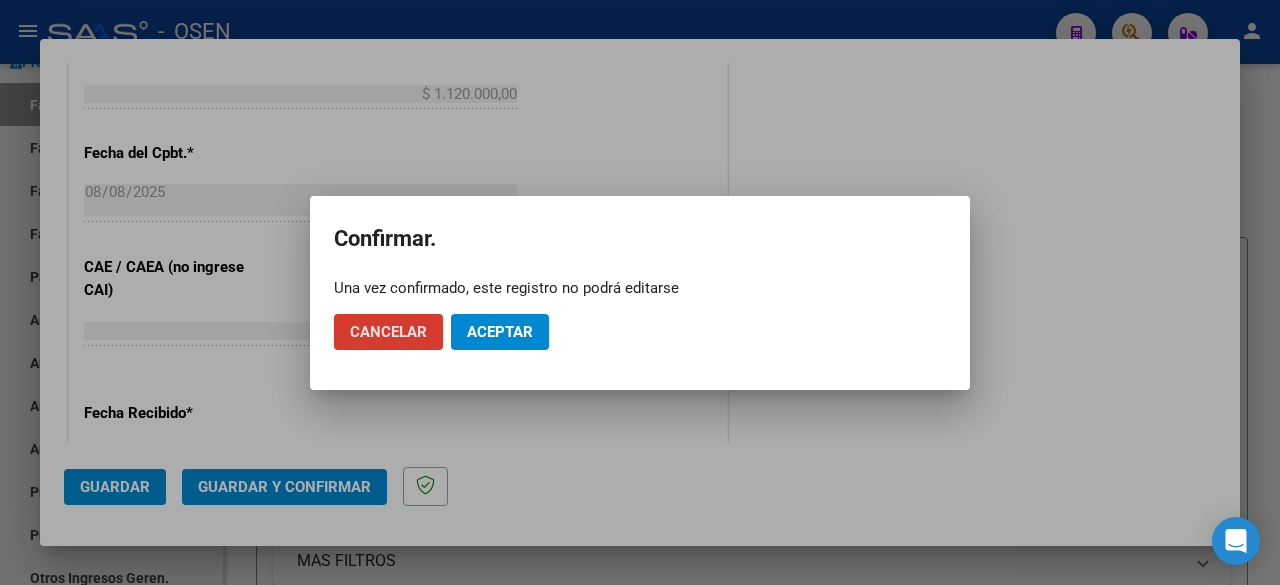 click on "Aceptar" 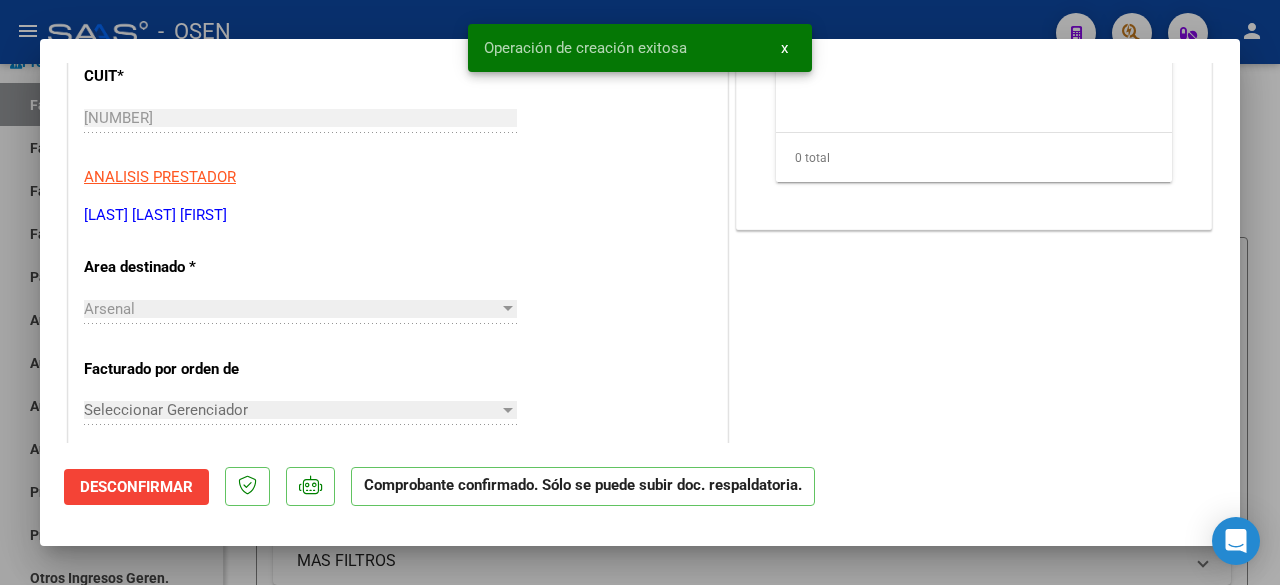 scroll, scrollTop: 333, scrollLeft: 0, axis: vertical 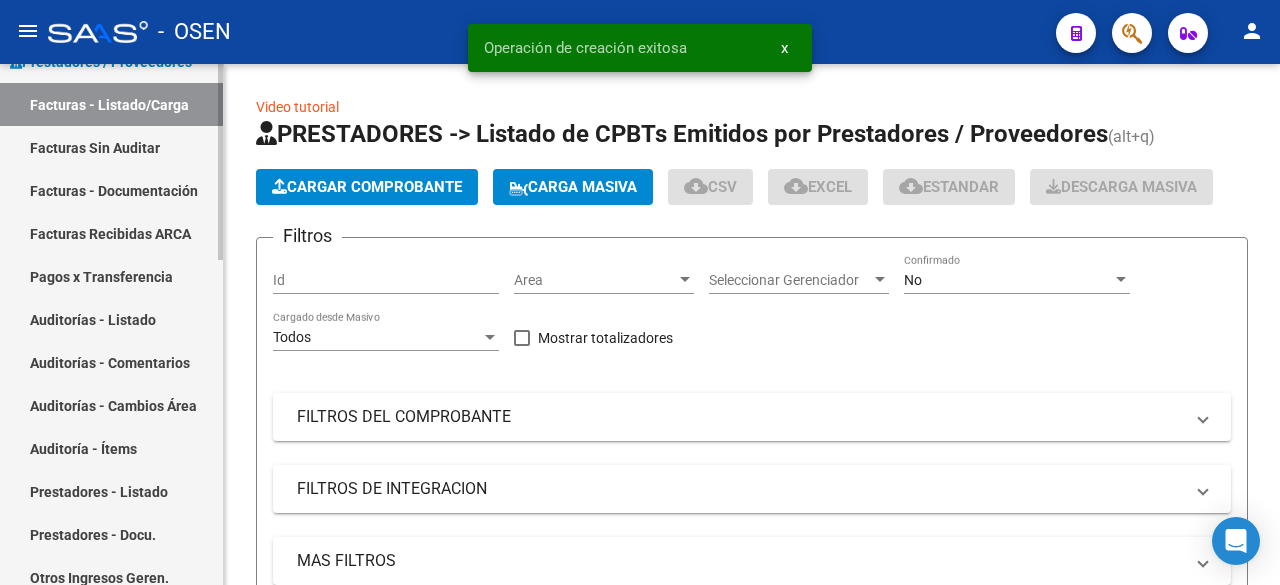 click on "Auditorías - Listado" at bounding box center (111, 319) 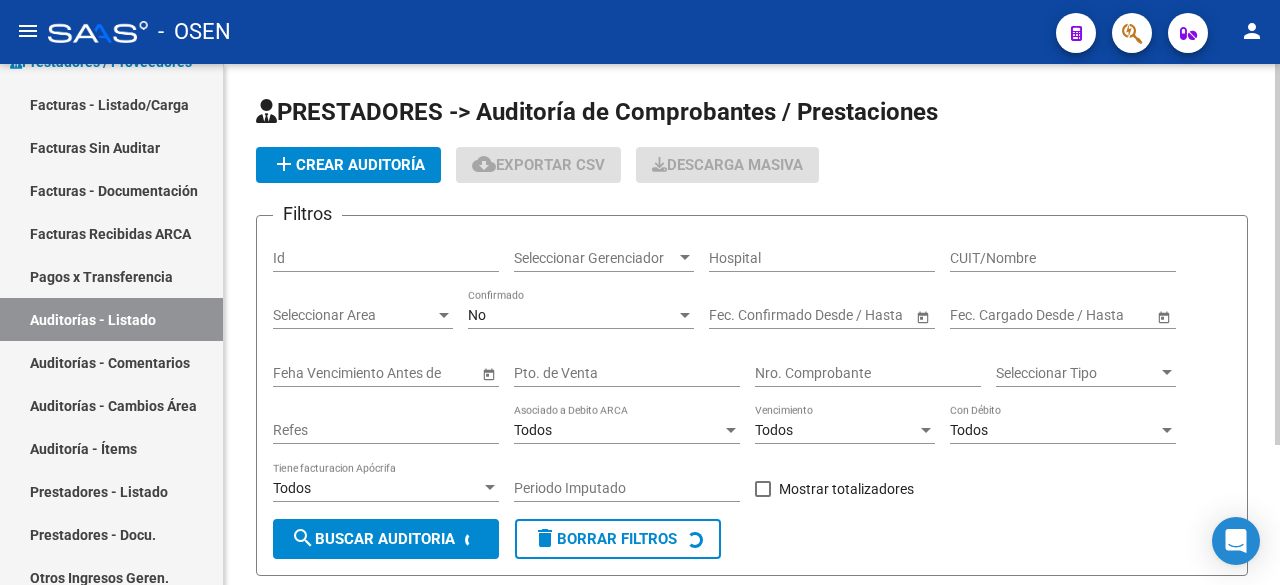 click on "add  Crear Auditoría" 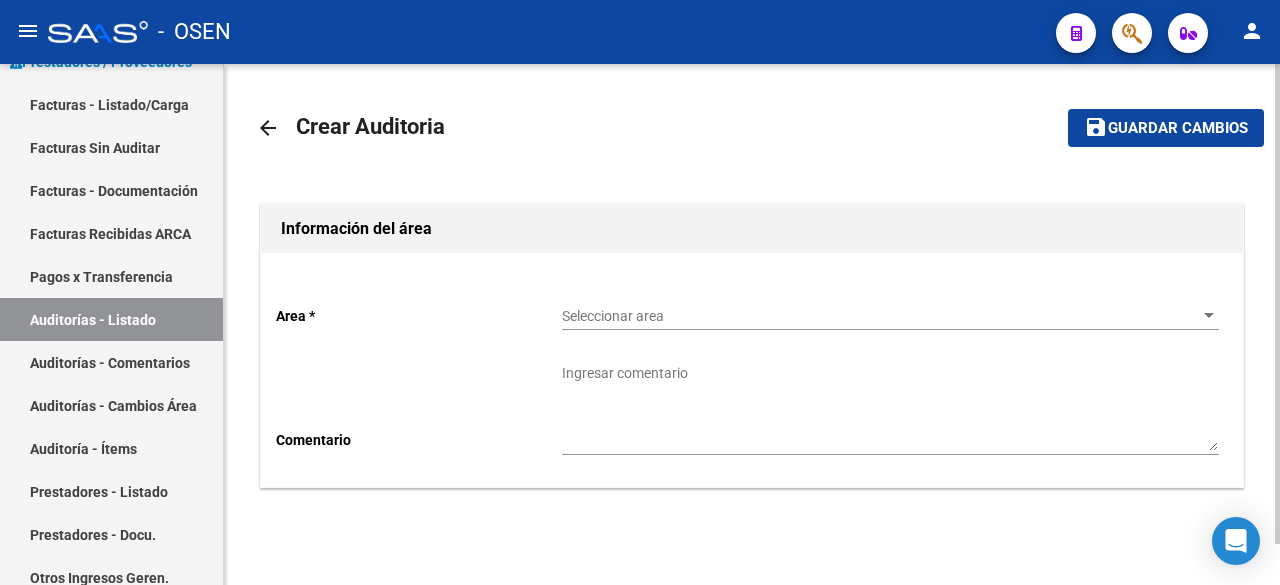click on "Seleccionar area Seleccionar area" 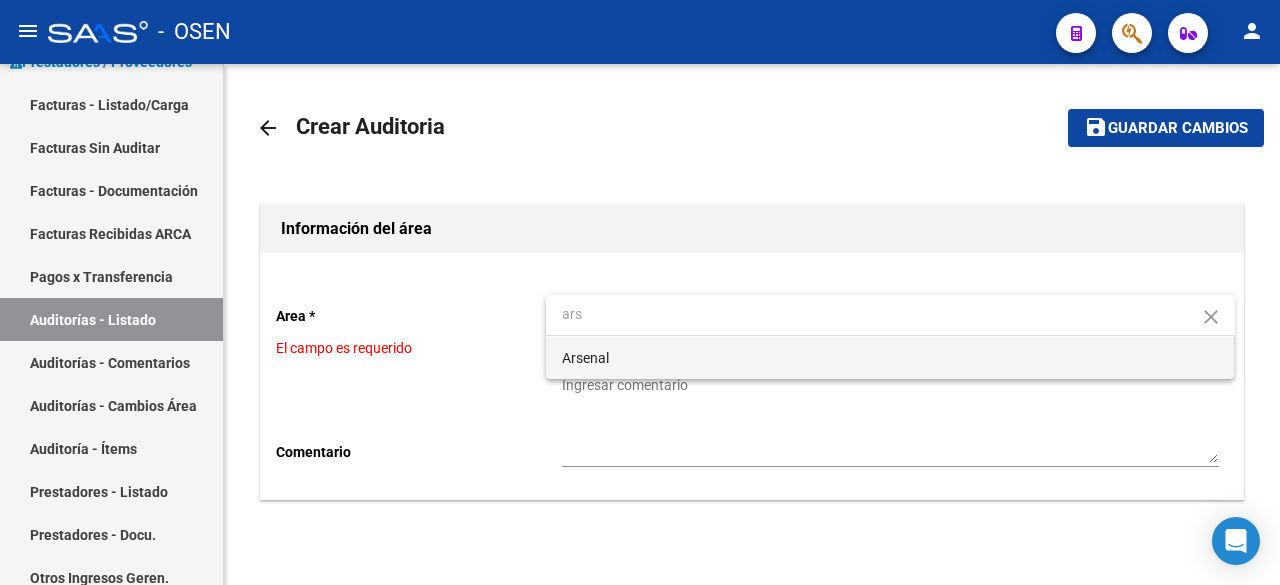 type on "ars" 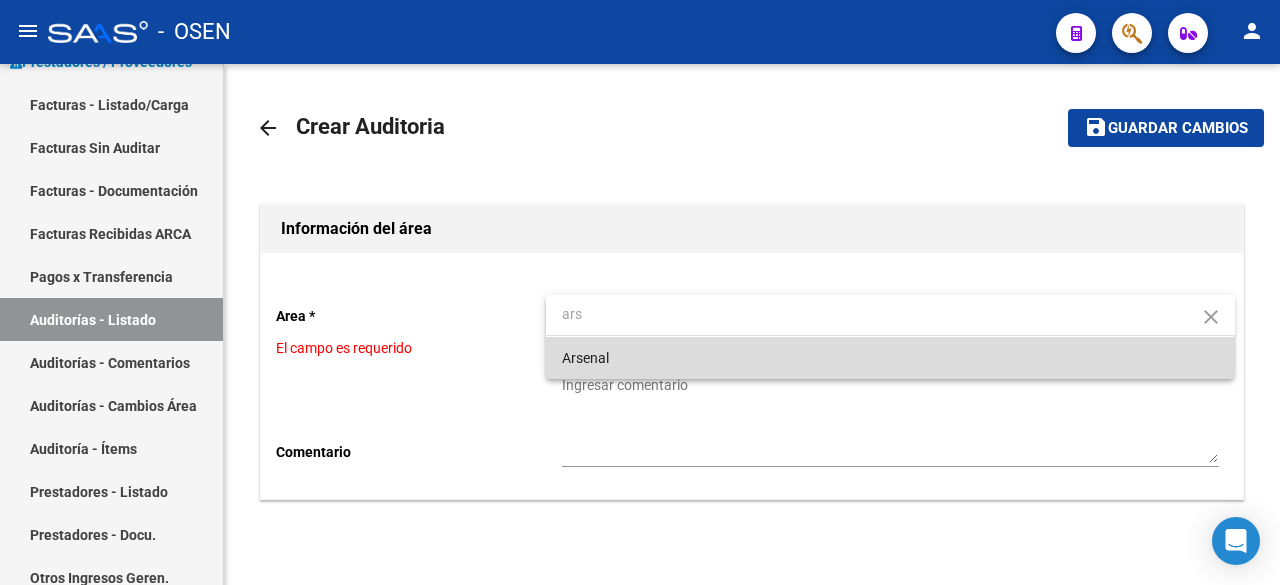 click on "Arsenal" at bounding box center (890, 358) 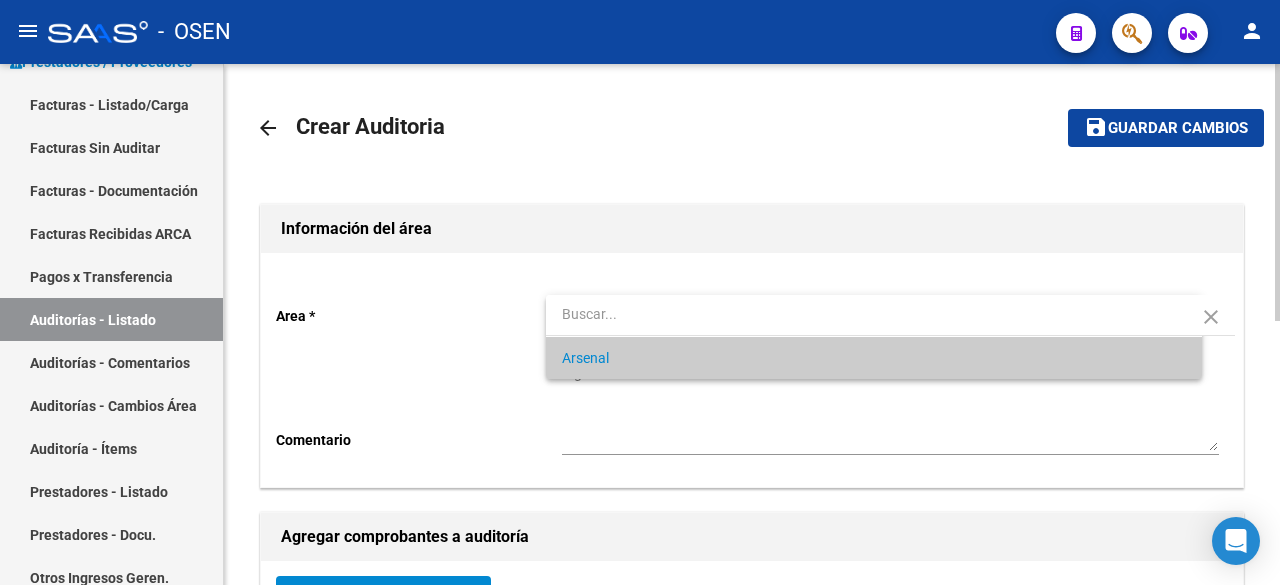 scroll, scrollTop: 333, scrollLeft: 0, axis: vertical 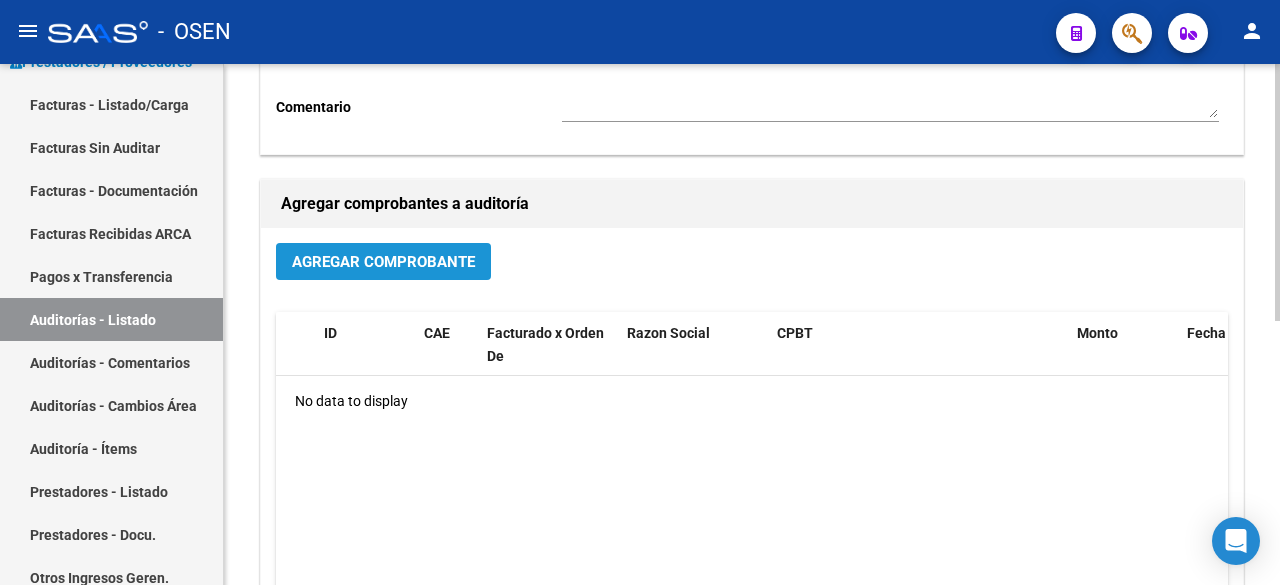 click on "Agregar Comprobante" 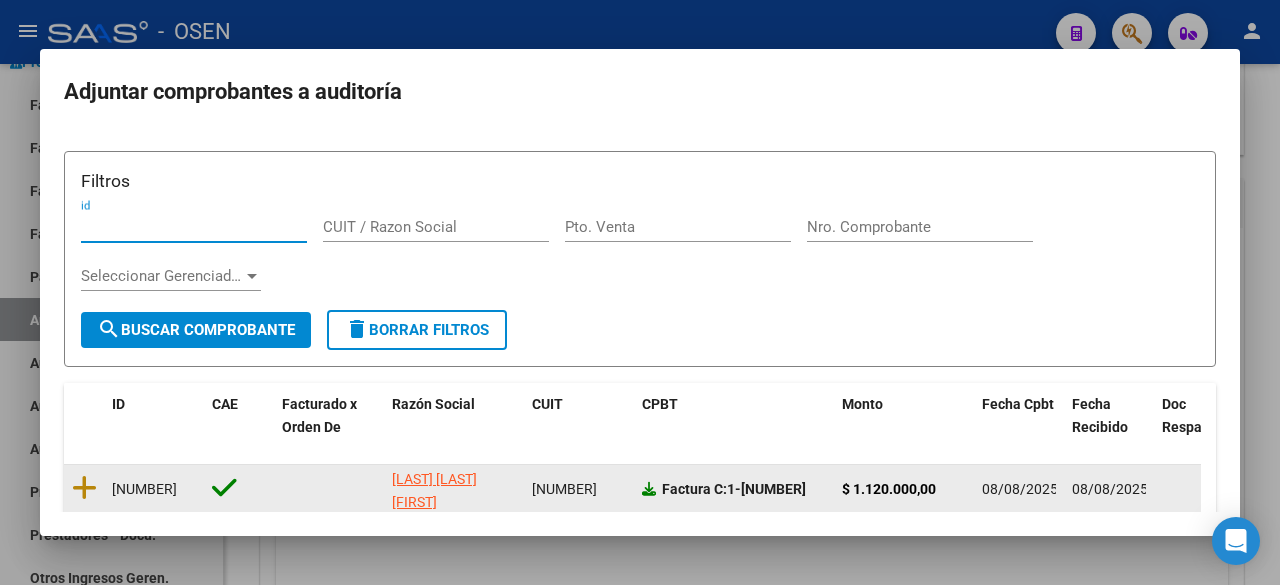 click 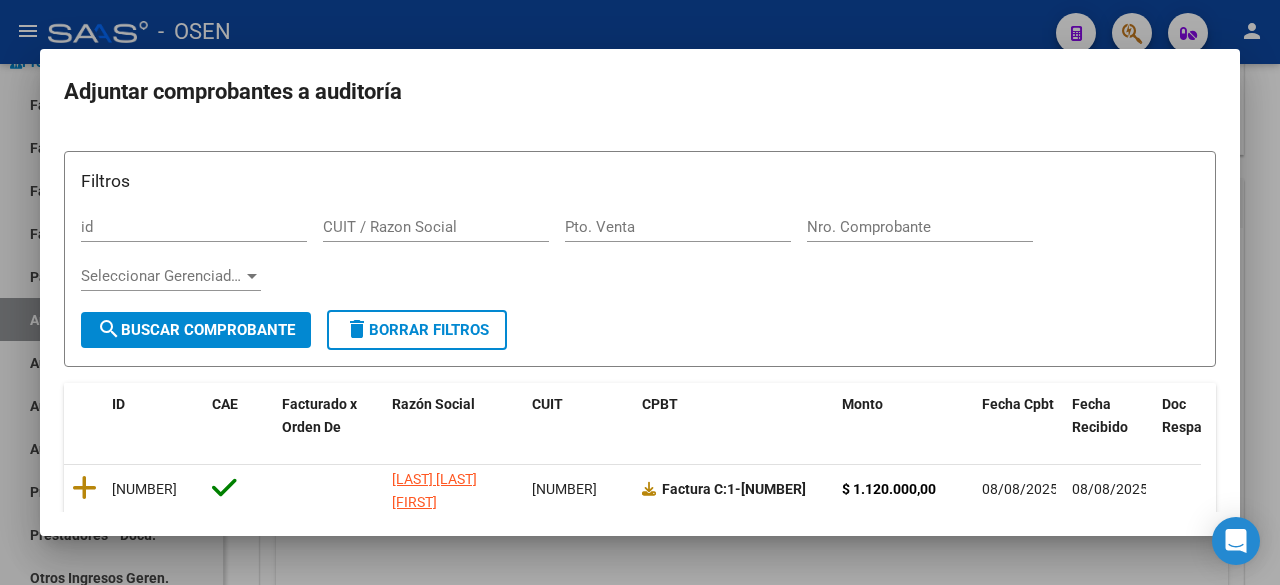 scroll, scrollTop: 291, scrollLeft: 0, axis: vertical 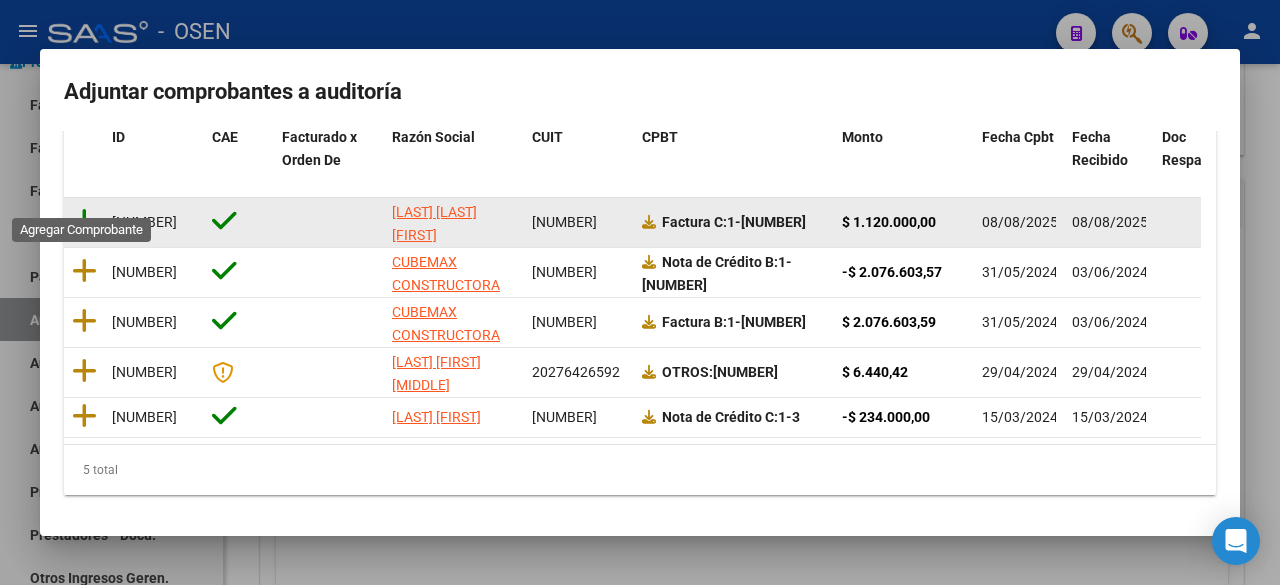 click 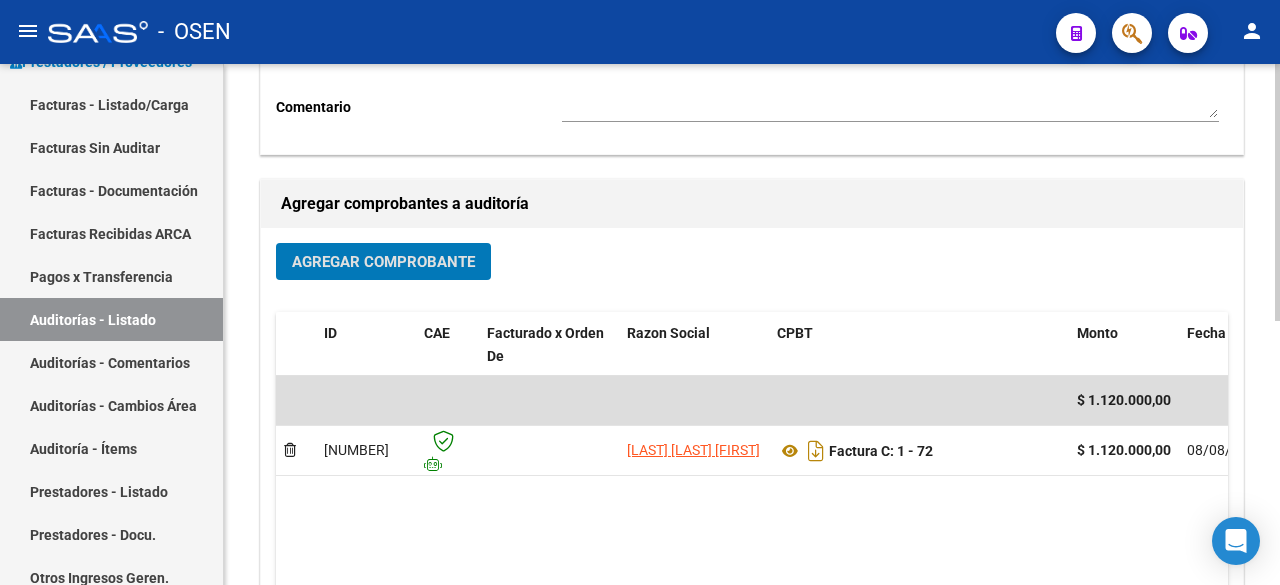 scroll, scrollTop: 0, scrollLeft: 0, axis: both 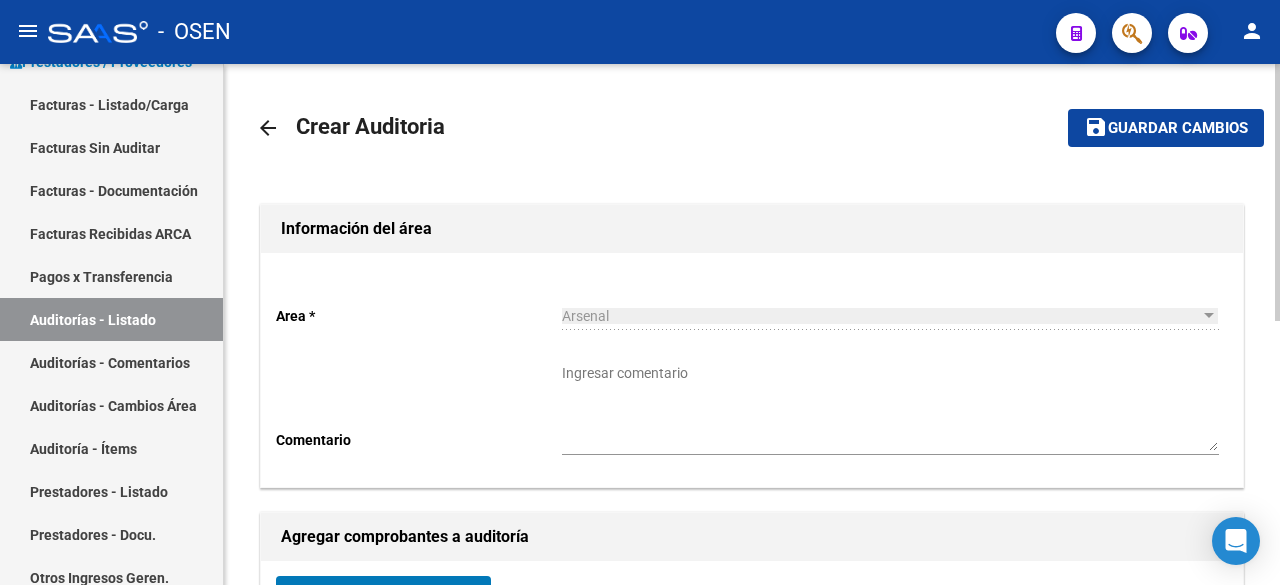 click on "Guardar cambios" 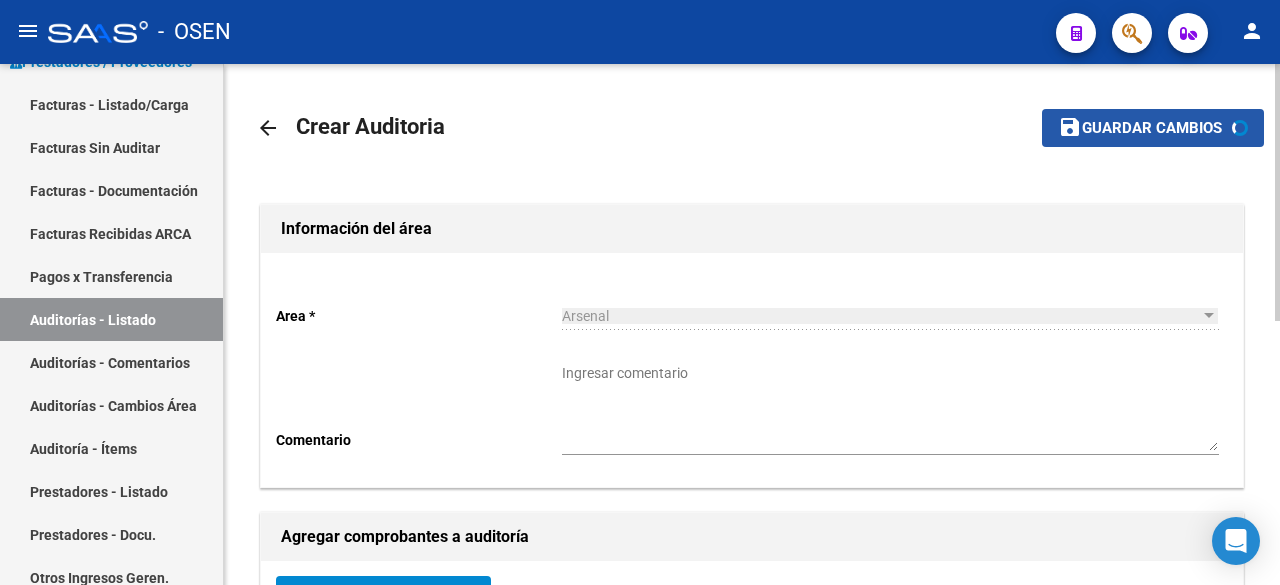 scroll, scrollTop: 333, scrollLeft: 0, axis: vertical 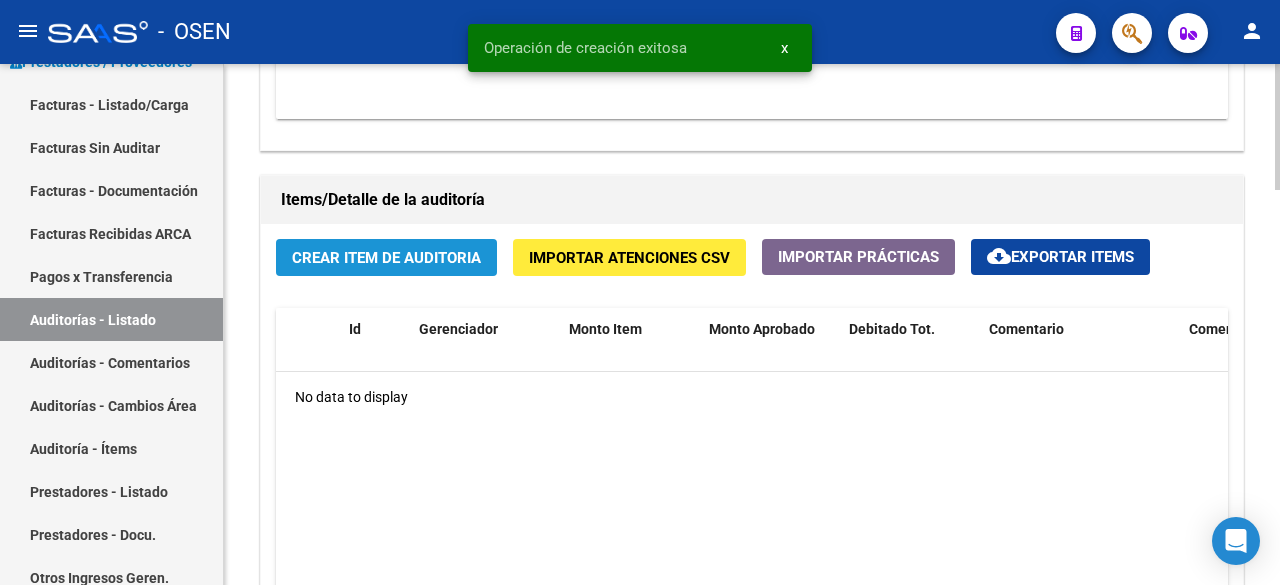 click on "Crear Item de Auditoria" 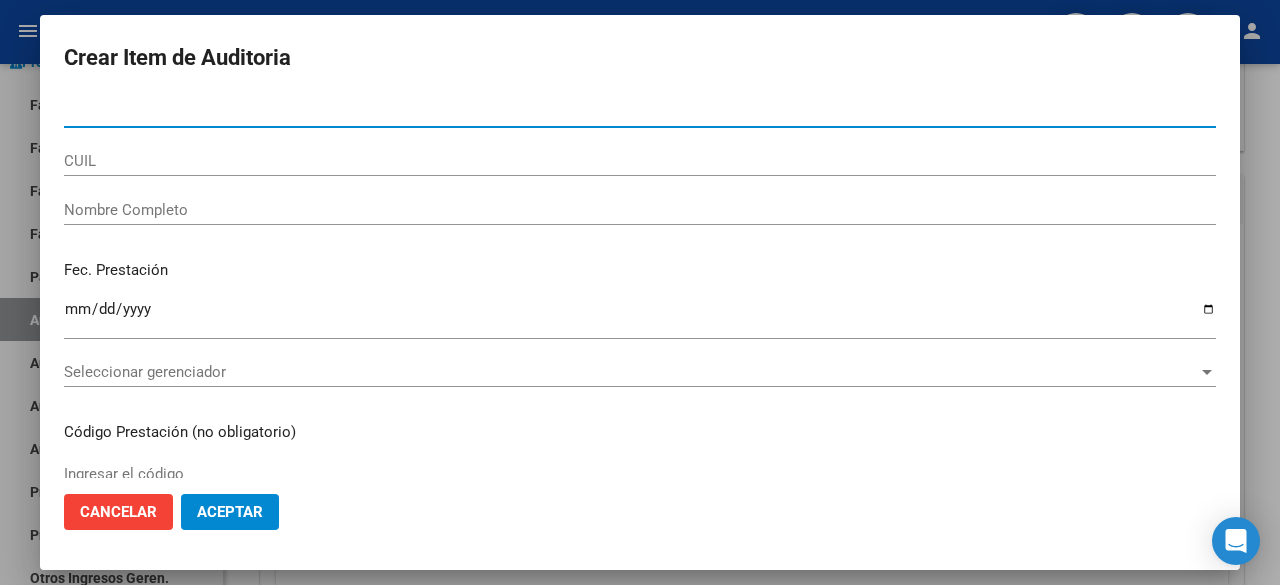 click on "Aceptar" 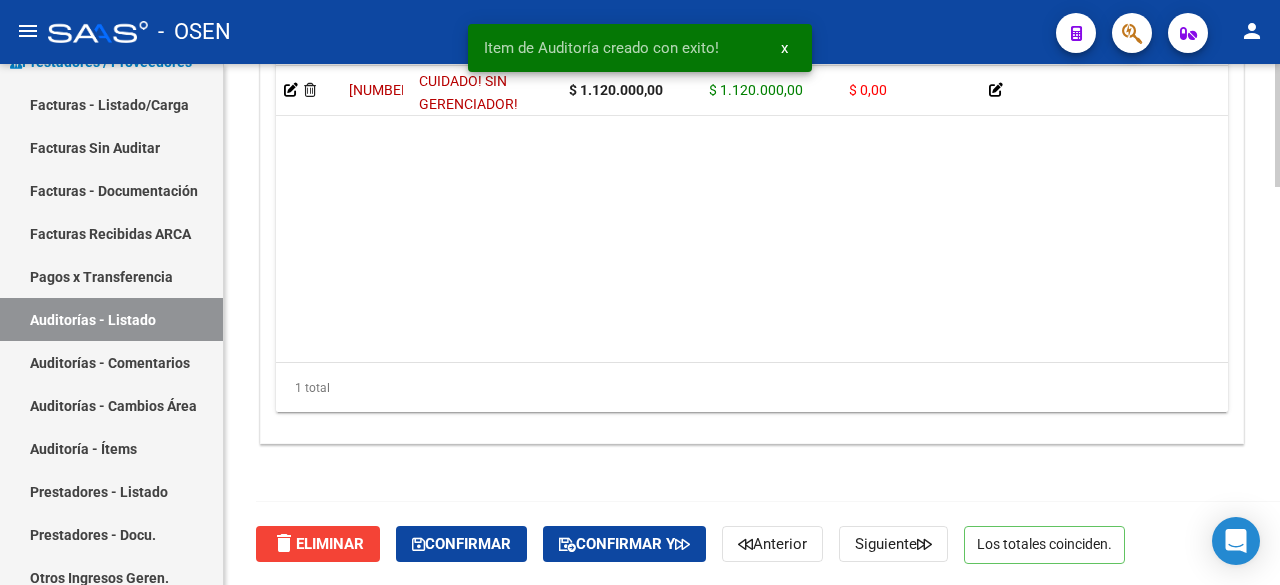 scroll, scrollTop: 1694, scrollLeft: 0, axis: vertical 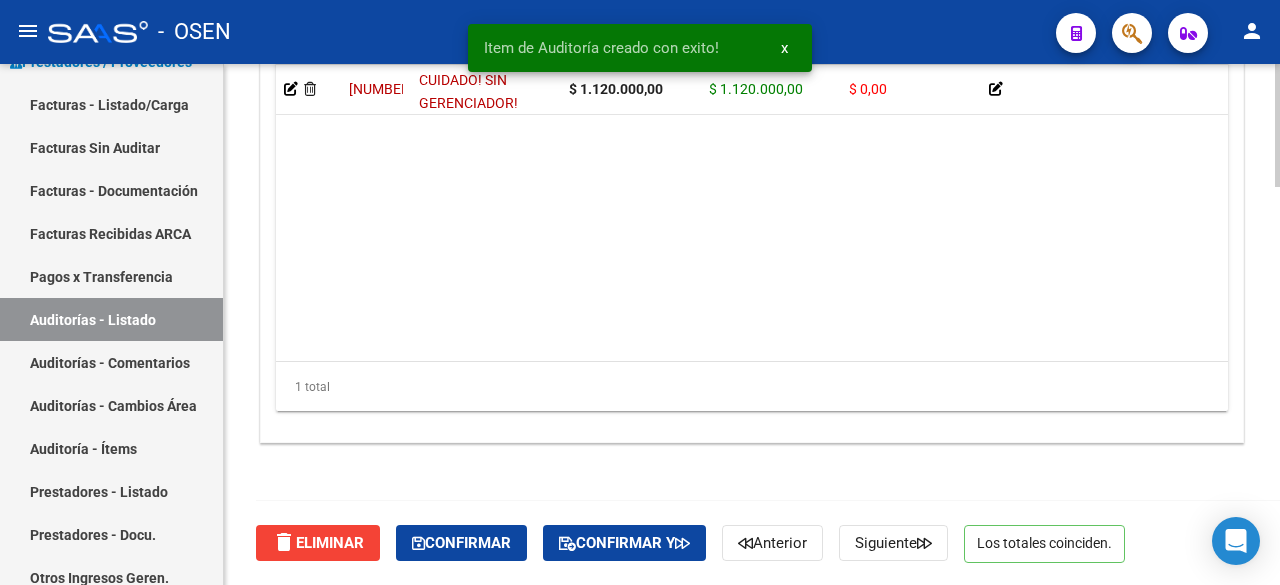 click on "delete  Eliminar   Confirmar   Confirmar y   Anterior   Siguiente   Los totales coinciden." 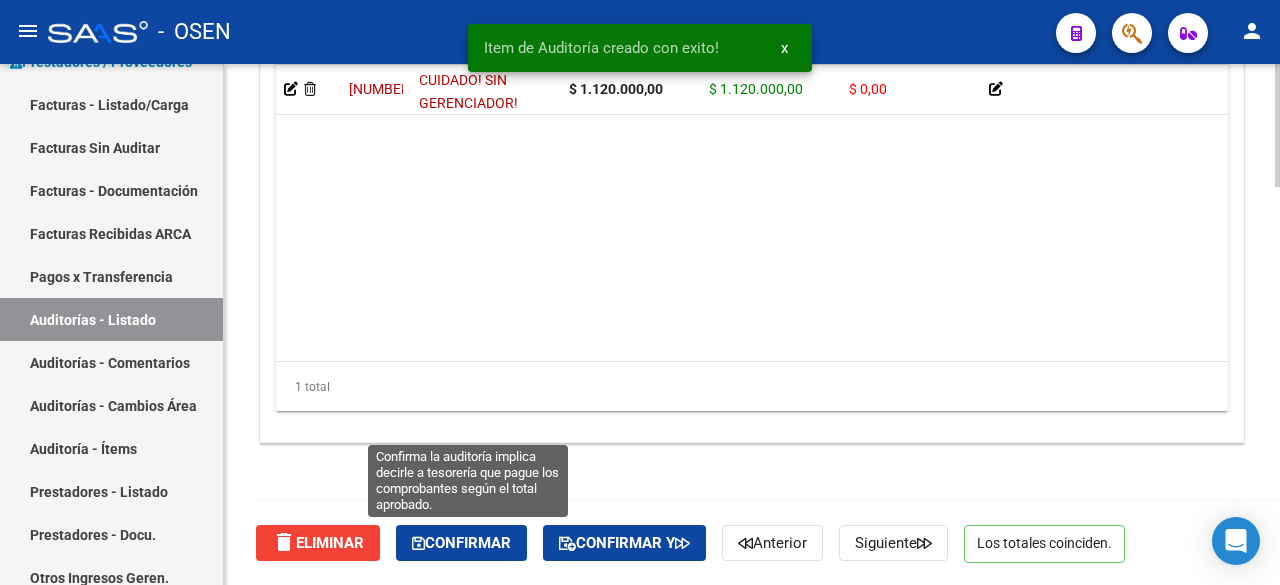 click on "Confirmar" 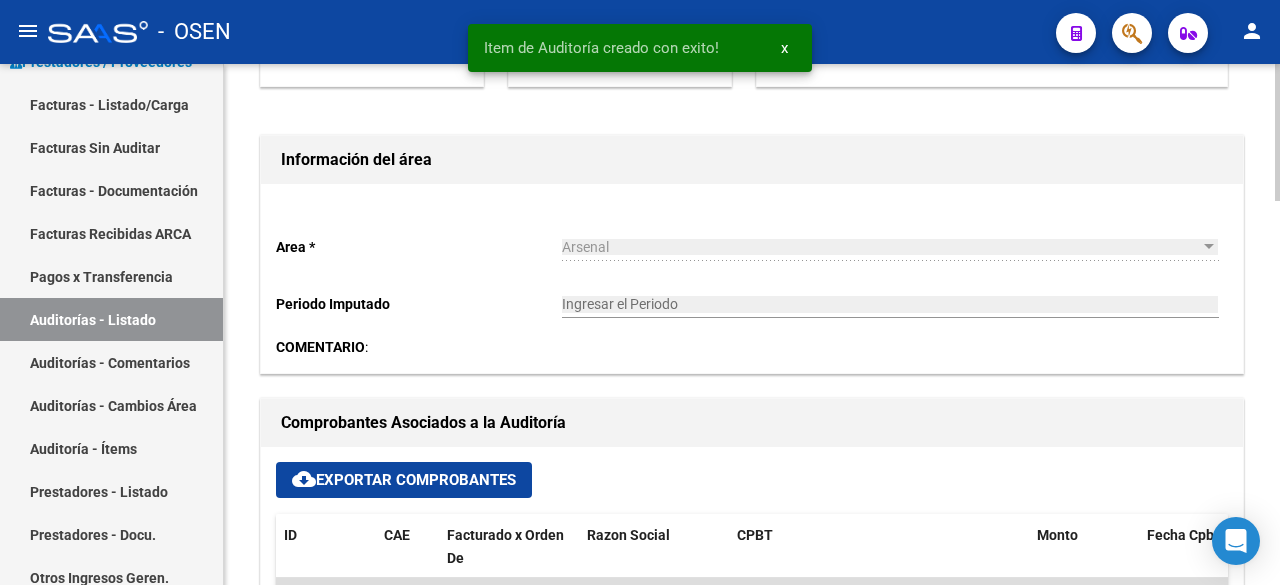 type on "202508" 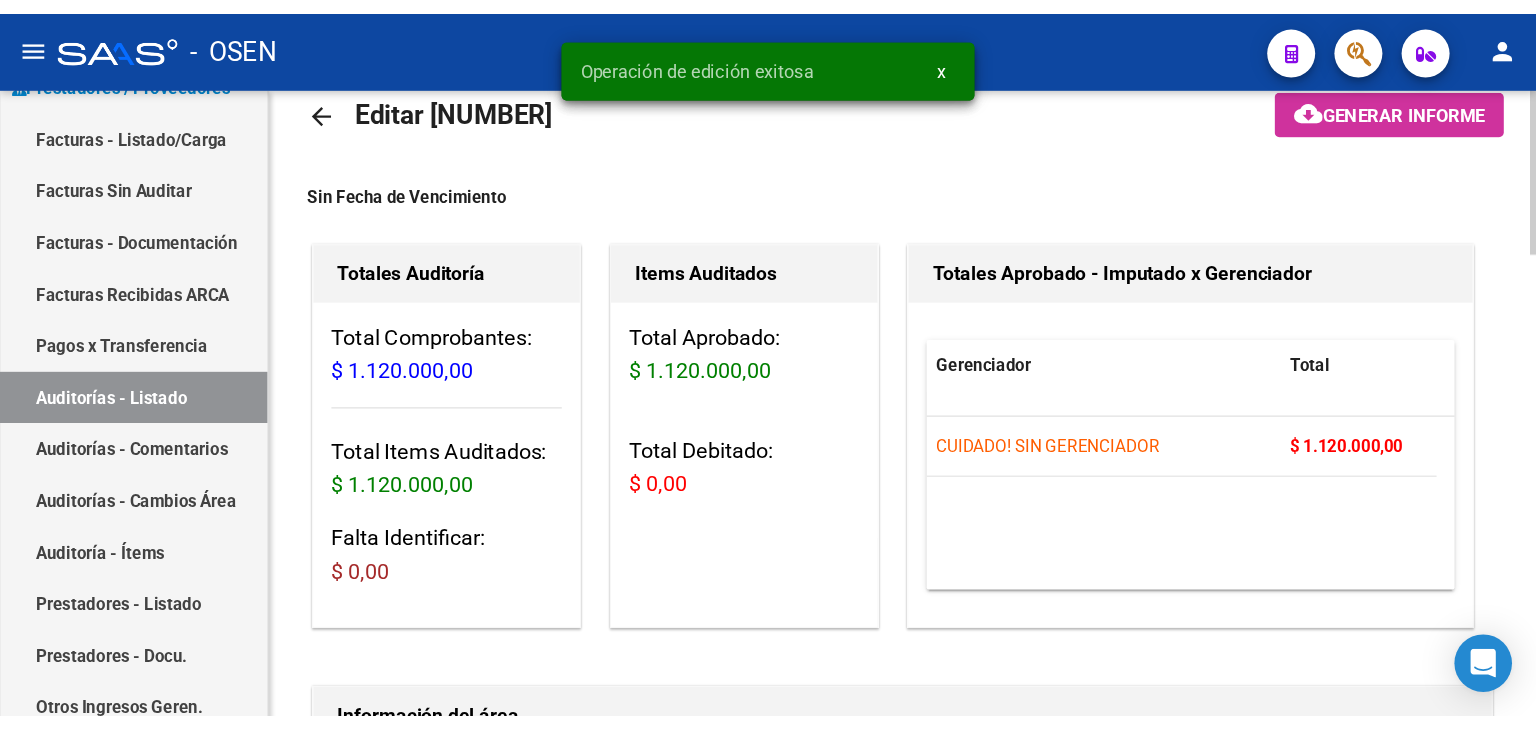 scroll, scrollTop: 0, scrollLeft: 0, axis: both 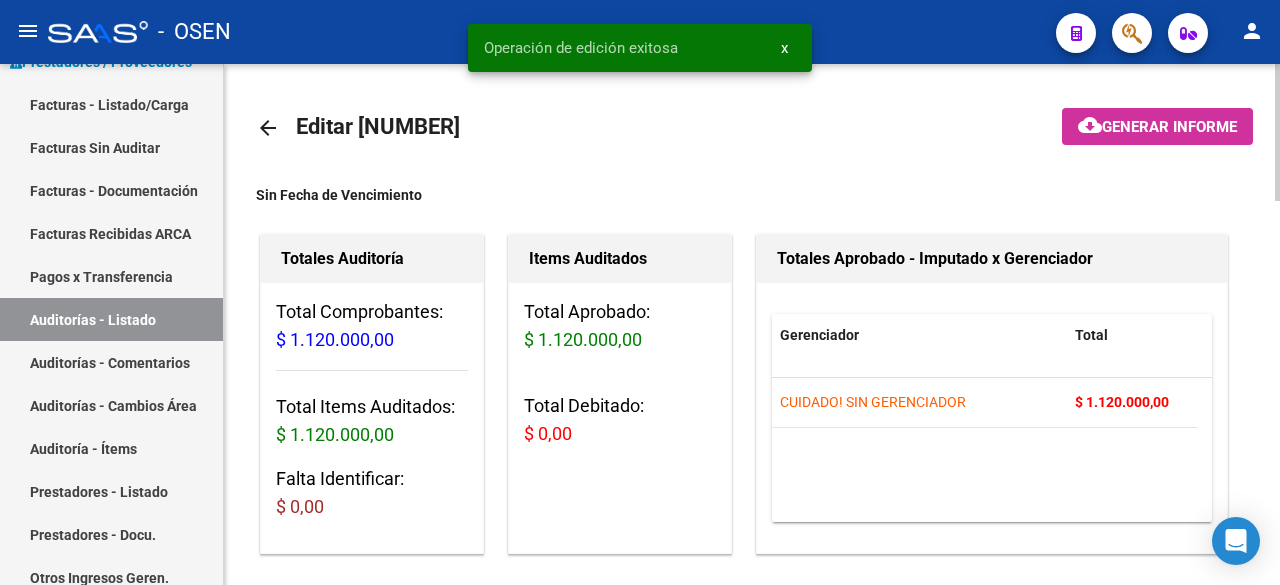 click on "arrow_back" 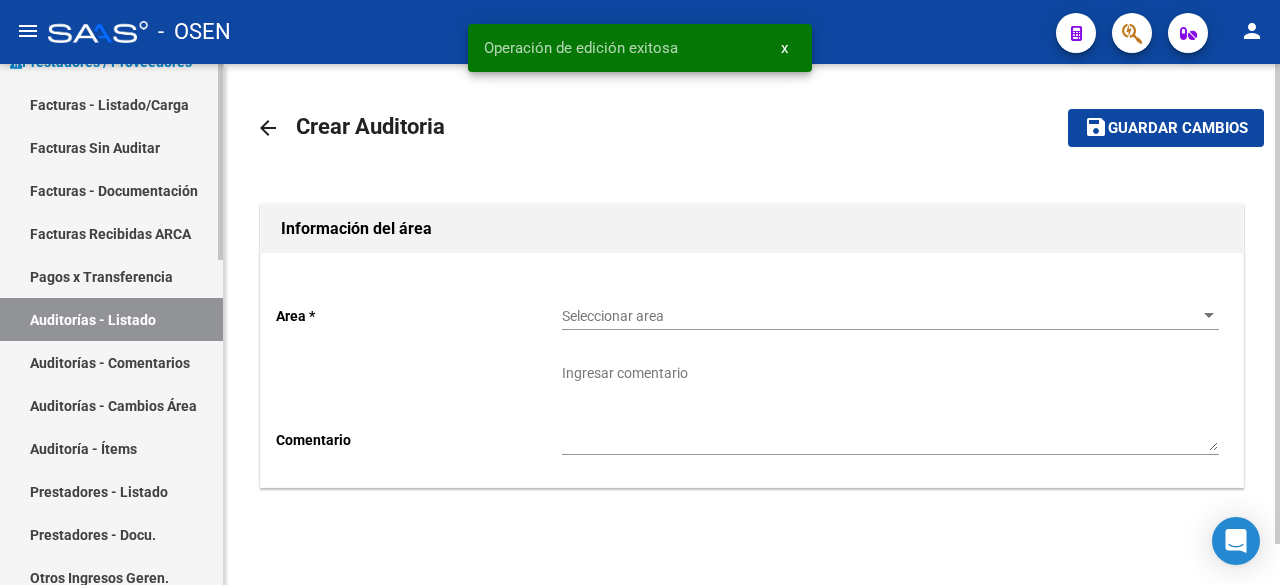 click on "Facturas - Listado/Carga" at bounding box center [111, 104] 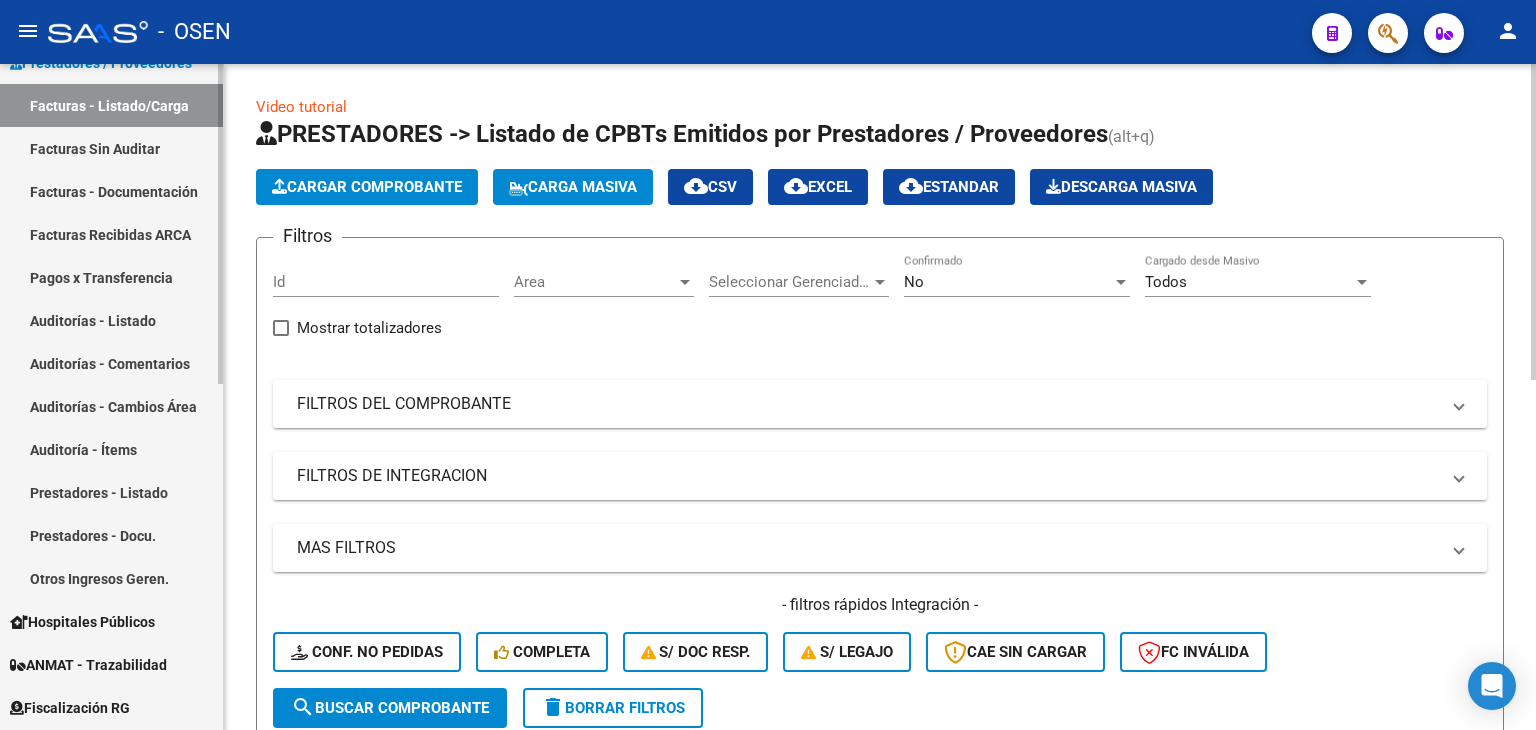 scroll, scrollTop: 0, scrollLeft: 0, axis: both 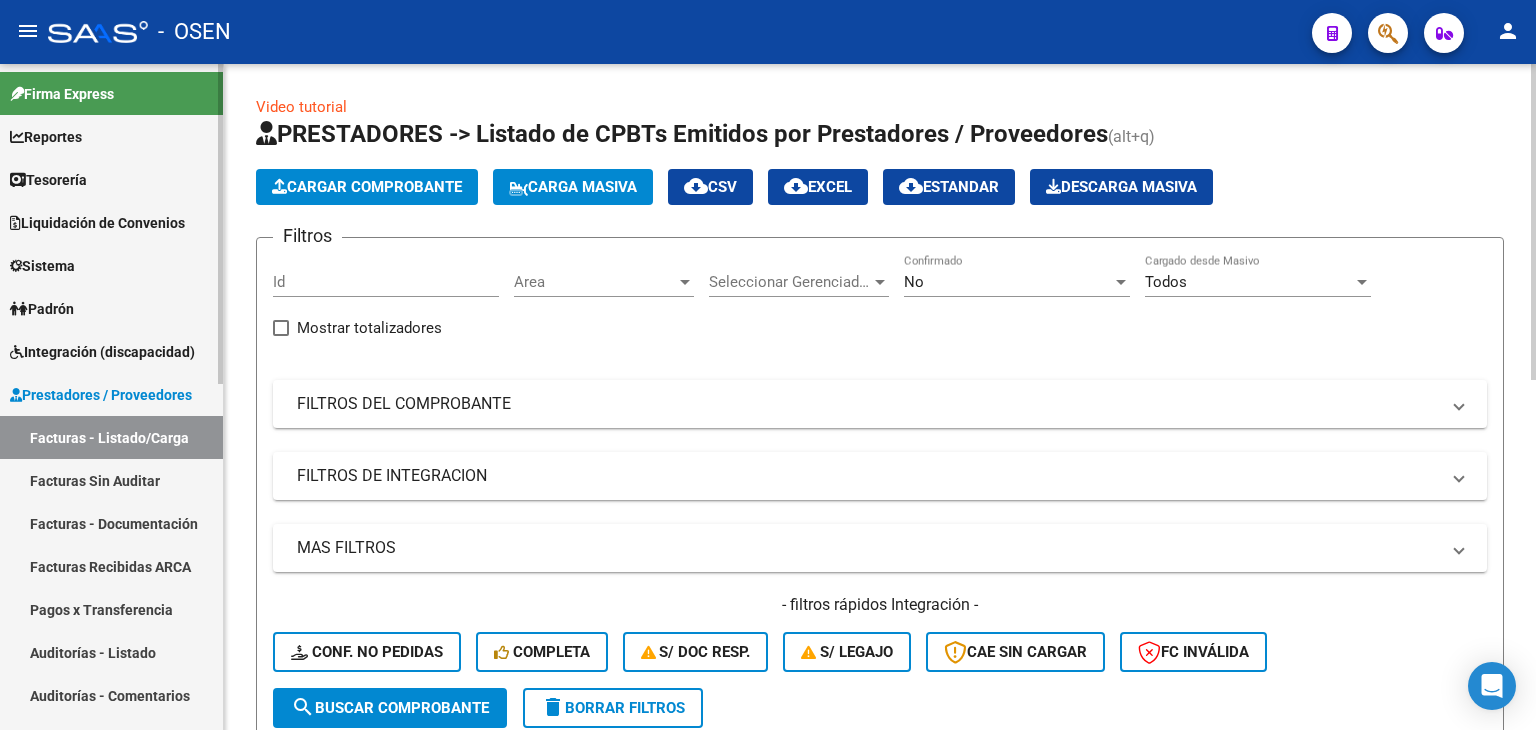 click on "Tesorería" at bounding box center [111, 179] 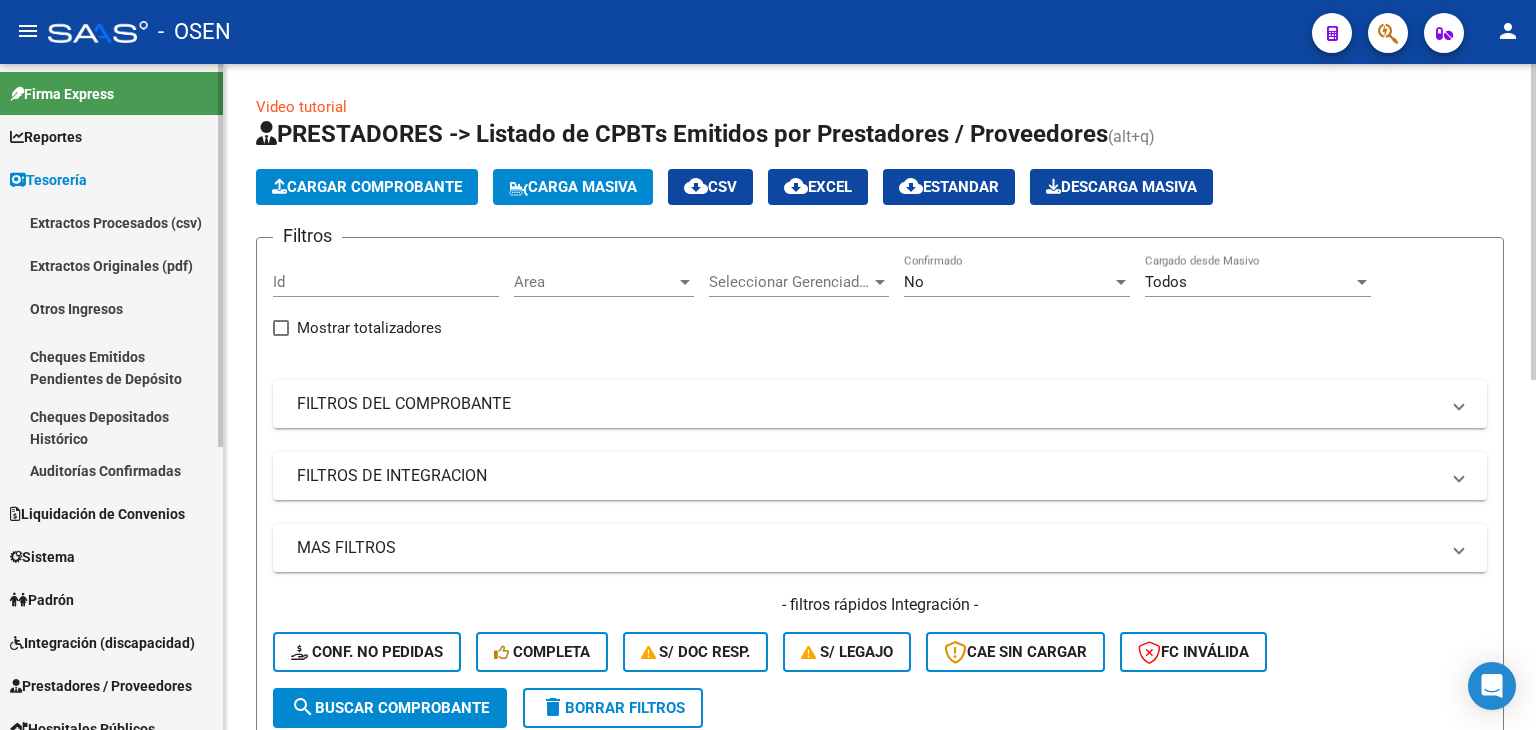 click on "Auditorías Confirmadas" at bounding box center (111, 470) 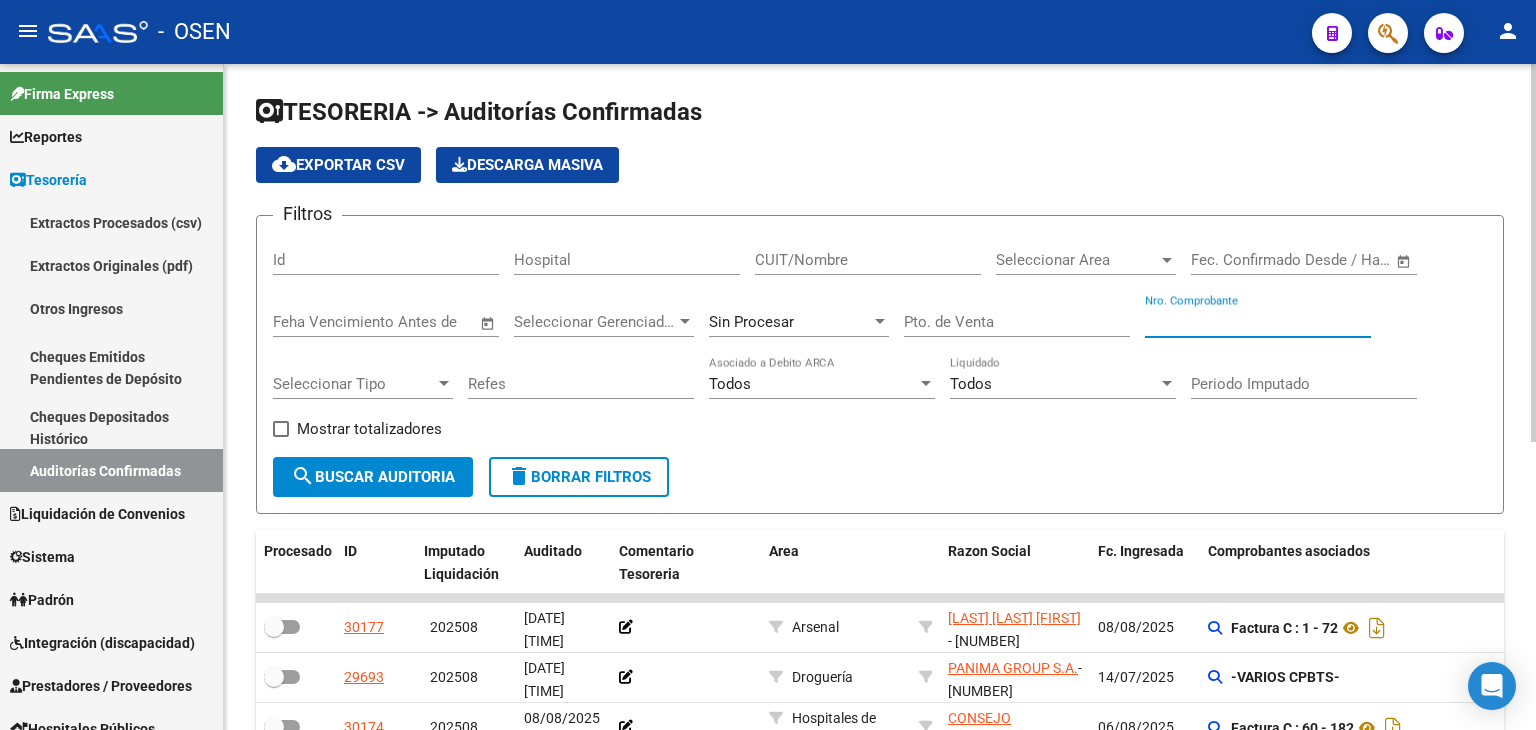 click on "Nro. Comprobante" at bounding box center (1258, 322) 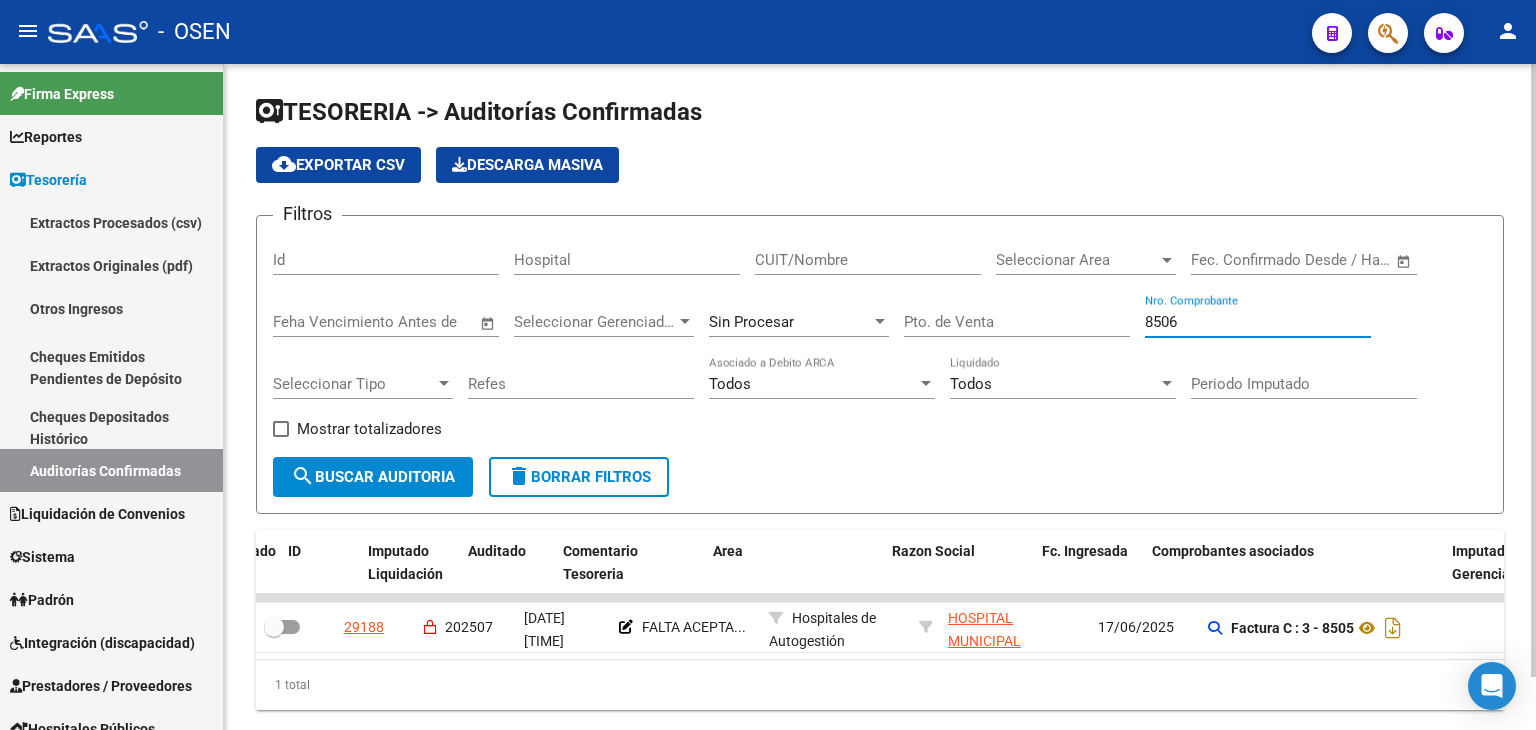 scroll, scrollTop: 0, scrollLeft: 72, axis: horizontal 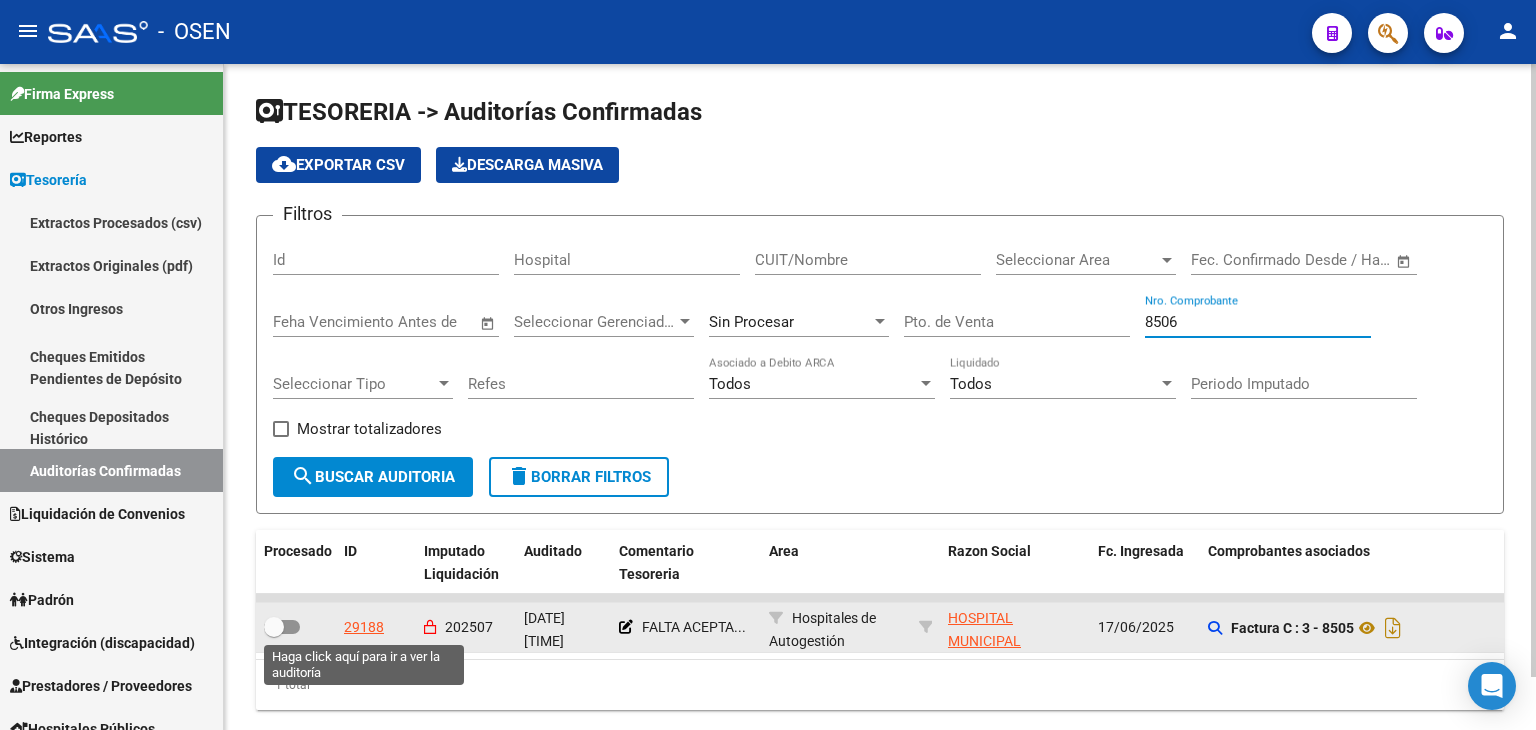 type on "8506" 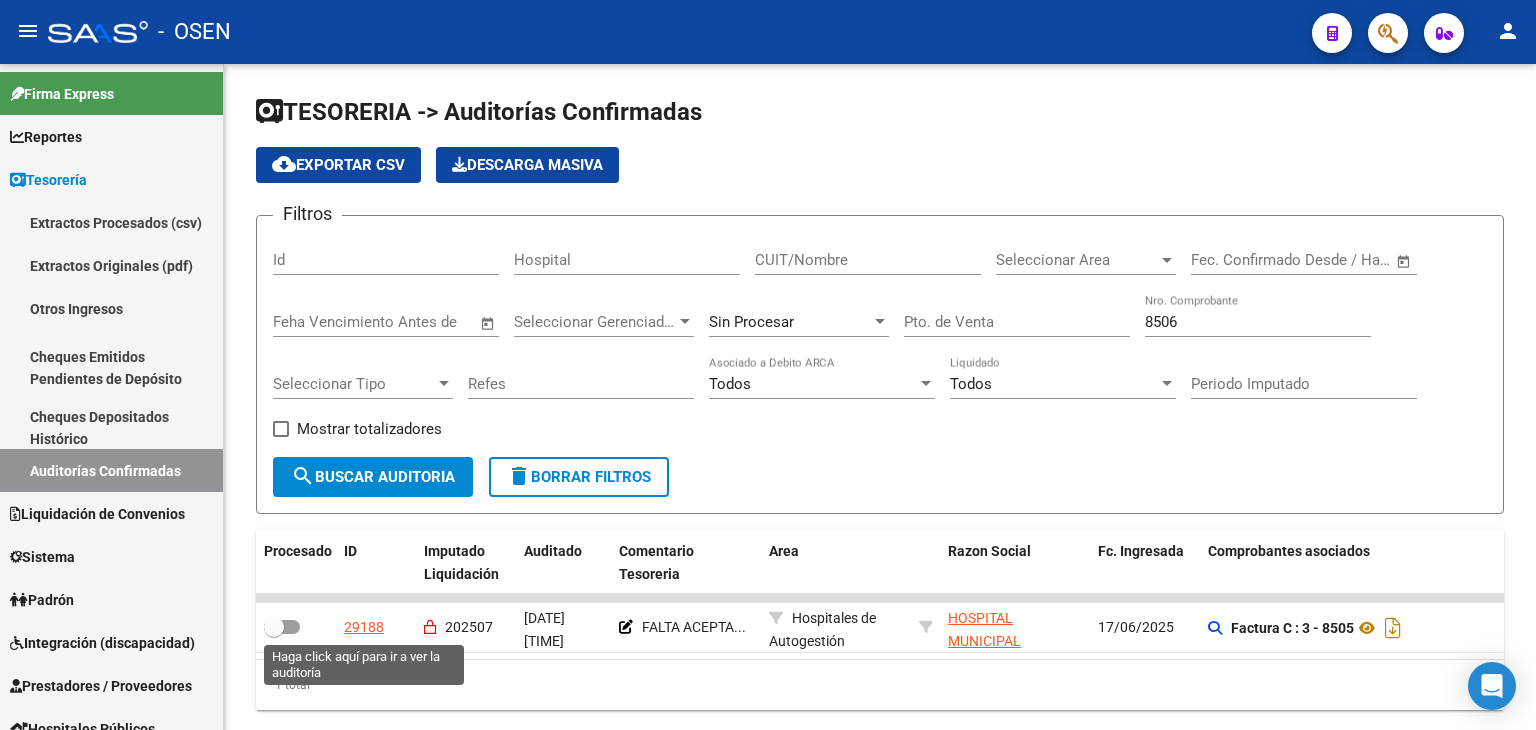 drag, startPoint x: 375, startPoint y: 629, endPoint x: 524, endPoint y: 609, distance: 150.33629 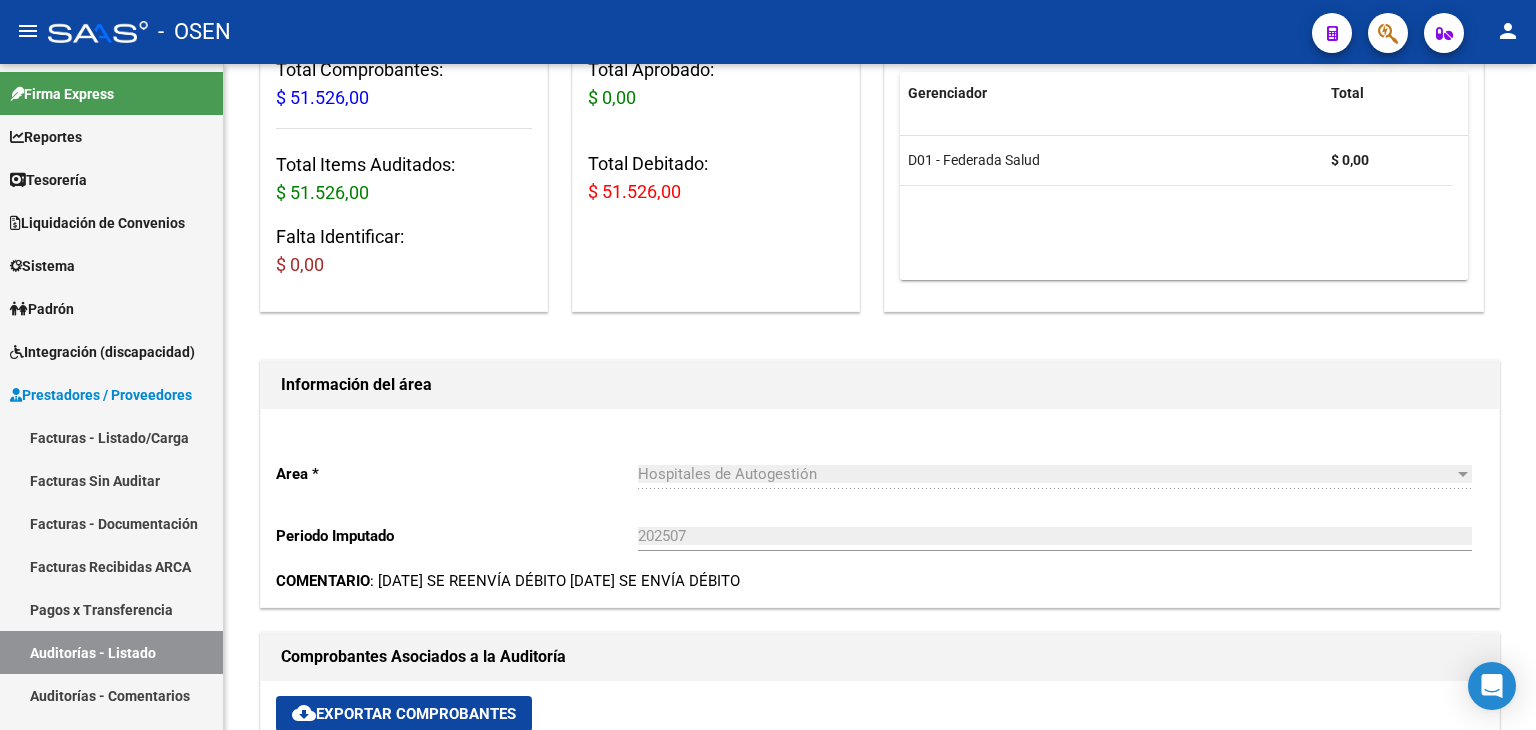 scroll, scrollTop: 666, scrollLeft: 0, axis: vertical 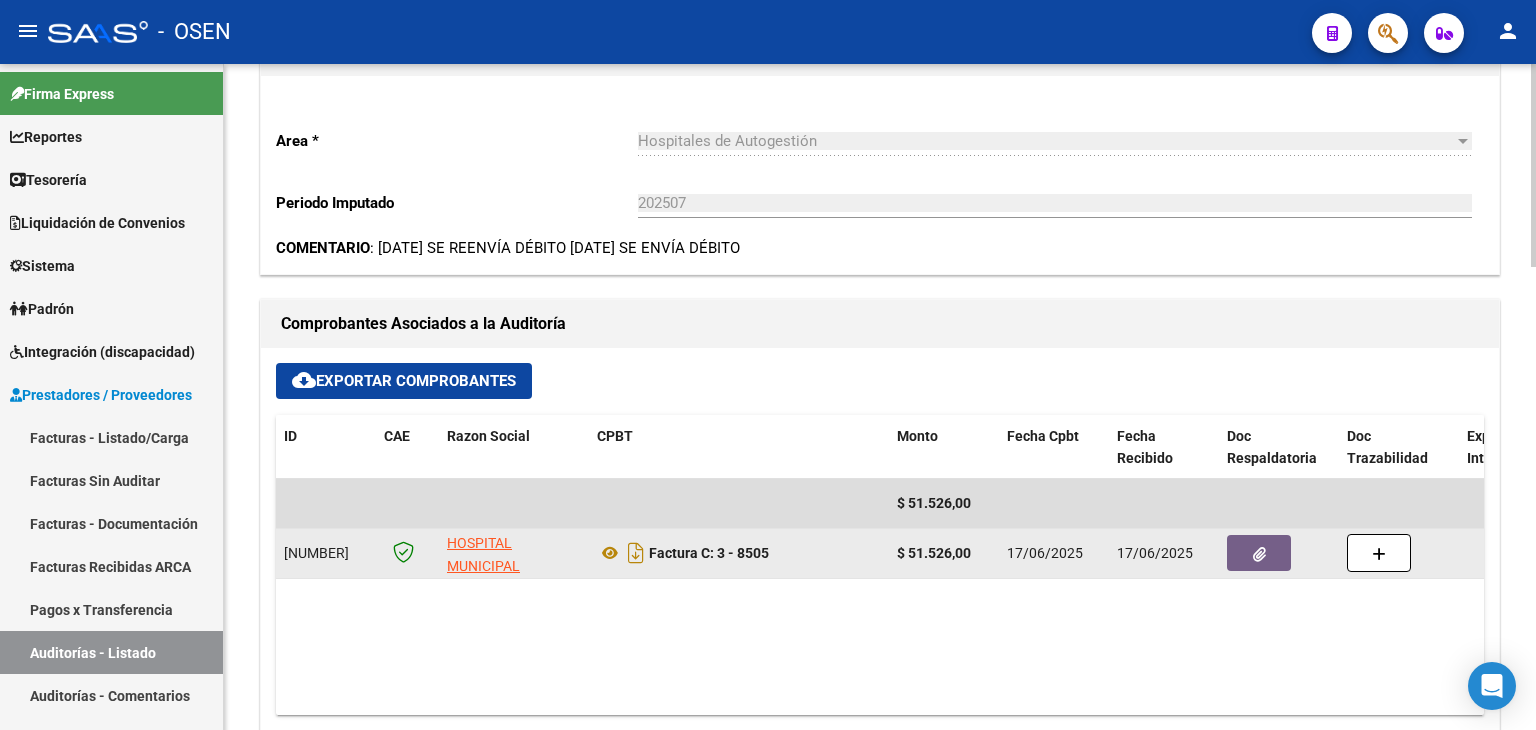 click on "77535 HOSPITAL MUNICIPAL SUBZONAL DE BALCARCE  Factura C: 3 - 8505  $ 51.526,00 17/06/2025 17/06/2025 17/06/2025 Evelyn  Canosa - ecanosa@osensalud.com.ar" 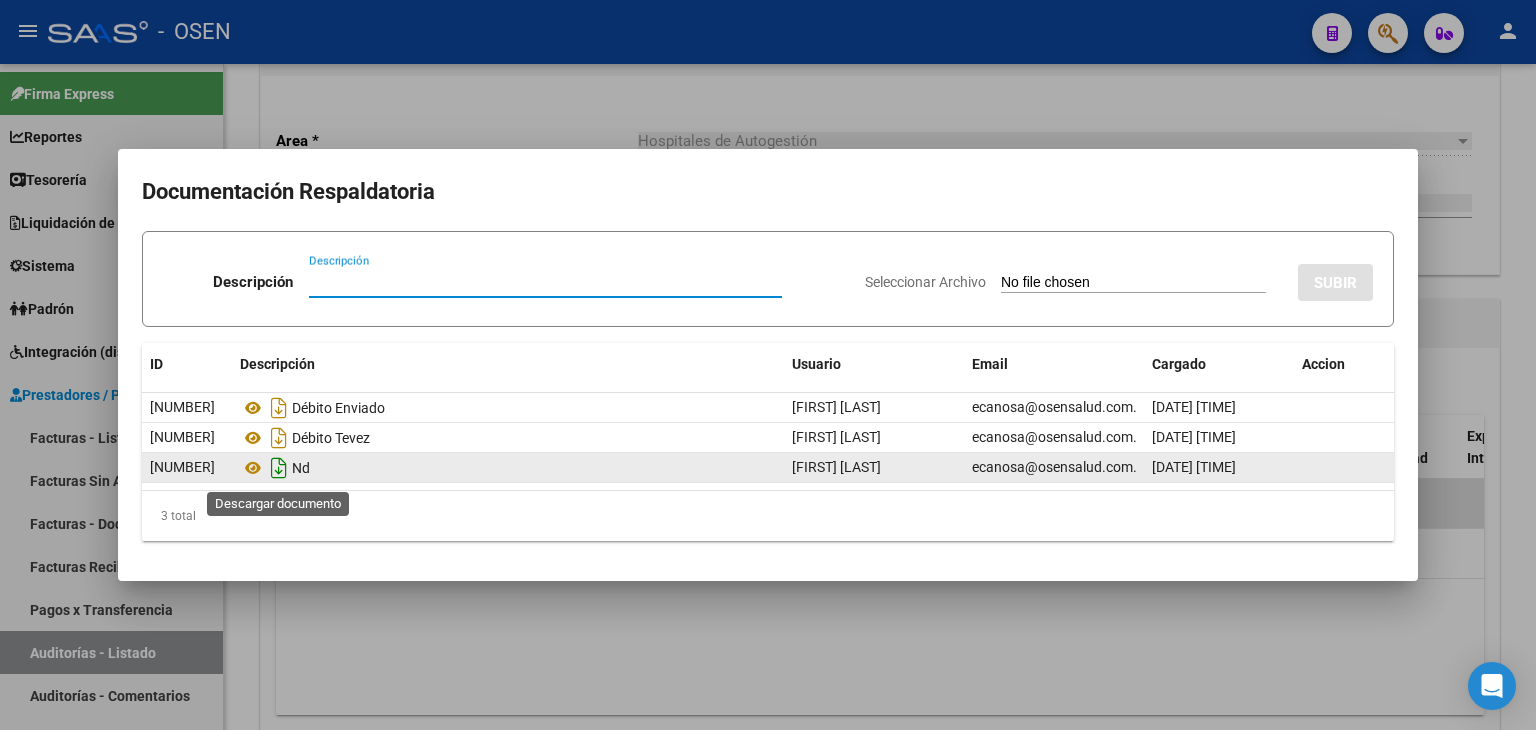 click 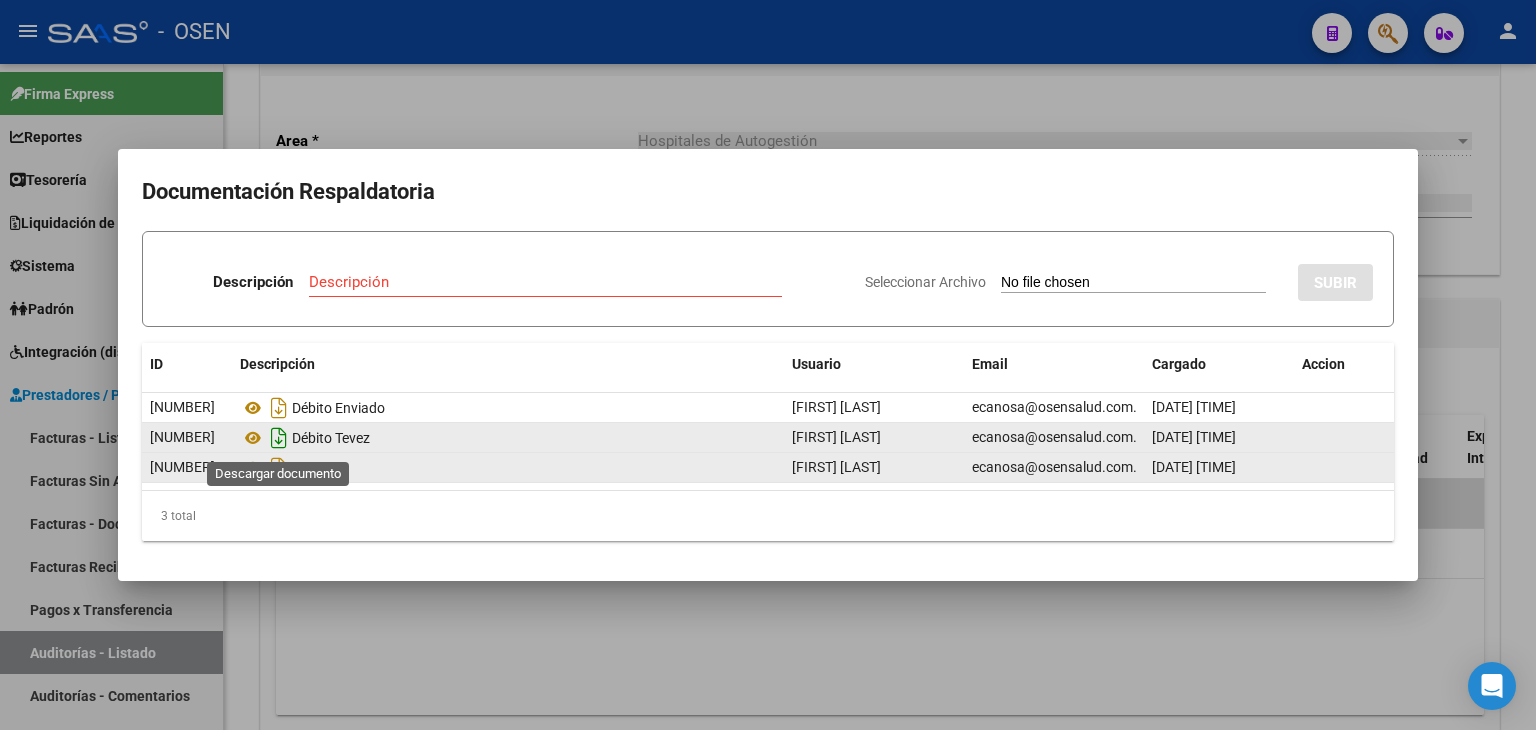 click 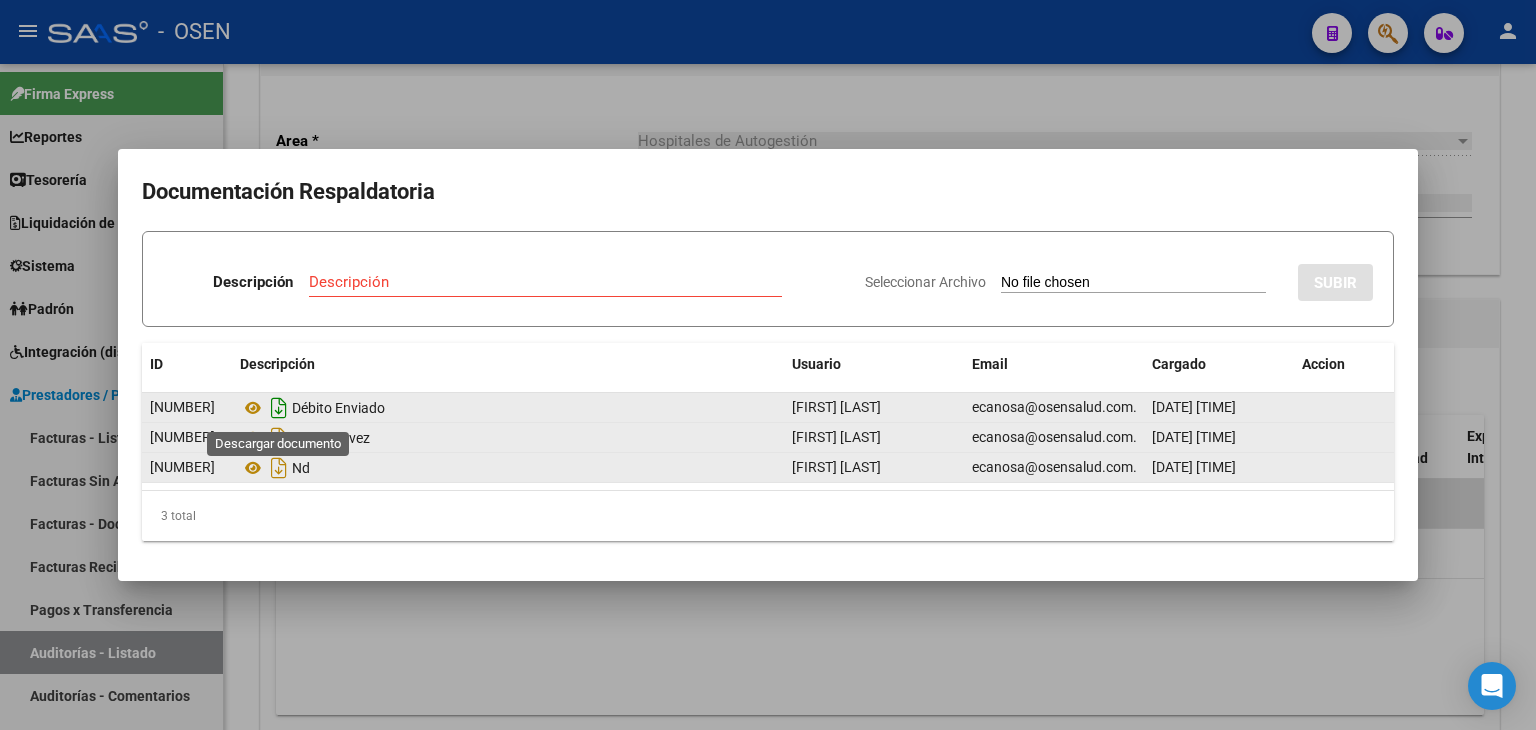 click 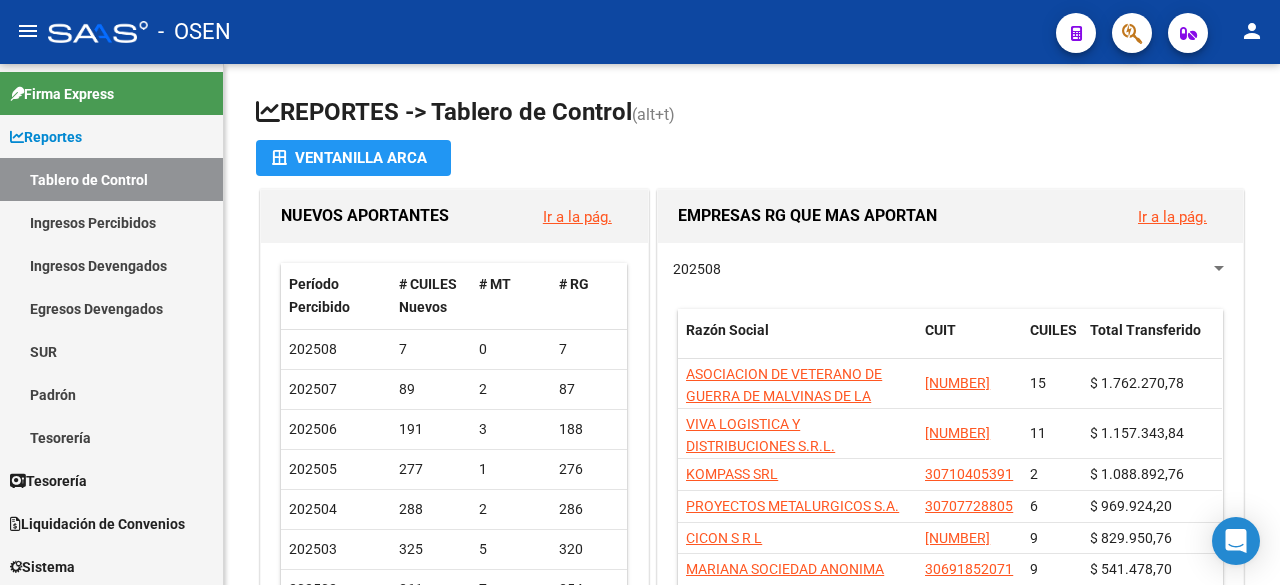scroll, scrollTop: 0, scrollLeft: 0, axis: both 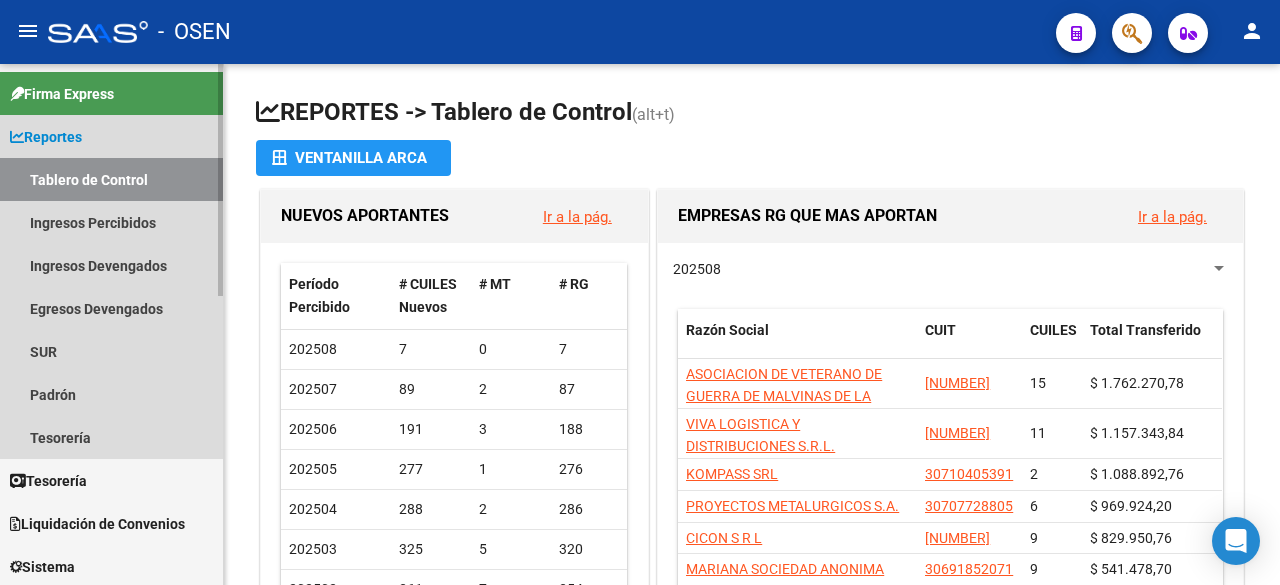 click on "Reportes" at bounding box center (111, 136) 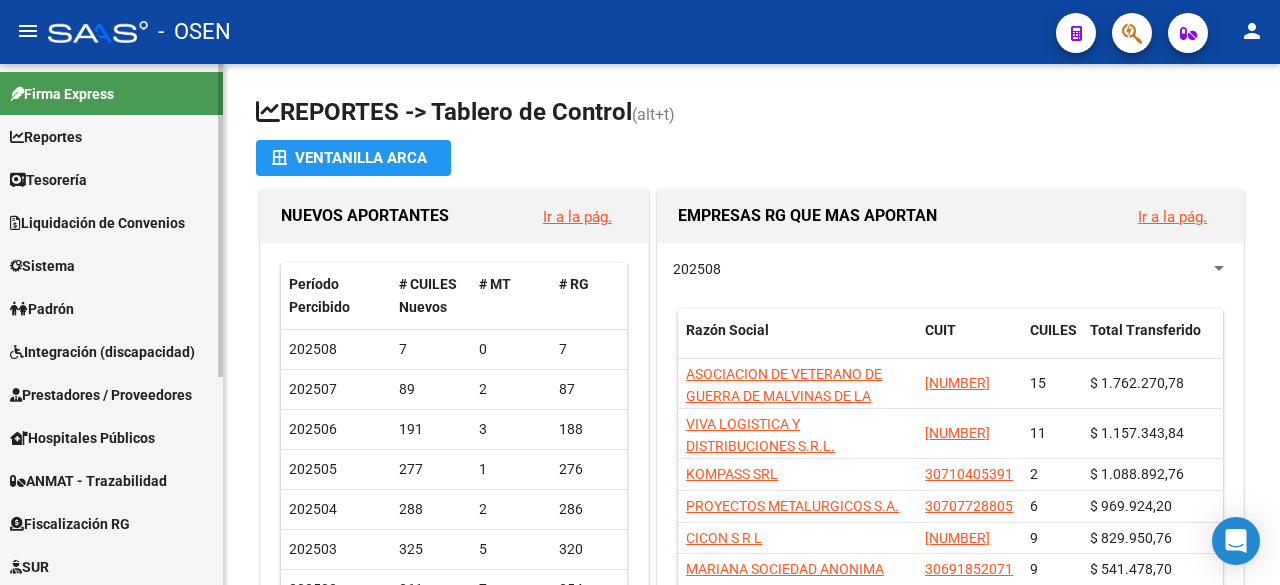 click on "Tesorería" at bounding box center [48, 180] 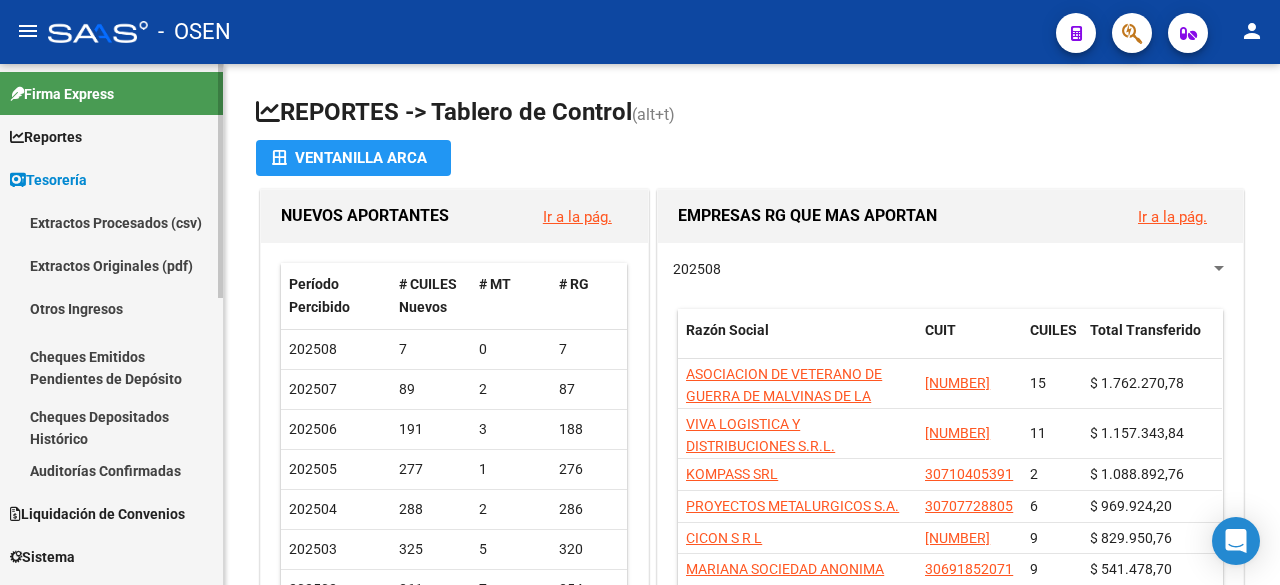 scroll, scrollTop: 333, scrollLeft: 0, axis: vertical 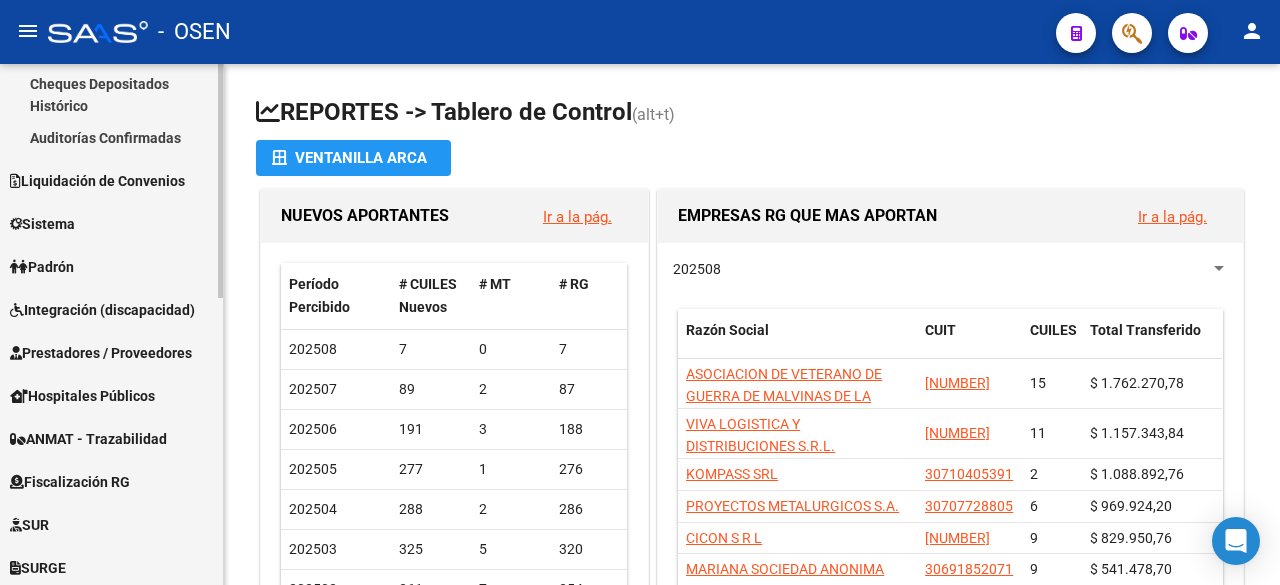 click on "Prestadores / Proveedores" at bounding box center [111, 352] 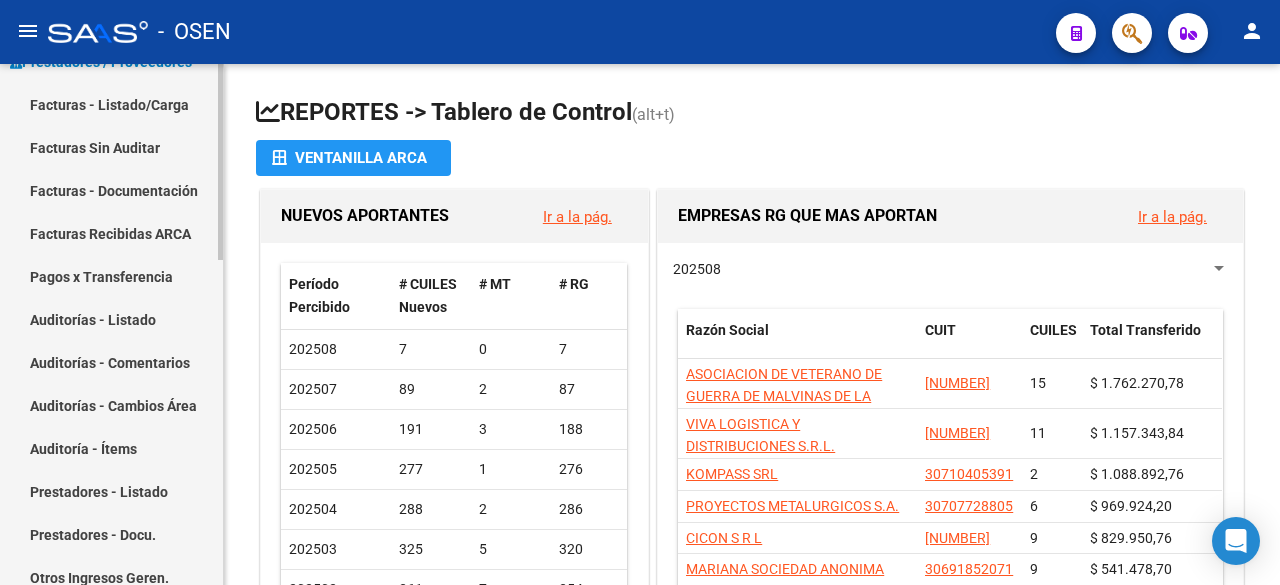 click on "Facturas - Listado/Carga" at bounding box center [111, 104] 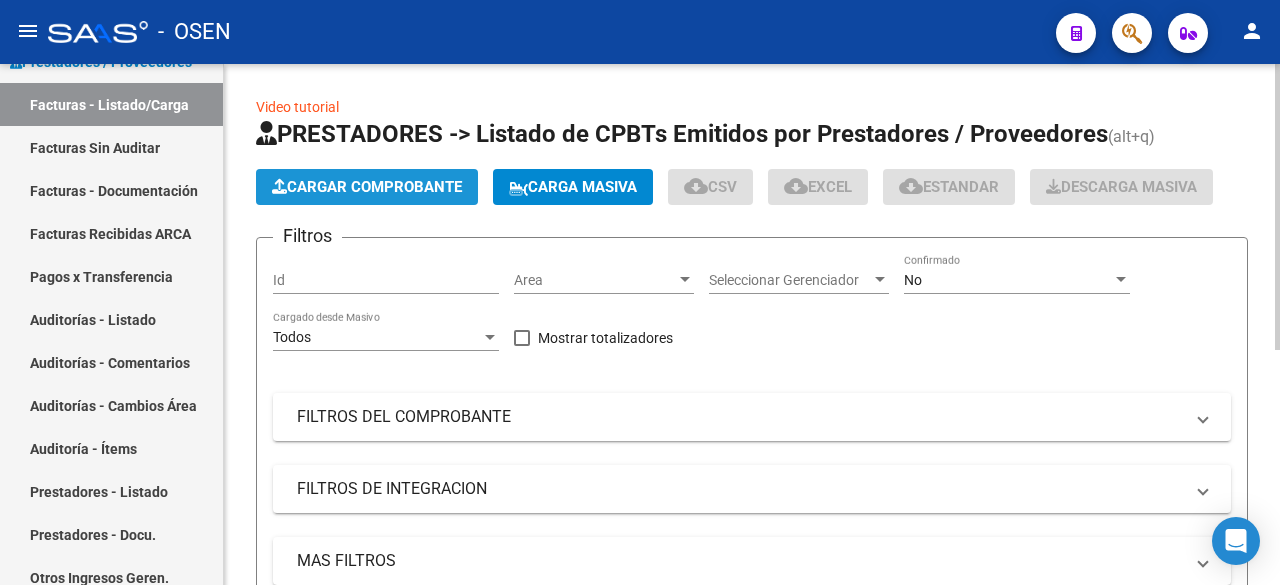 click on "Cargar Comprobante" 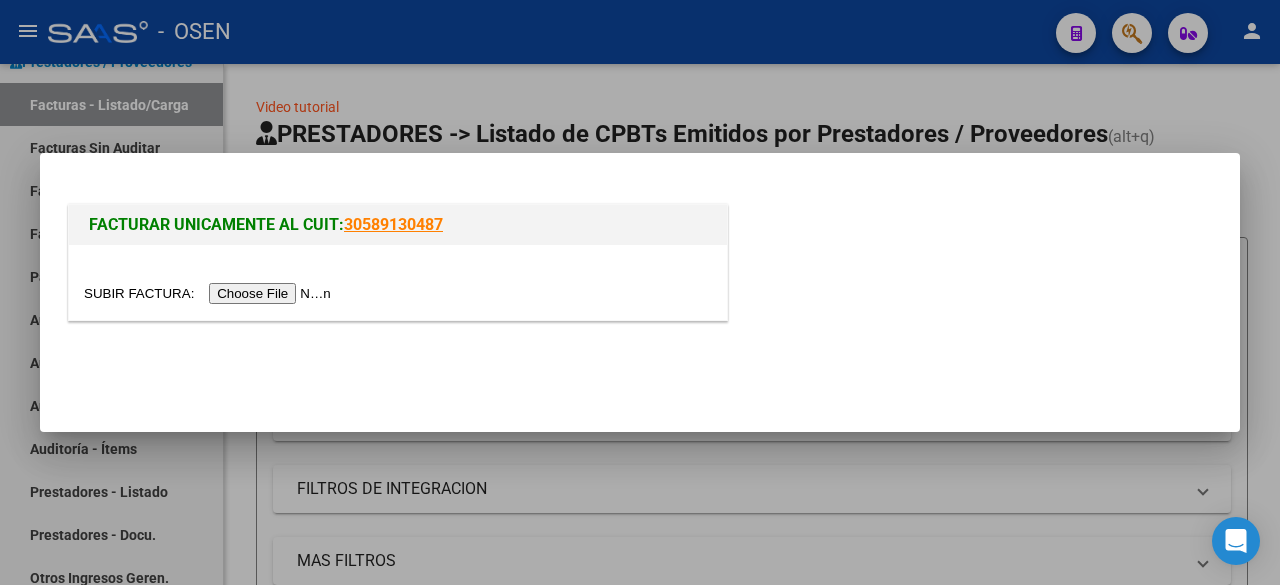 click at bounding box center (210, 293) 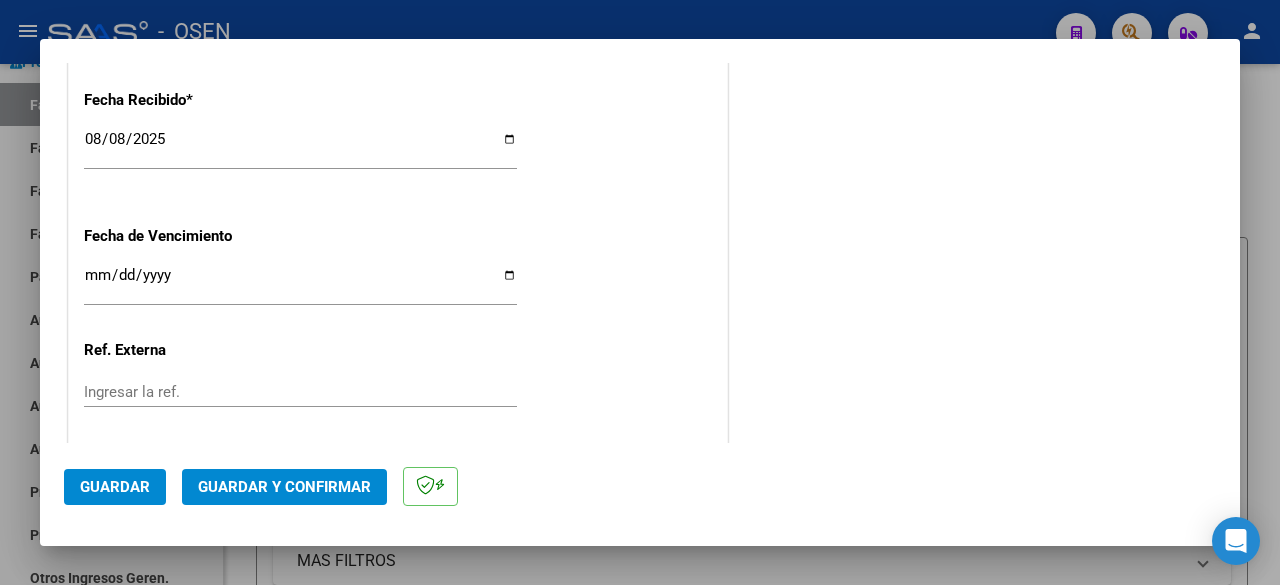 scroll, scrollTop: 1316, scrollLeft: 0, axis: vertical 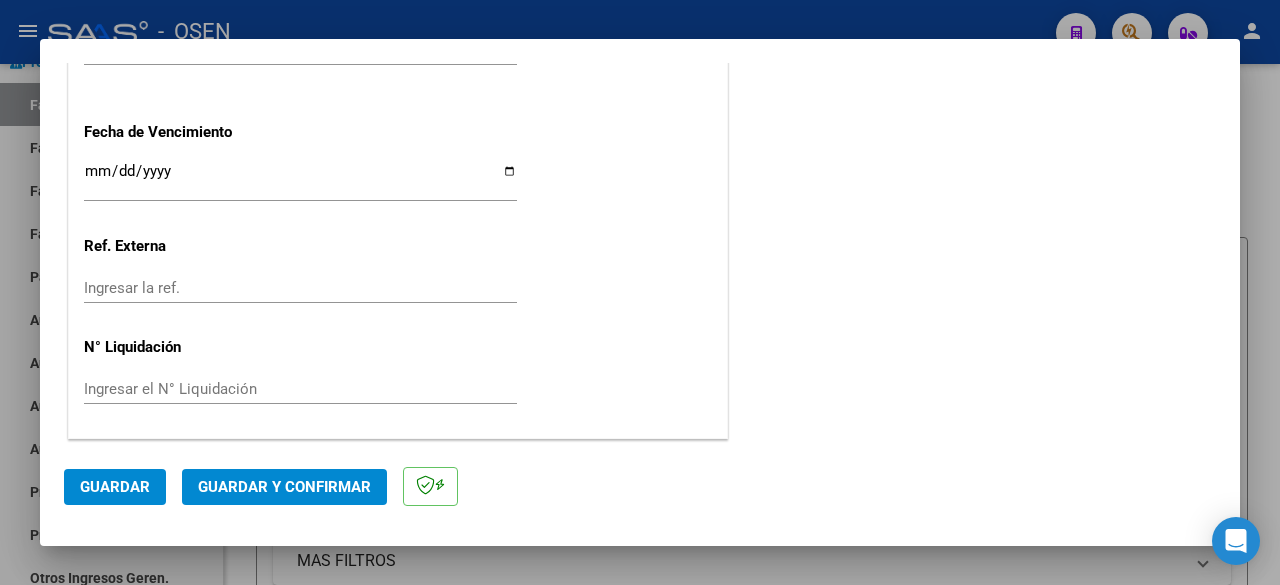 click on "Guardar y Confirmar" 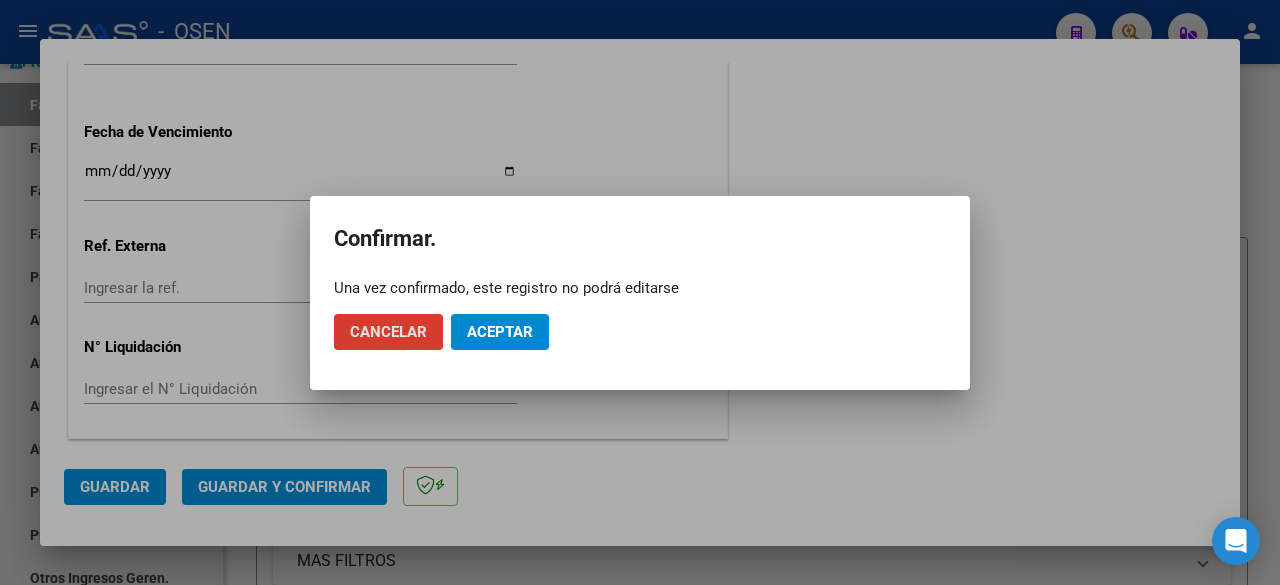 click on "Aceptar" 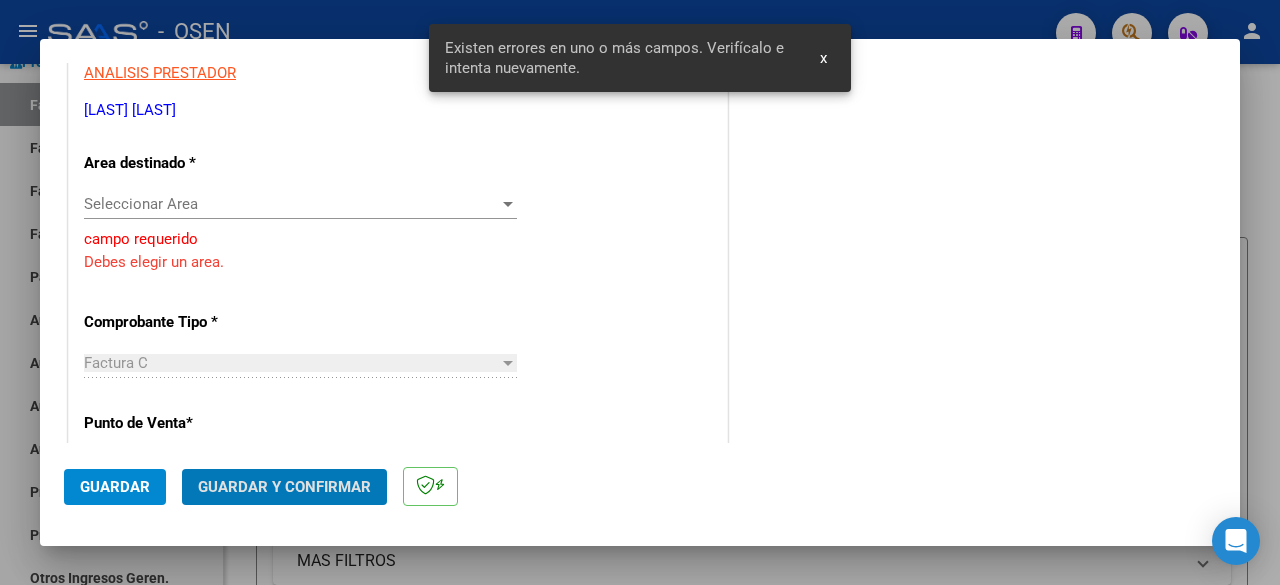 scroll, scrollTop: 325, scrollLeft: 0, axis: vertical 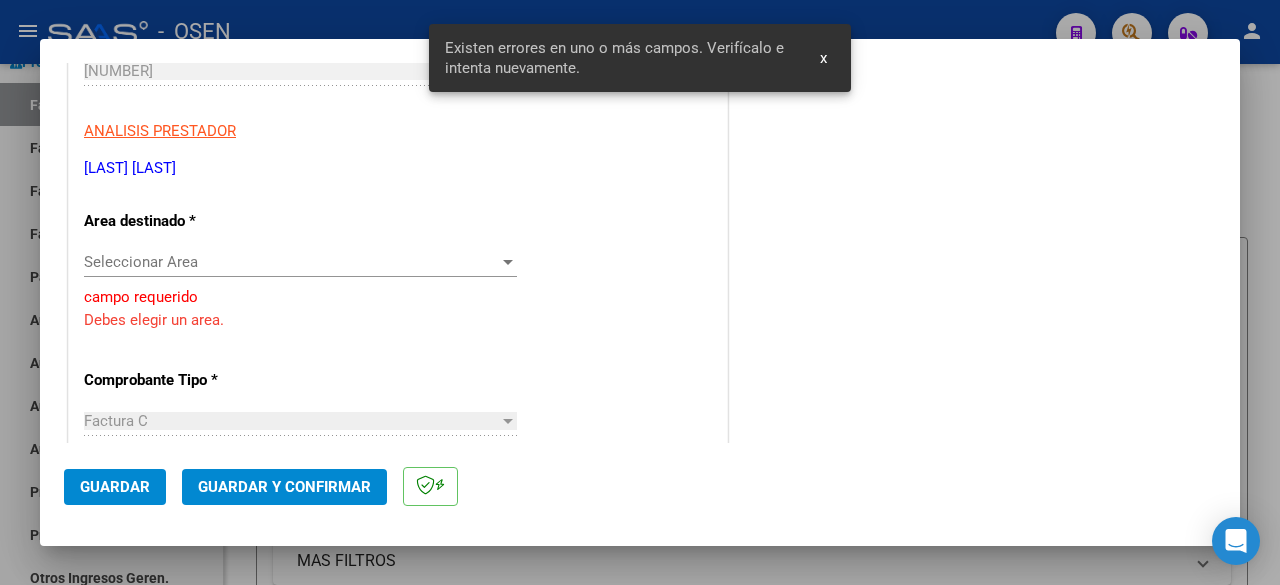 click on "Seleccionar Area Seleccionar Area" at bounding box center (300, 262) 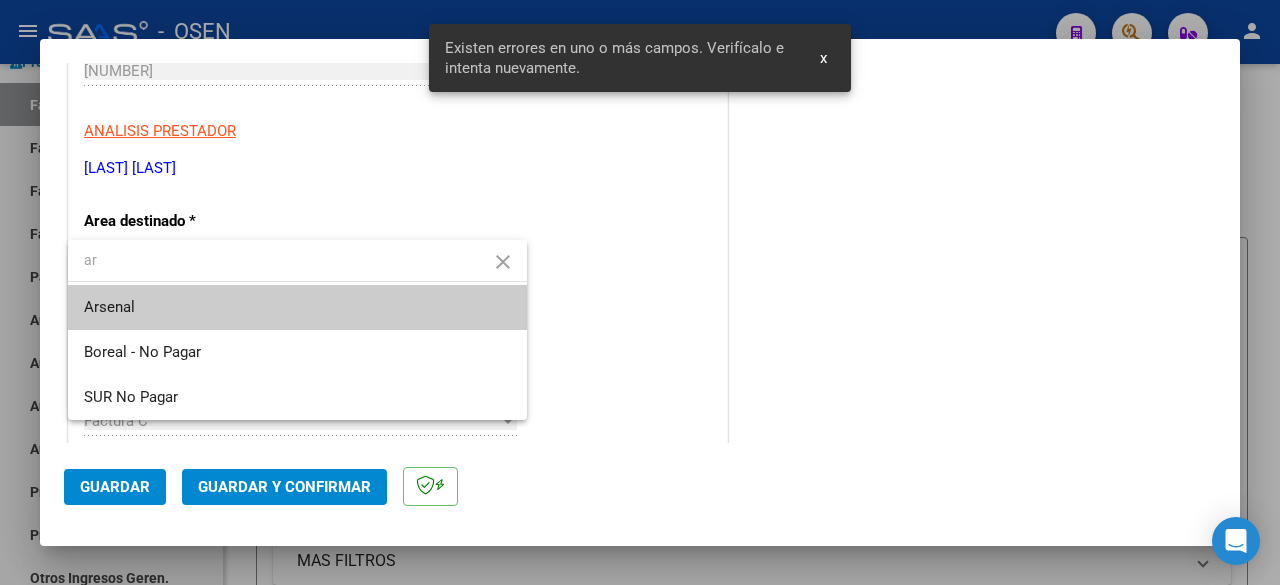 type on "ar" 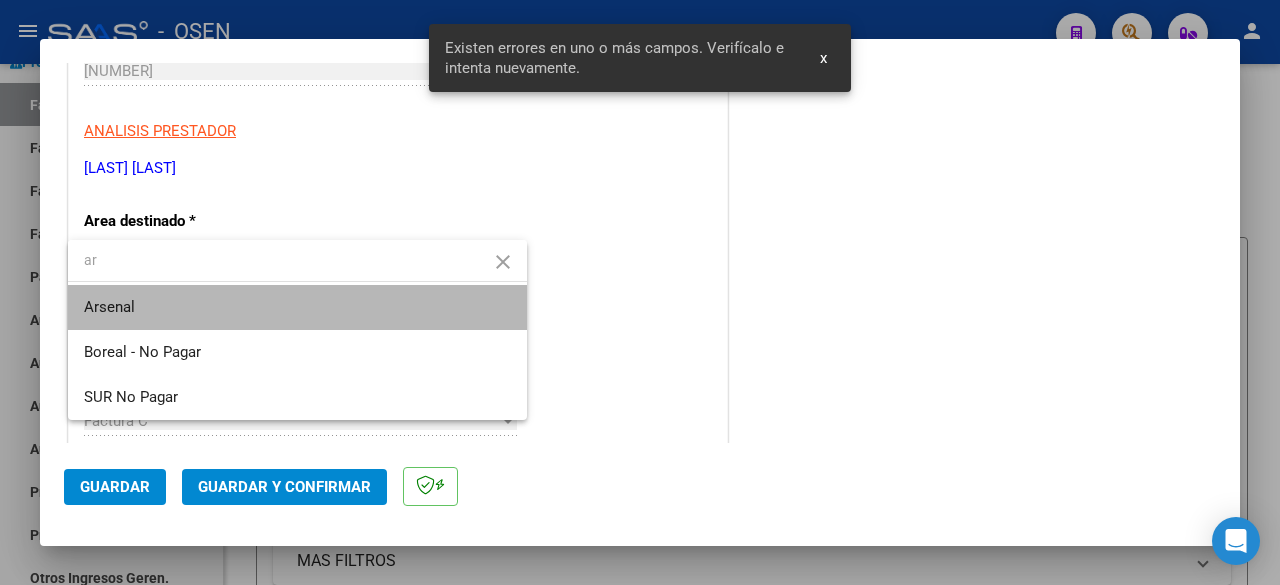click on "Arsenal" at bounding box center [297, 307] 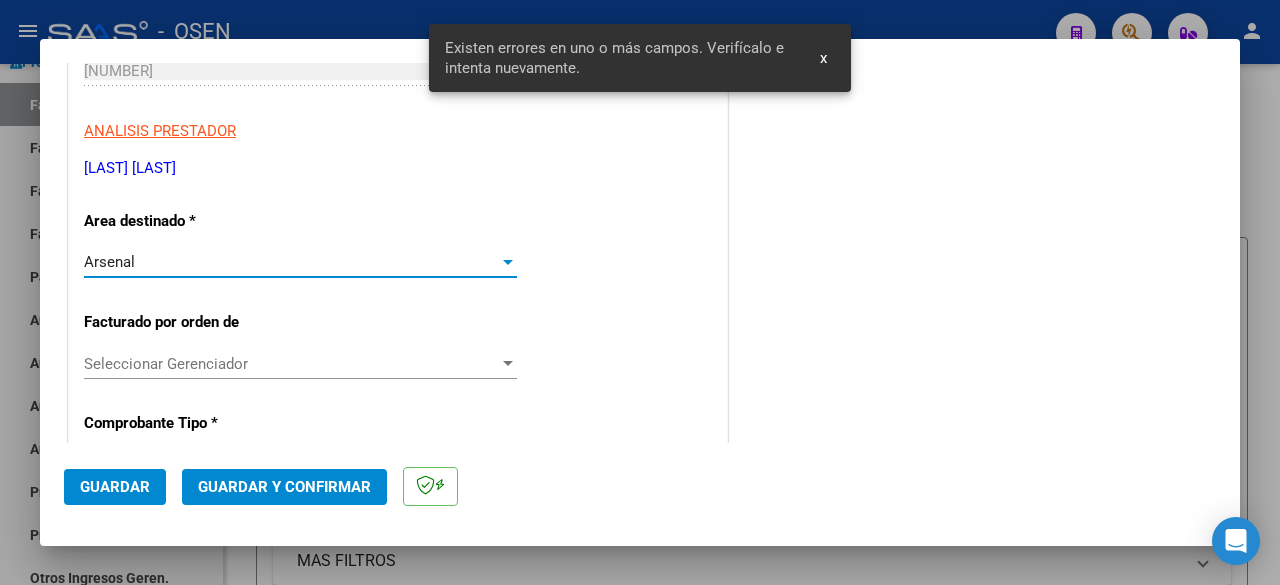 scroll, scrollTop: 992, scrollLeft: 0, axis: vertical 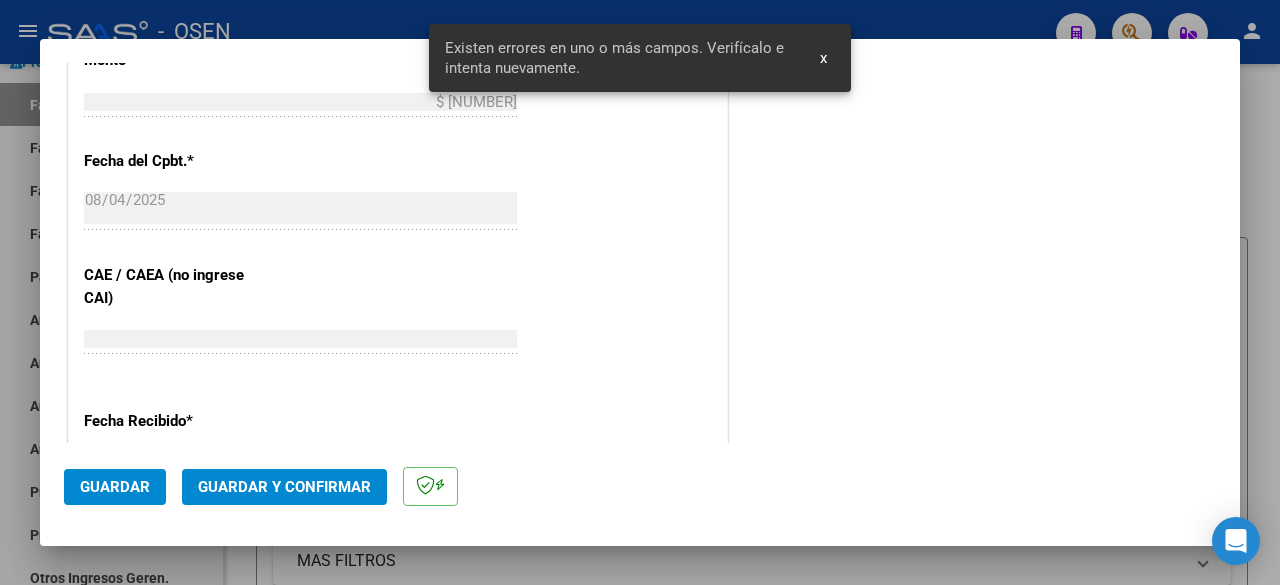 click on "Guardar y Confirmar" 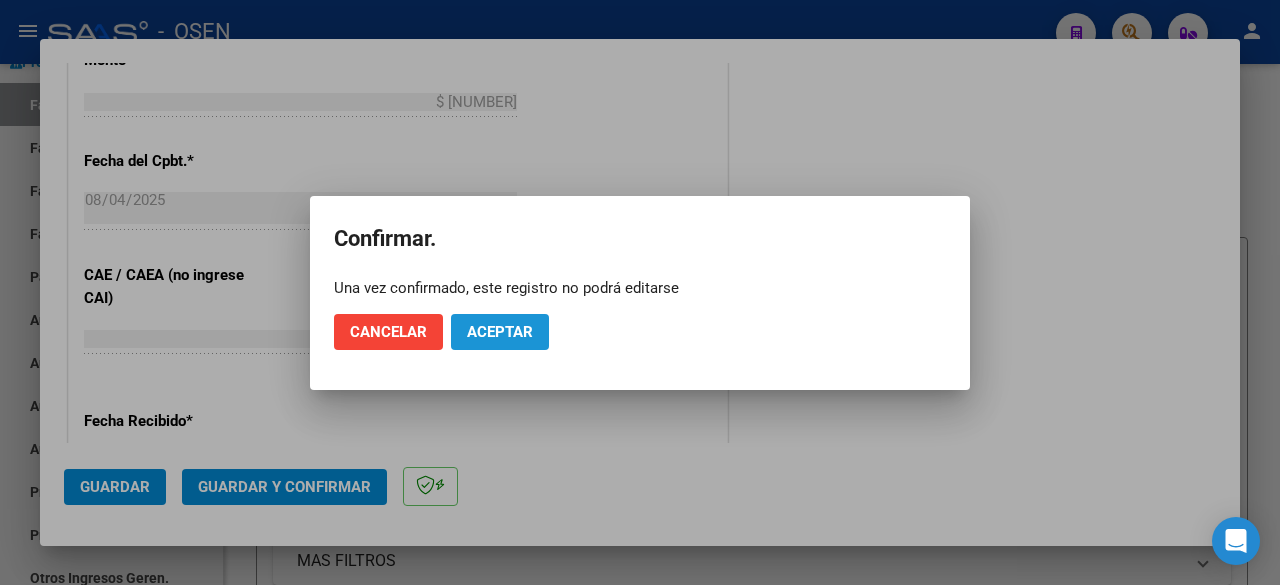 click on "Aceptar" 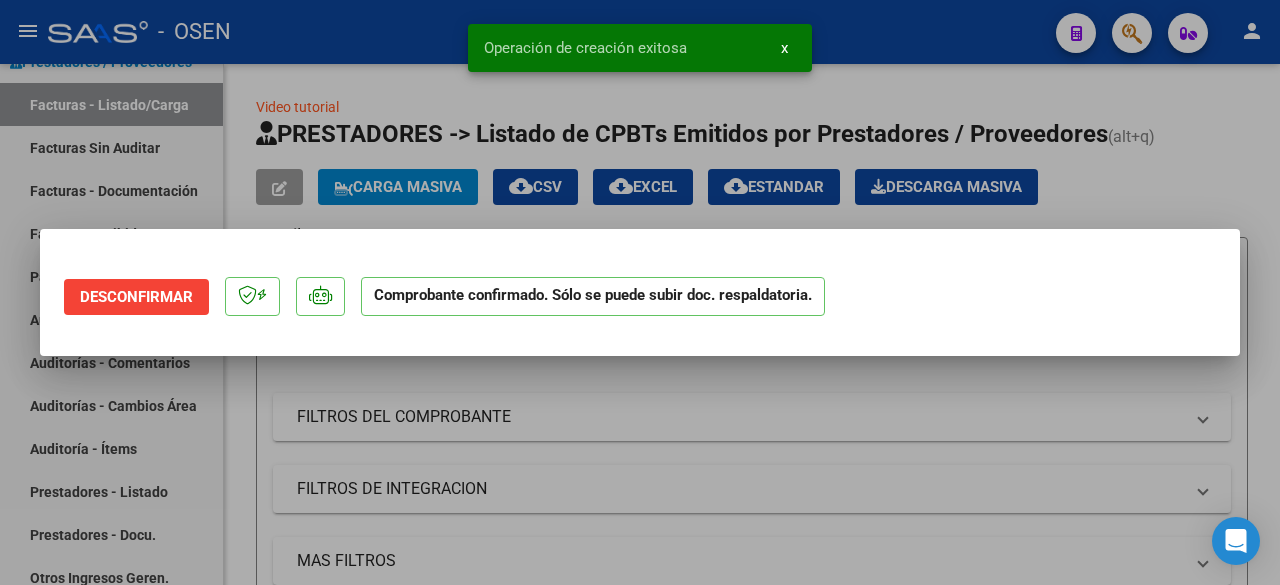 scroll, scrollTop: 0, scrollLeft: 0, axis: both 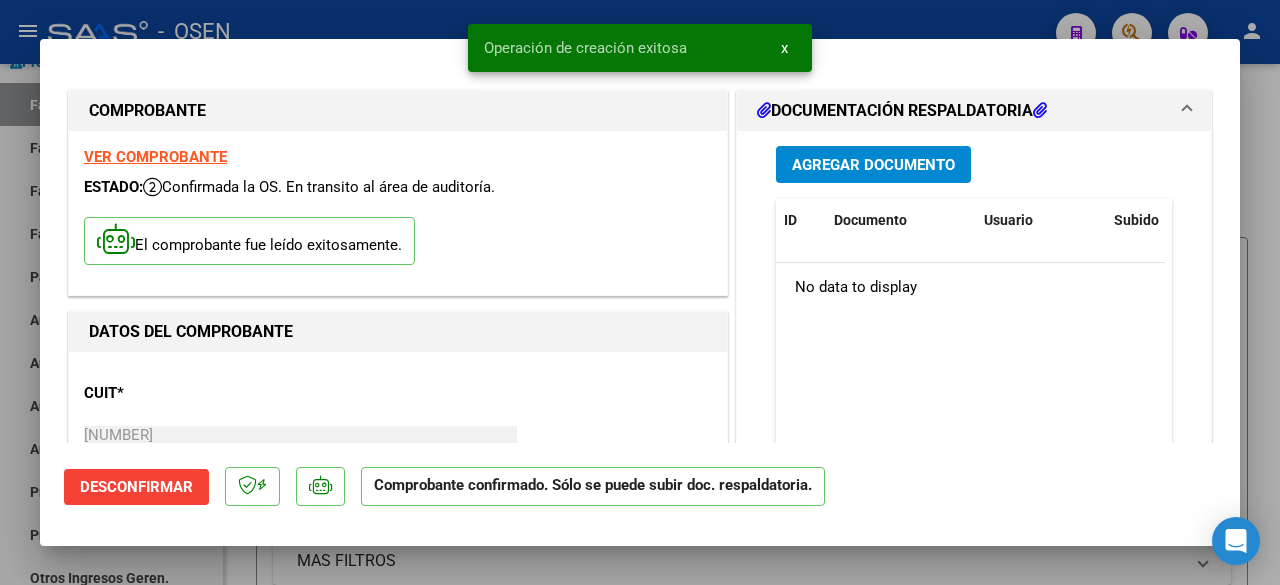 click at bounding box center [640, 292] 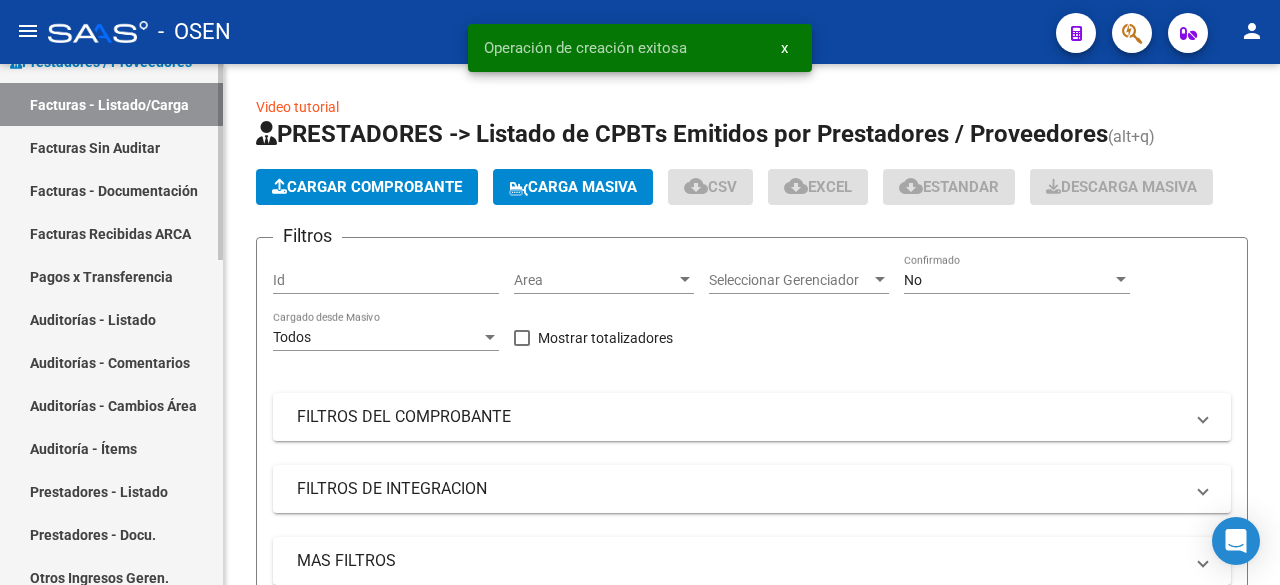 drag, startPoint x: 26, startPoint y: 416, endPoint x: 41, endPoint y: 412, distance: 15.524175 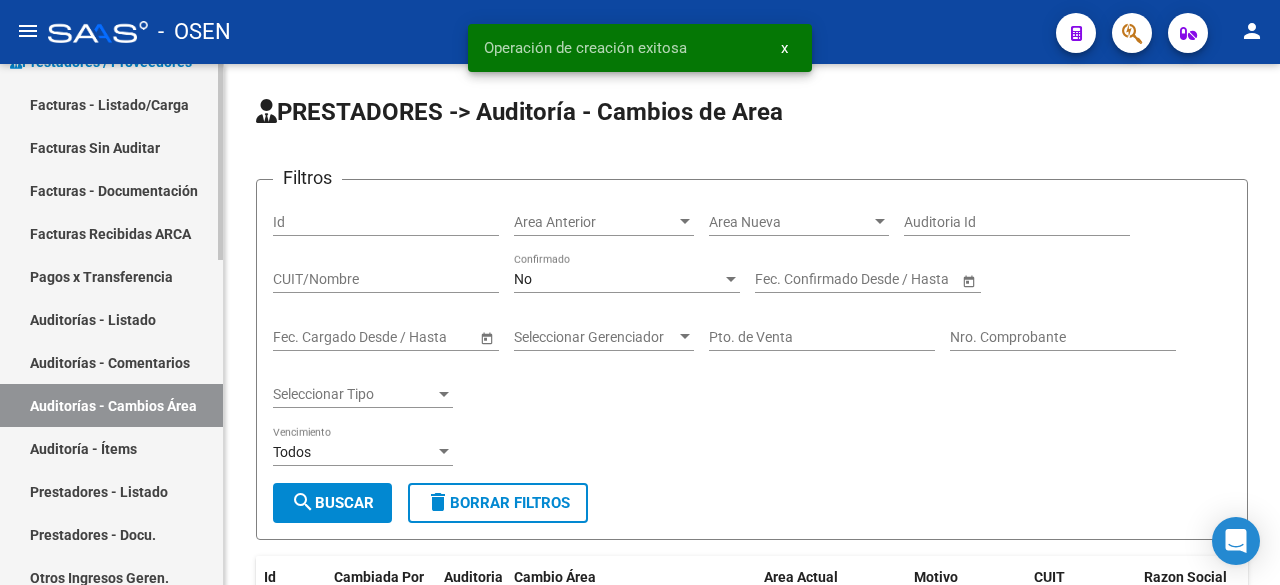 click on "Auditorías - Comentarios" at bounding box center (111, 362) 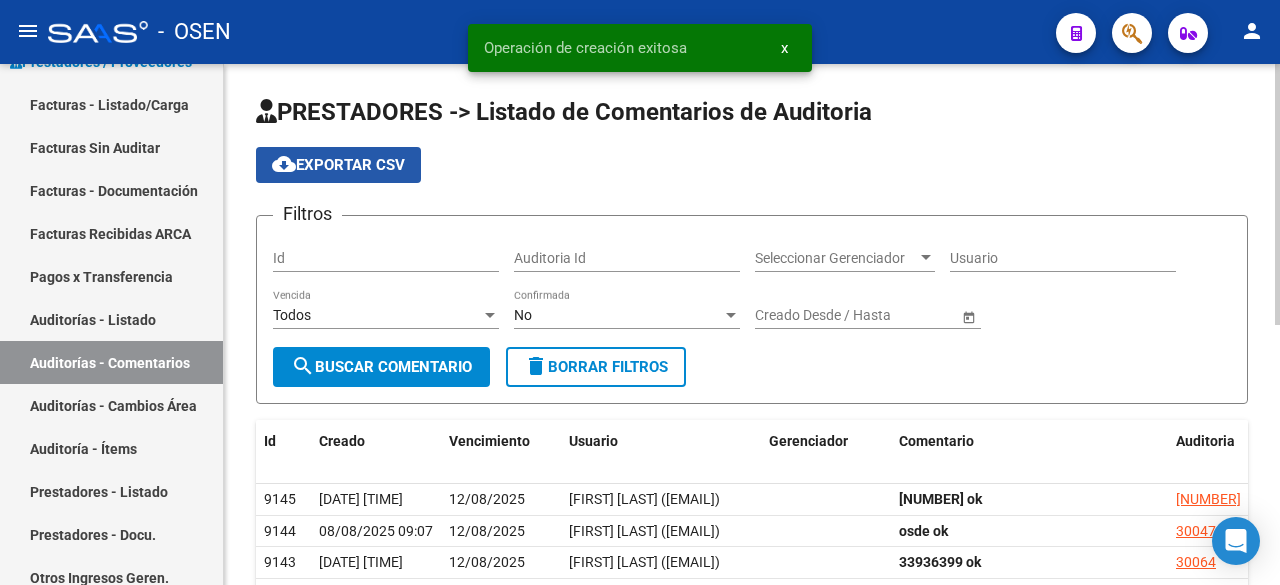 click on "cloud_download  Exportar CSV" 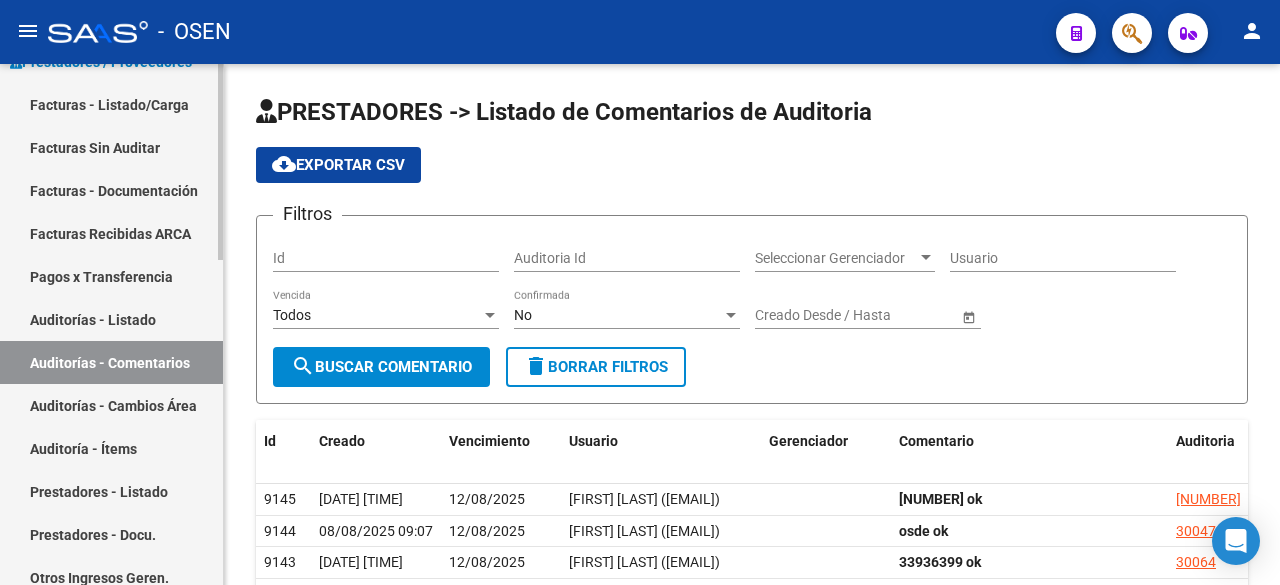 drag, startPoint x: 61, startPoint y: 321, endPoint x: 87, endPoint y: 314, distance: 26.925823 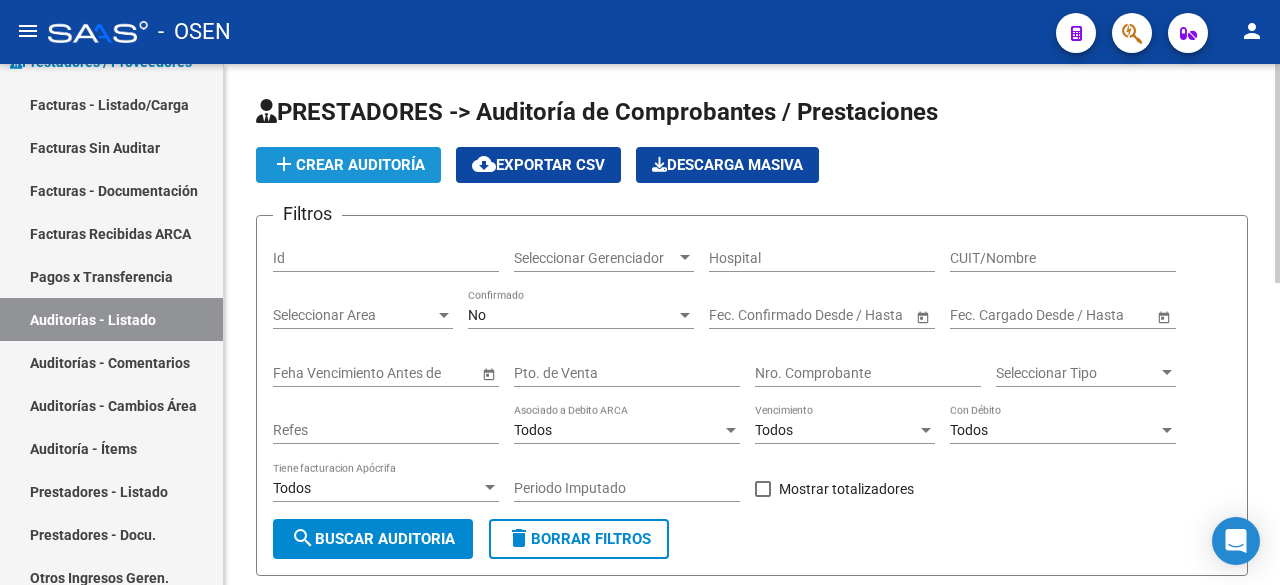 click on "add  Crear Auditoría" 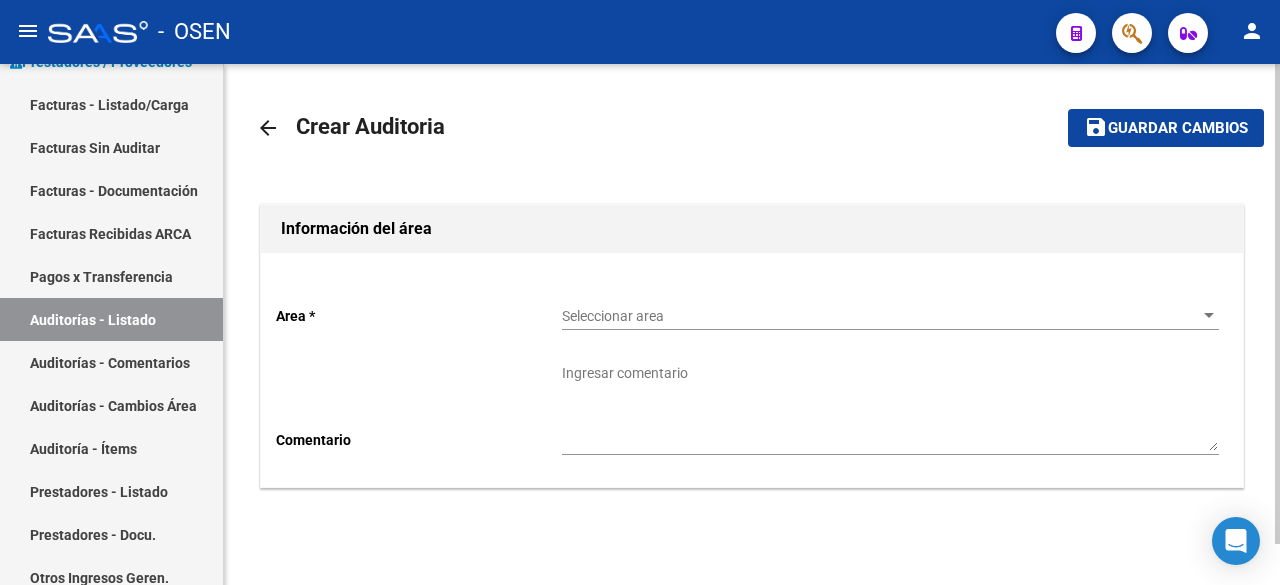 click on "Seleccionar area Seleccionar area" 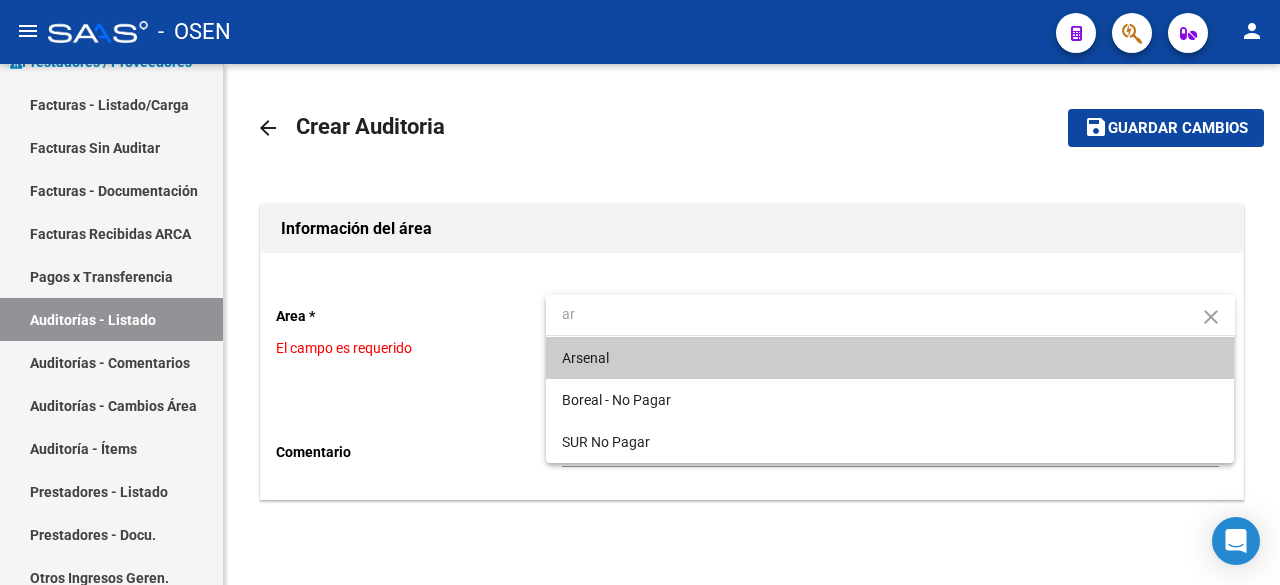 type on "ar" 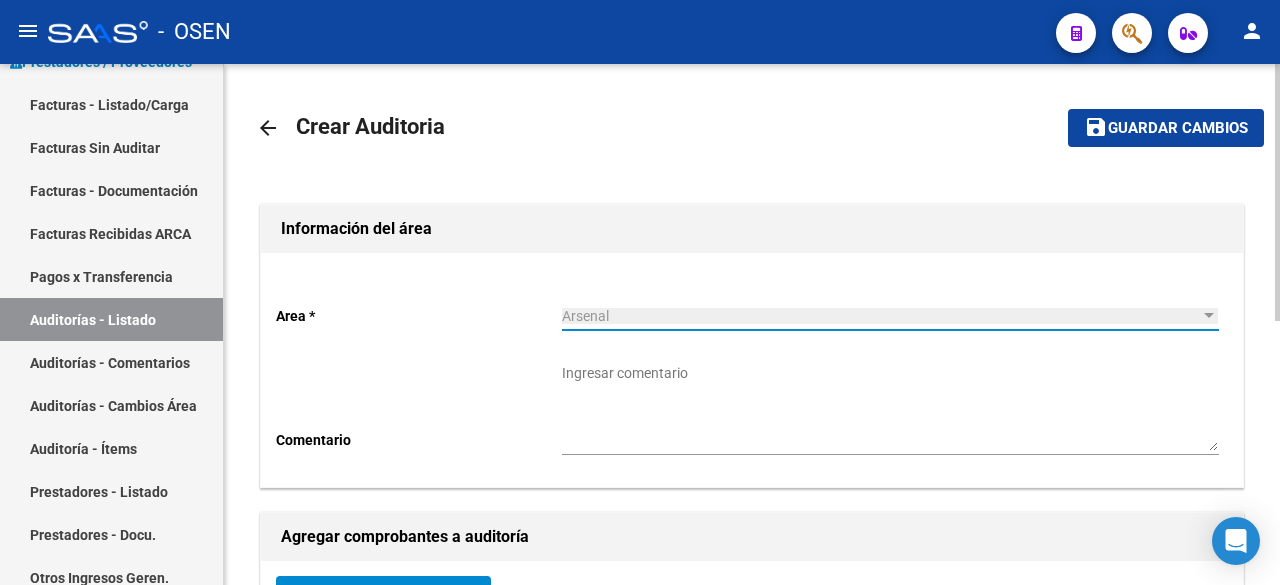 scroll, scrollTop: 333, scrollLeft: 0, axis: vertical 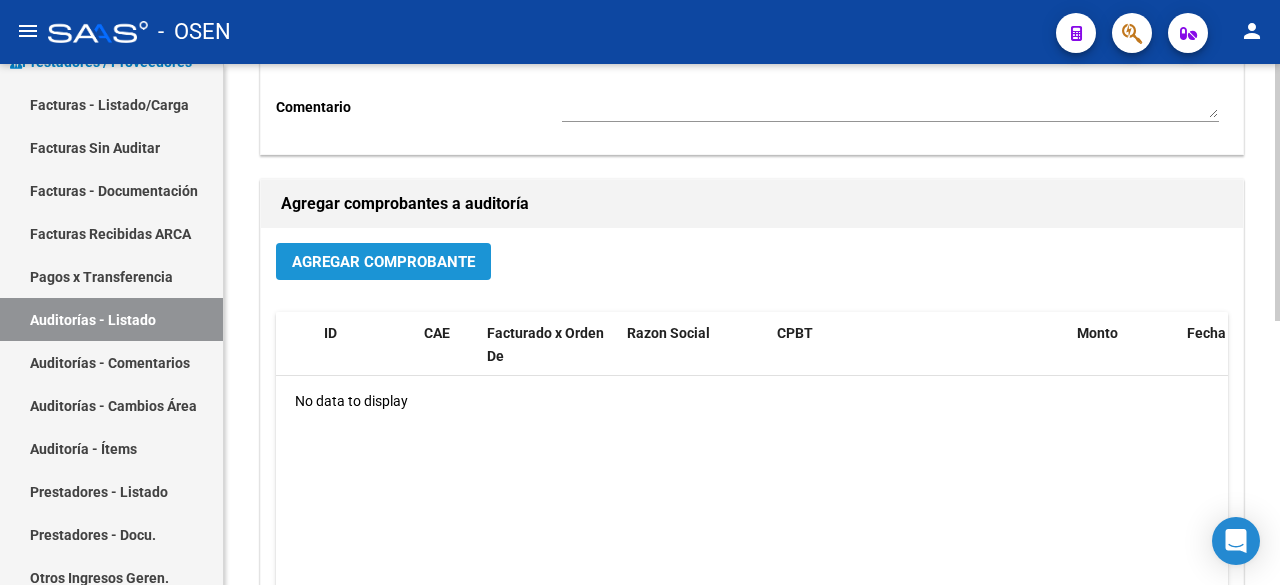 click on "Agregar Comprobante" 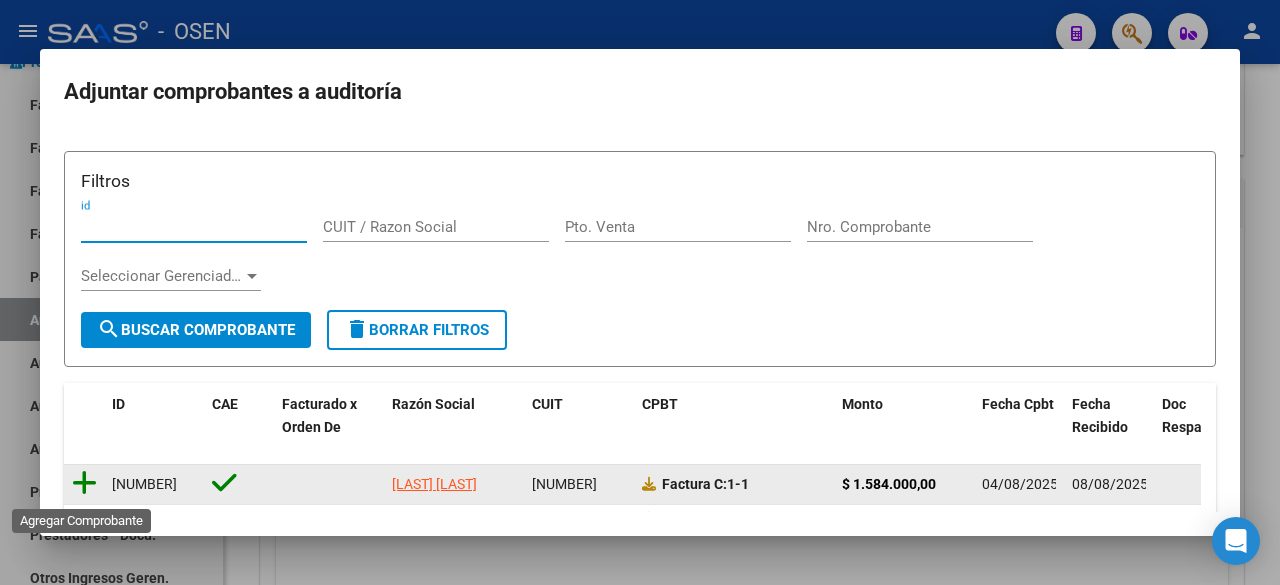 click 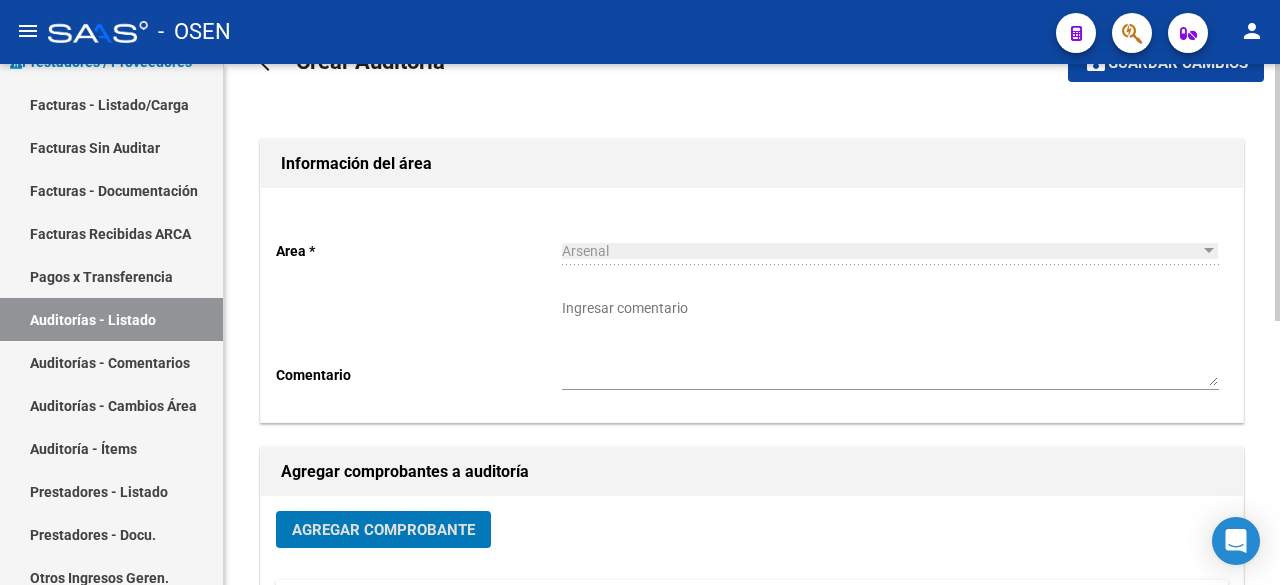 scroll, scrollTop: 0, scrollLeft: 0, axis: both 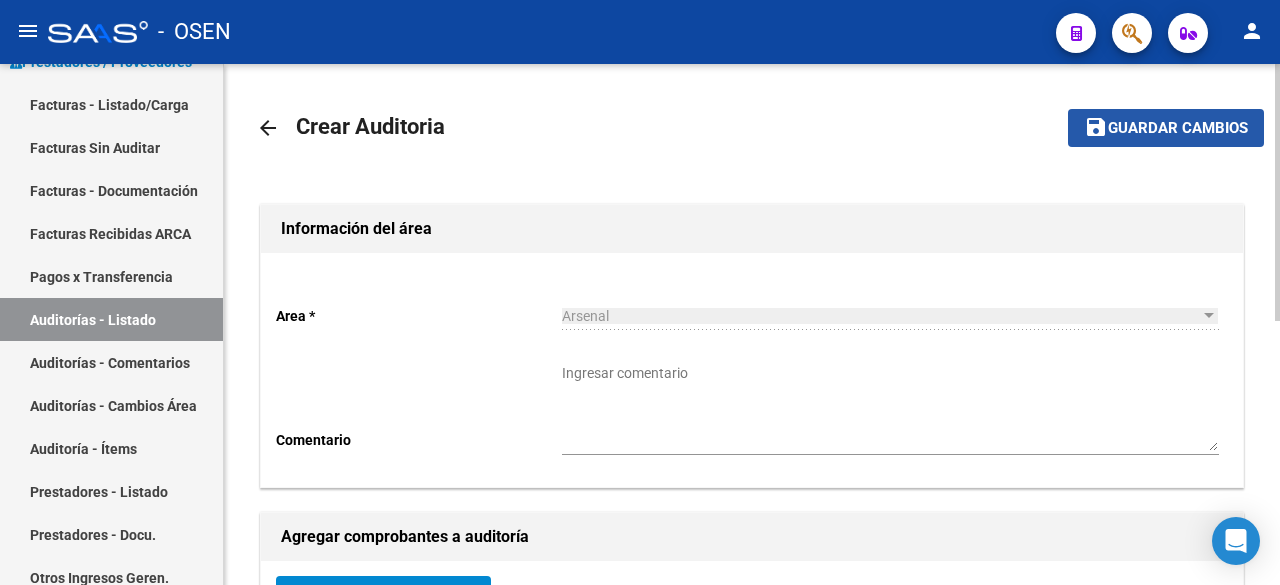 drag, startPoint x: 1220, startPoint y: 131, endPoint x: 1119, endPoint y: 189, distance: 116.46888 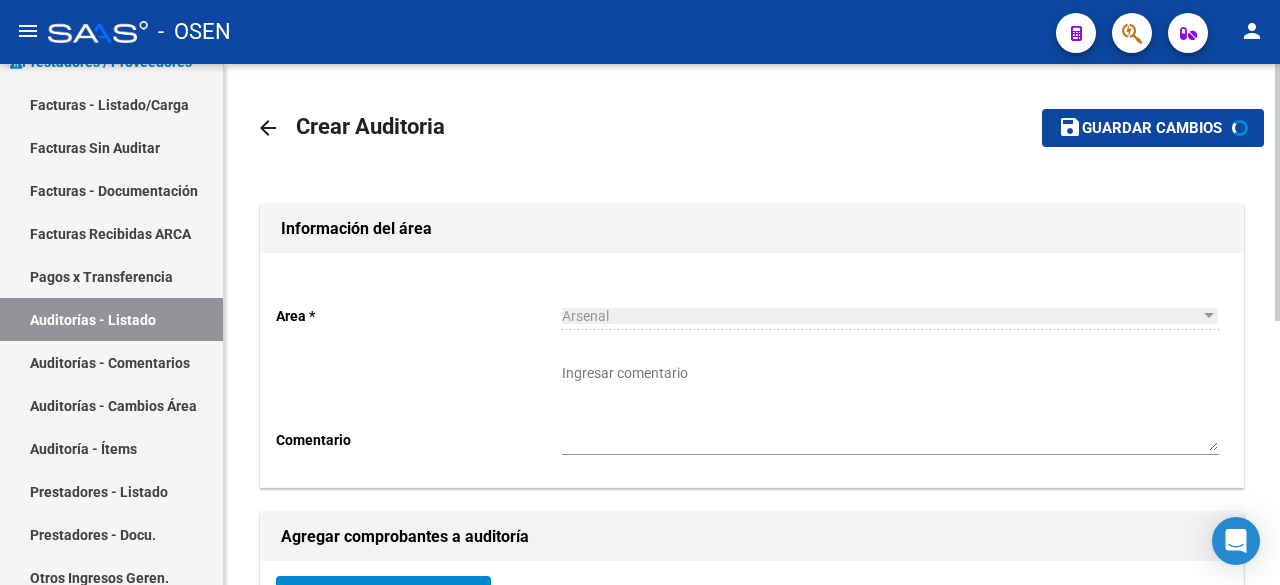 scroll, scrollTop: 284, scrollLeft: 0, axis: vertical 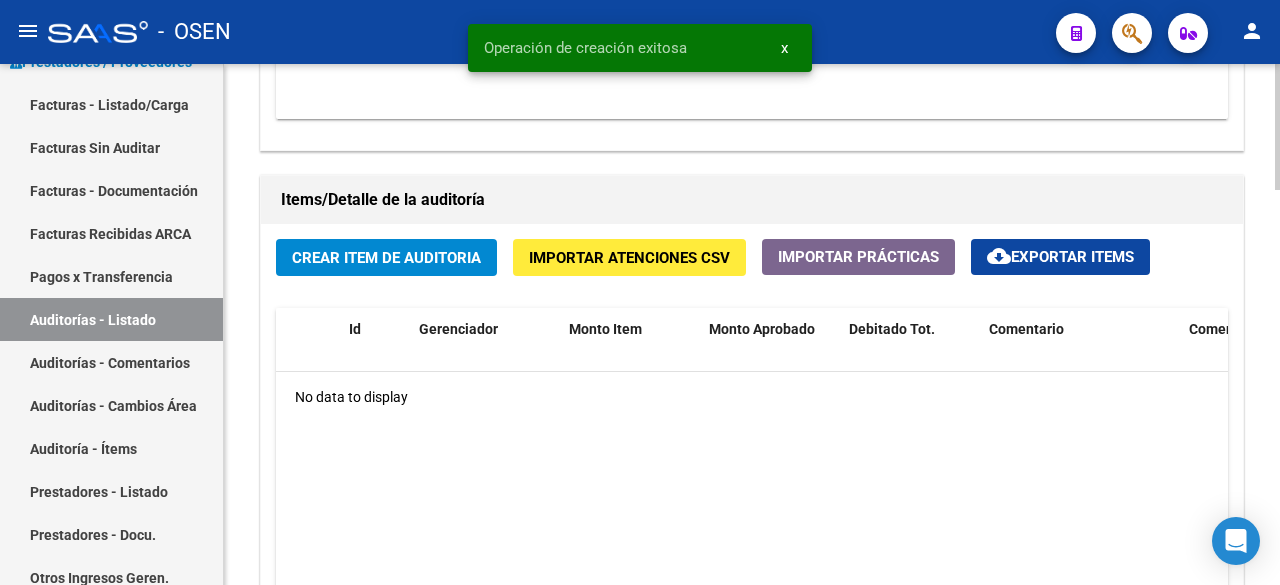 click on "Crear Item de Auditoria" 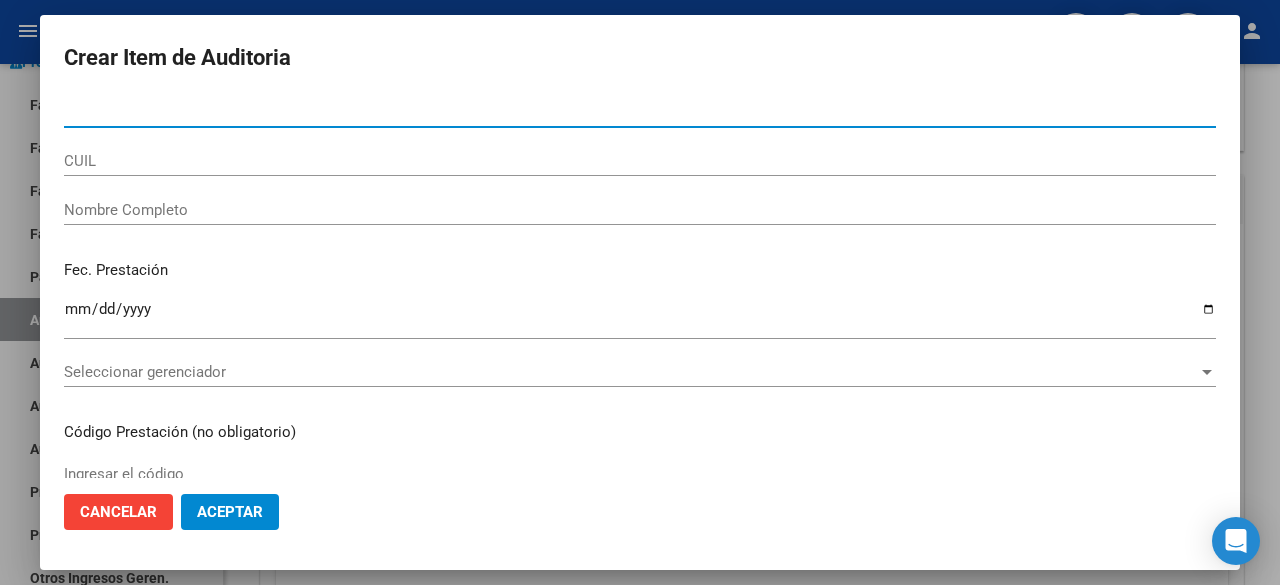click on "Aceptar" 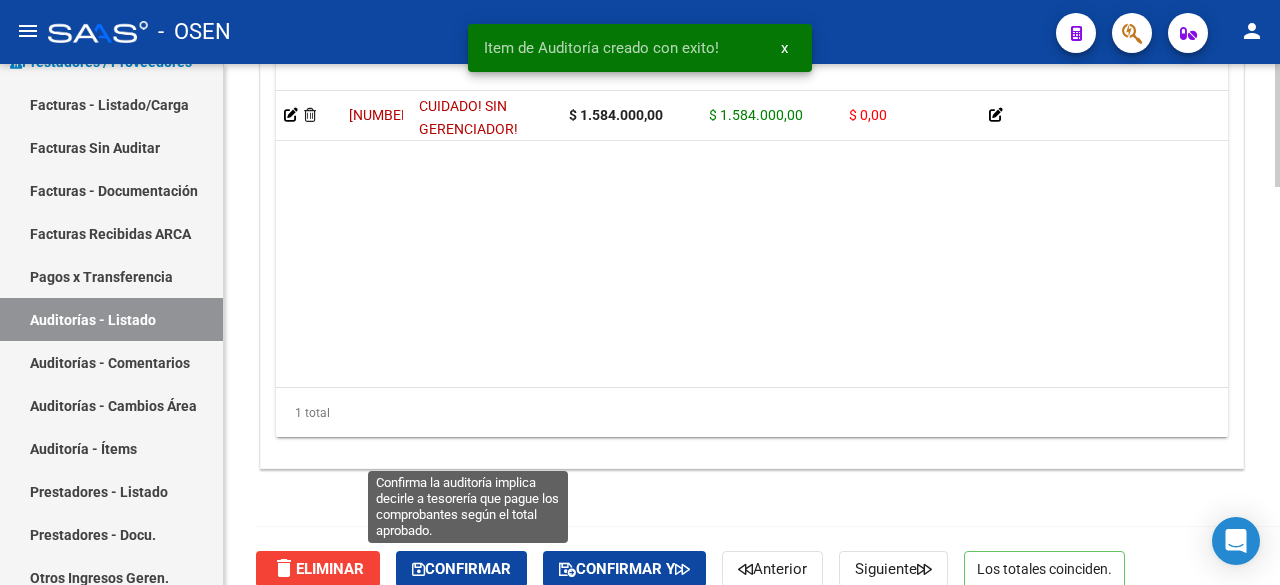 click on "Confirmar" 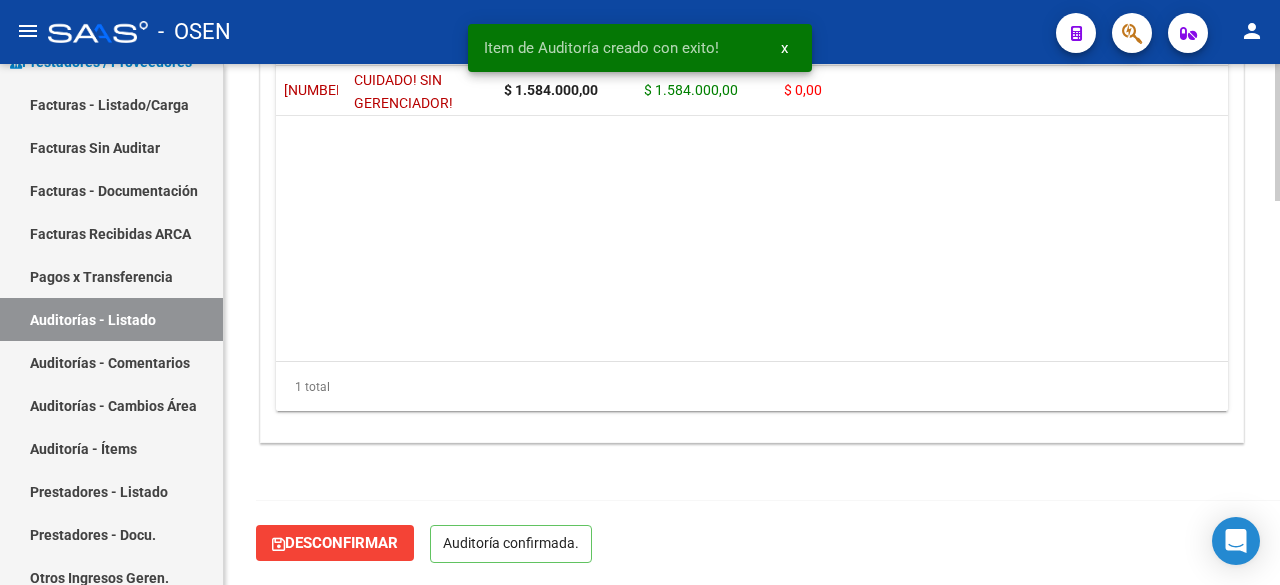 scroll, scrollTop: 1442, scrollLeft: 0, axis: vertical 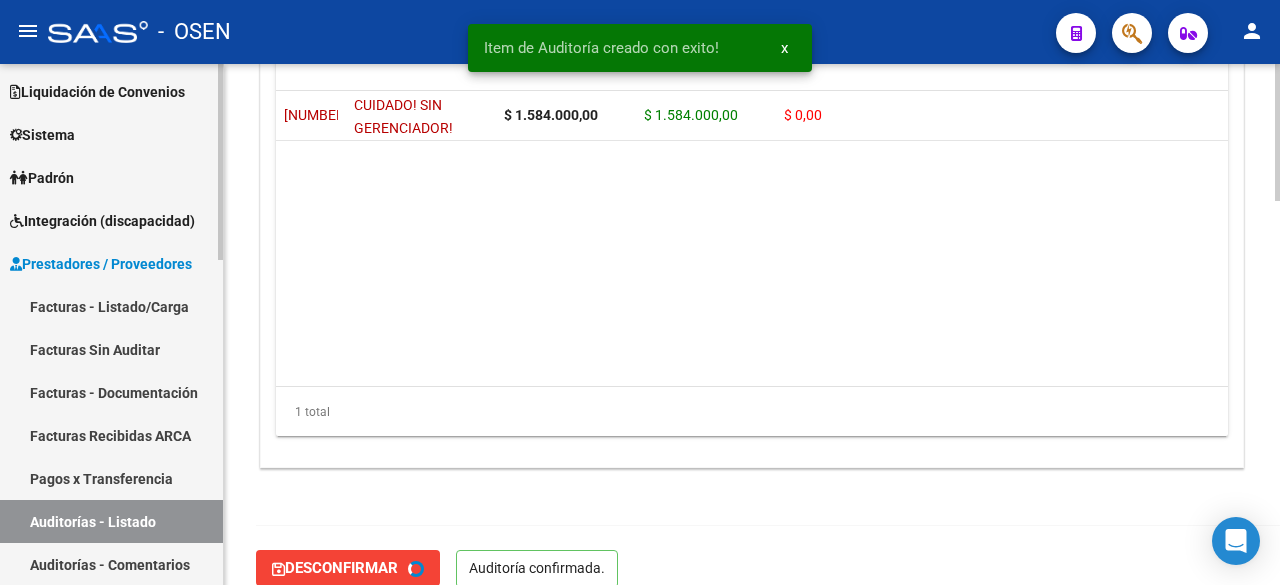 type on "202508" 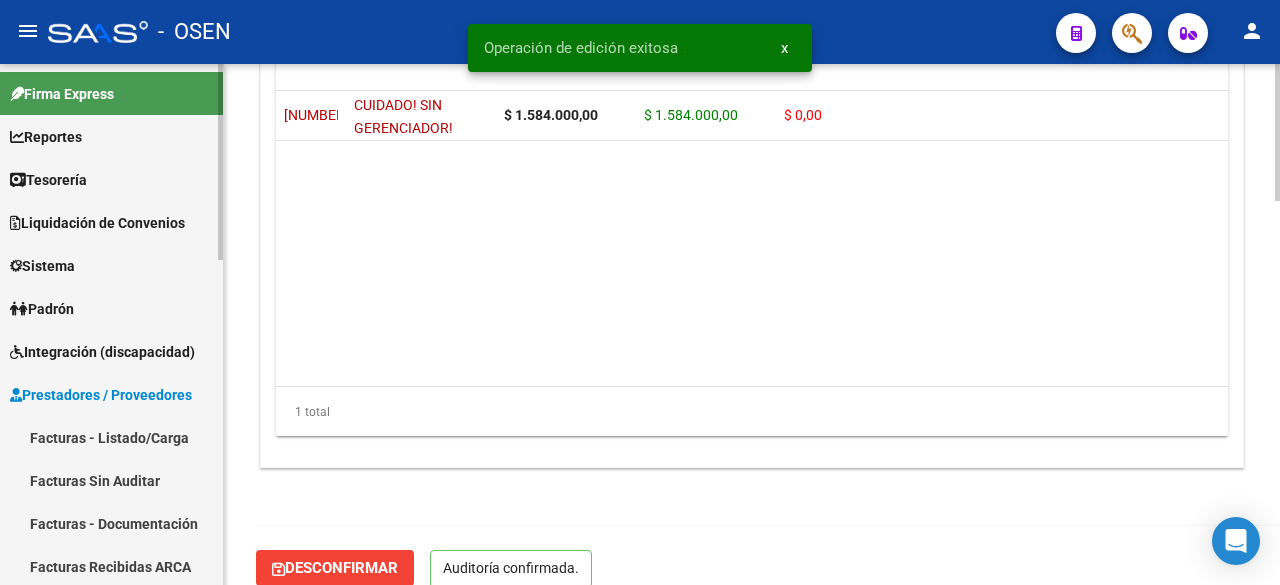 click on "Facturas - Listado/Carga" at bounding box center [111, 437] 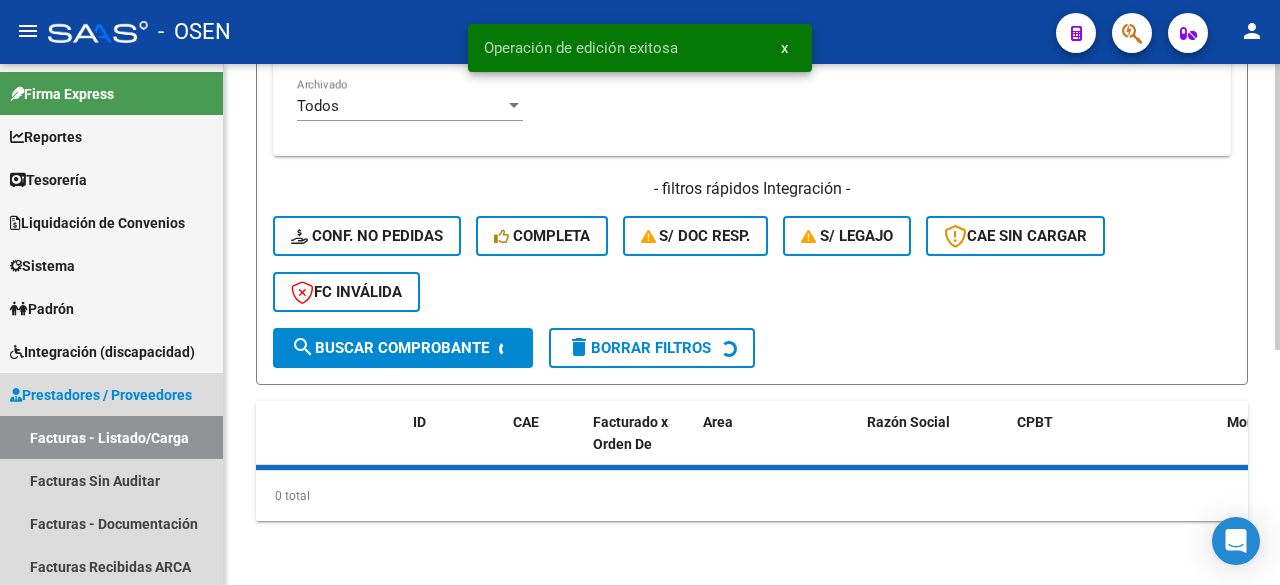 scroll, scrollTop: 0, scrollLeft: 0, axis: both 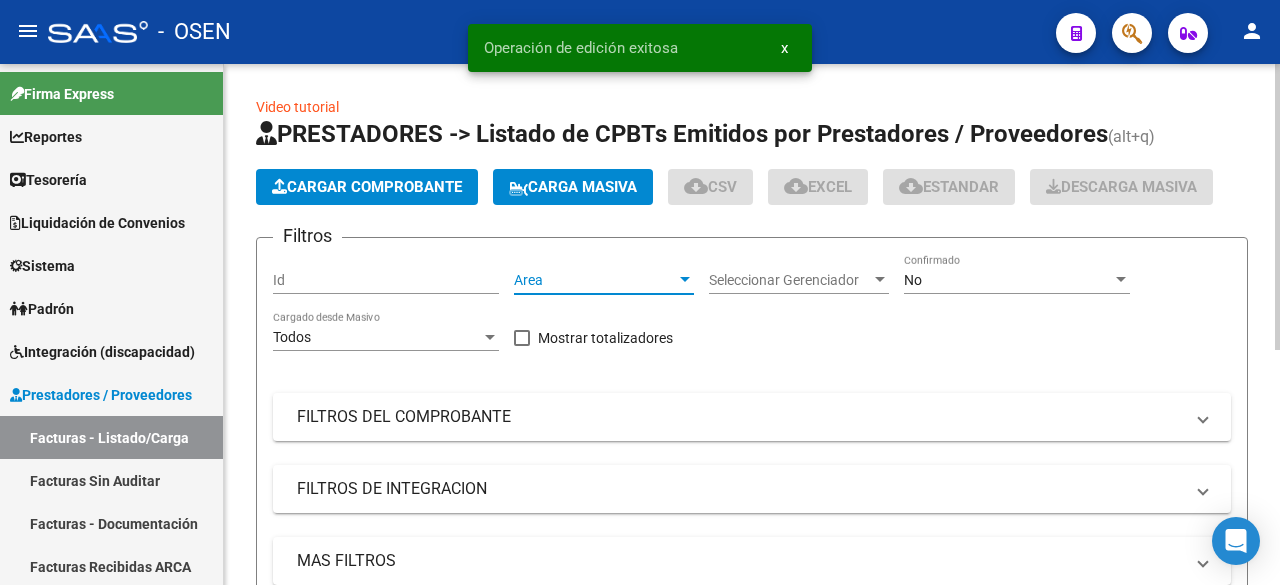 click on "Area" at bounding box center [595, 280] 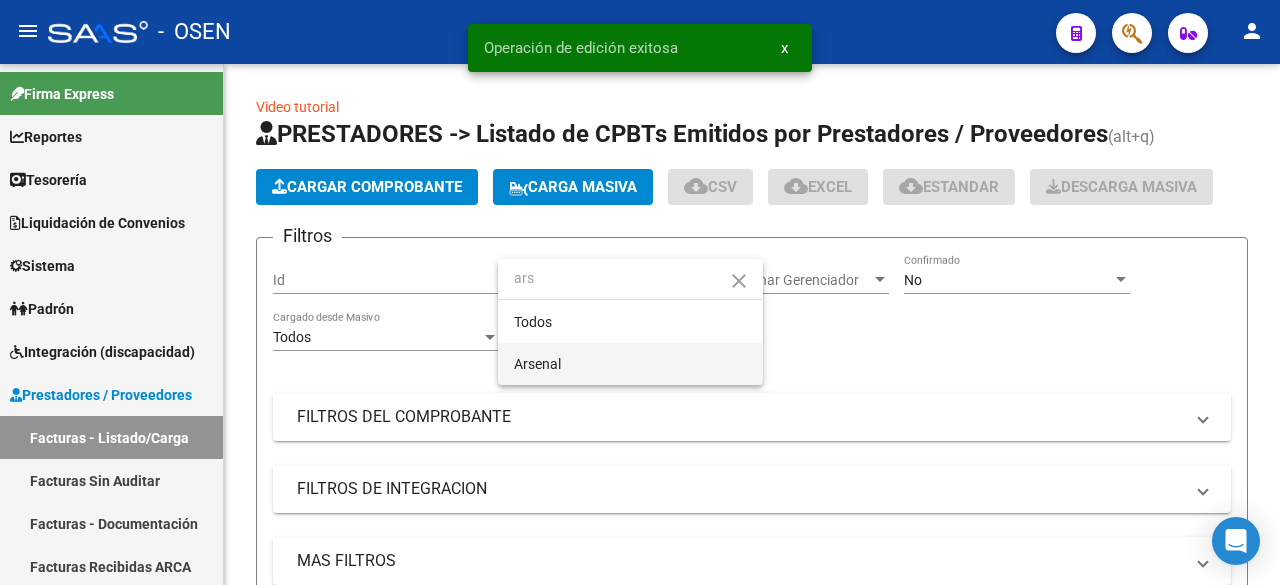 type on "ars" 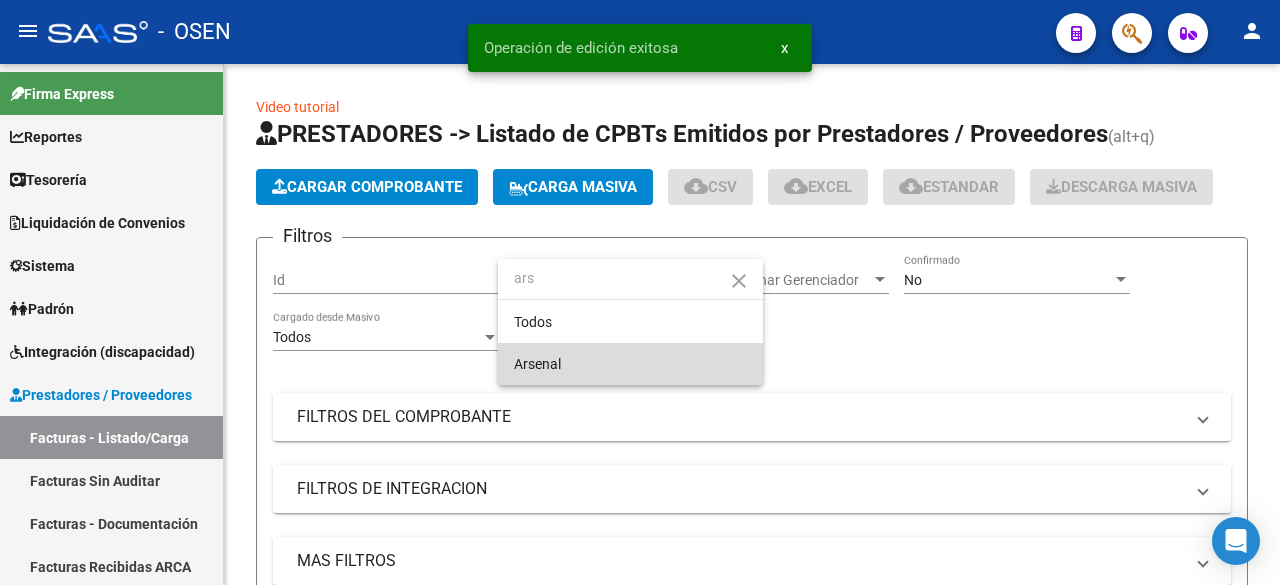 click on "Arsenal" at bounding box center [630, 364] 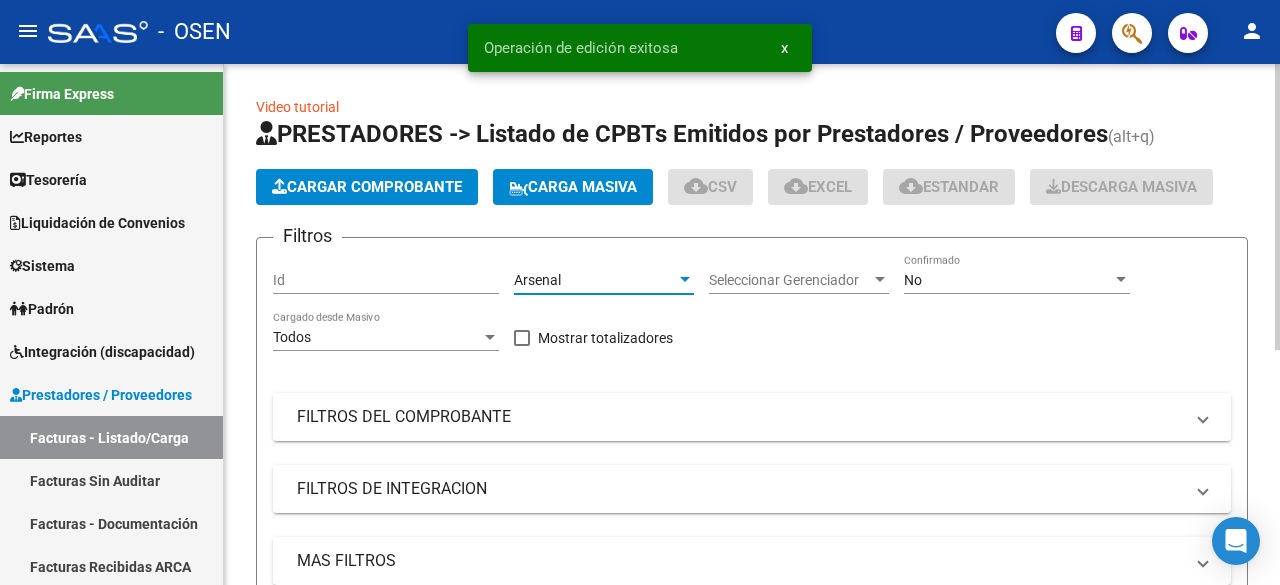 scroll, scrollTop: 333, scrollLeft: 0, axis: vertical 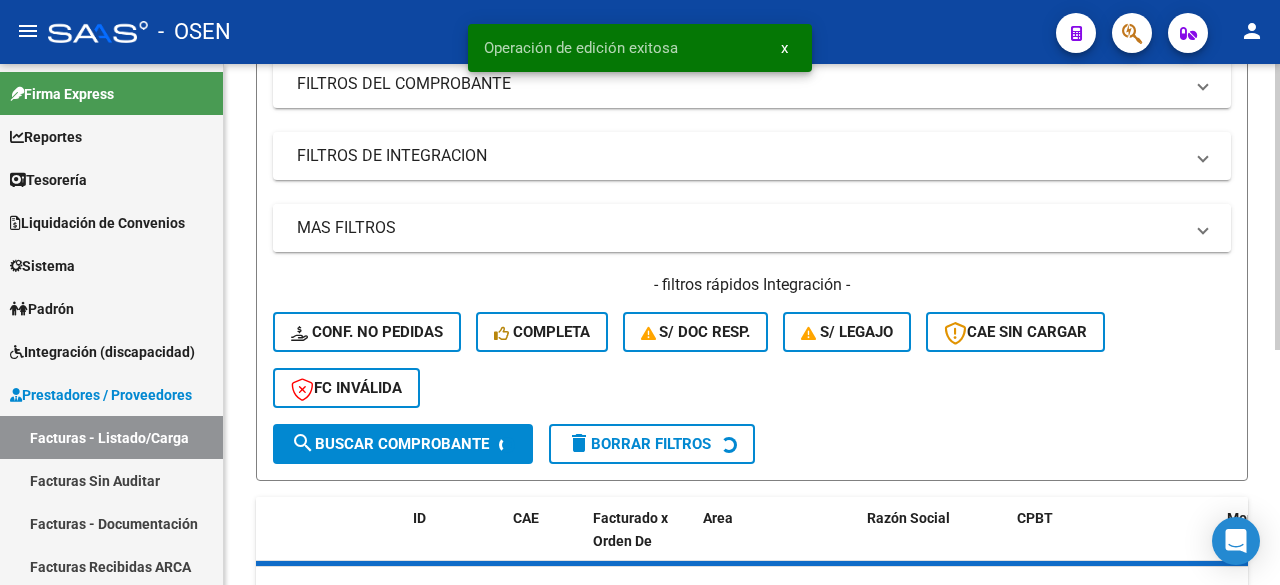 click on "MAS FILTROS" at bounding box center (752, 228) 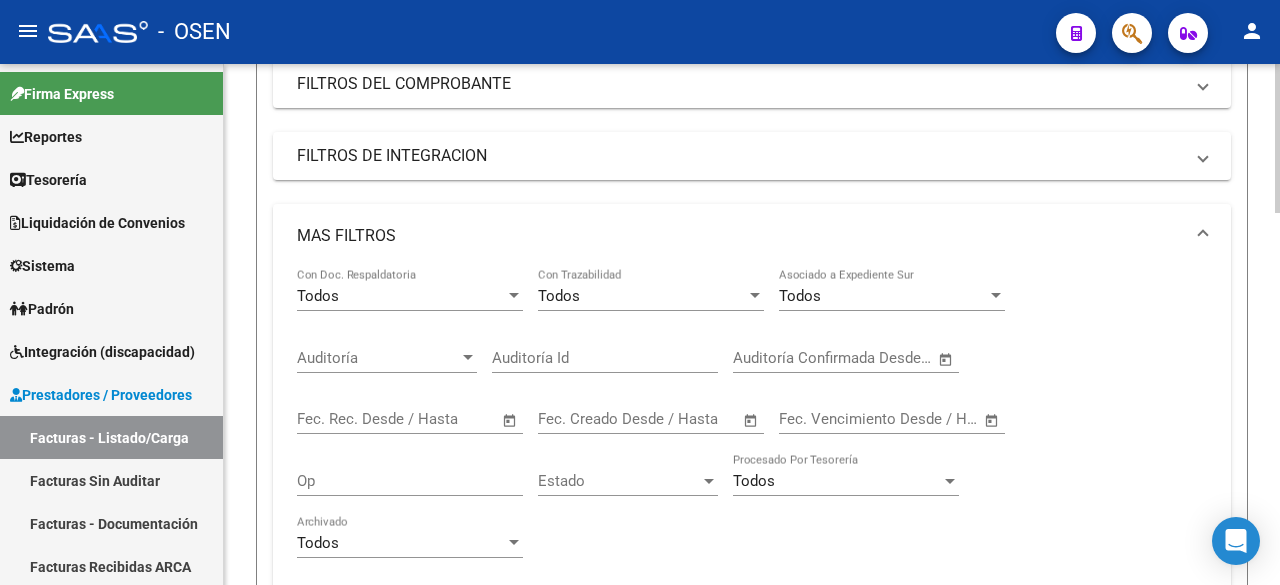 click 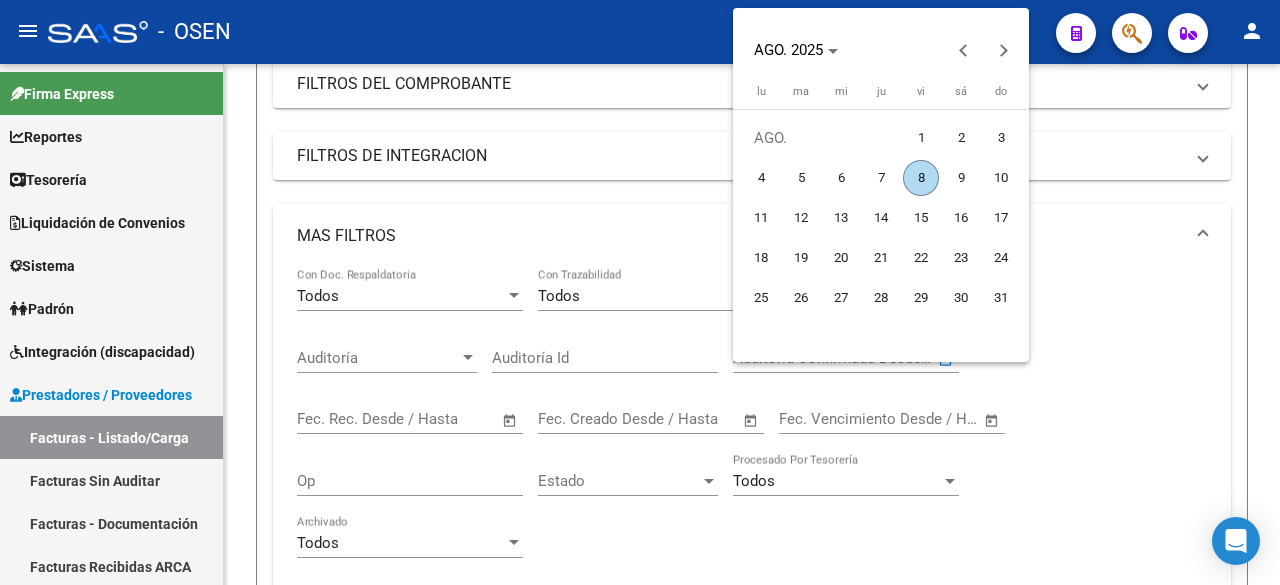 click on "8" at bounding box center (921, 178) 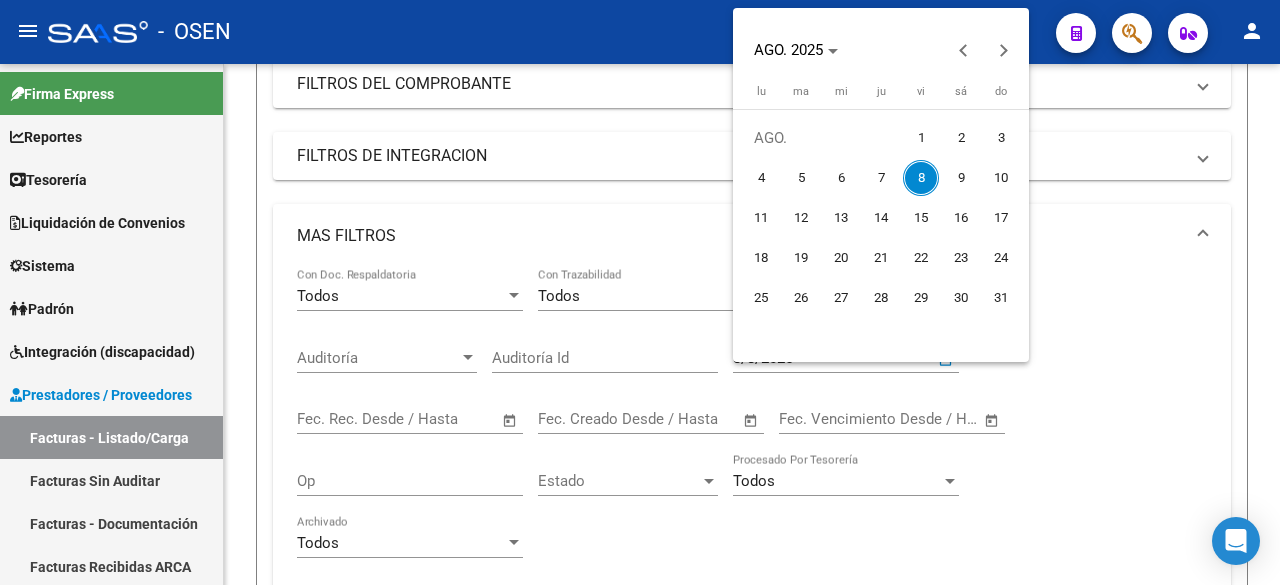 click on "8" at bounding box center [921, 178] 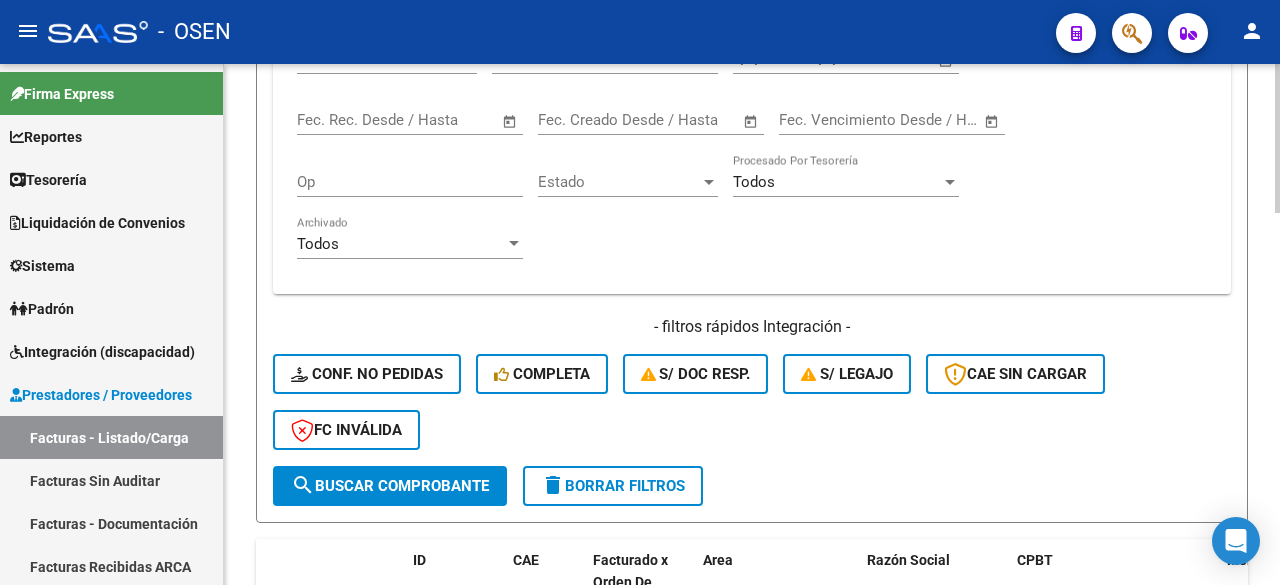 scroll, scrollTop: 666, scrollLeft: 0, axis: vertical 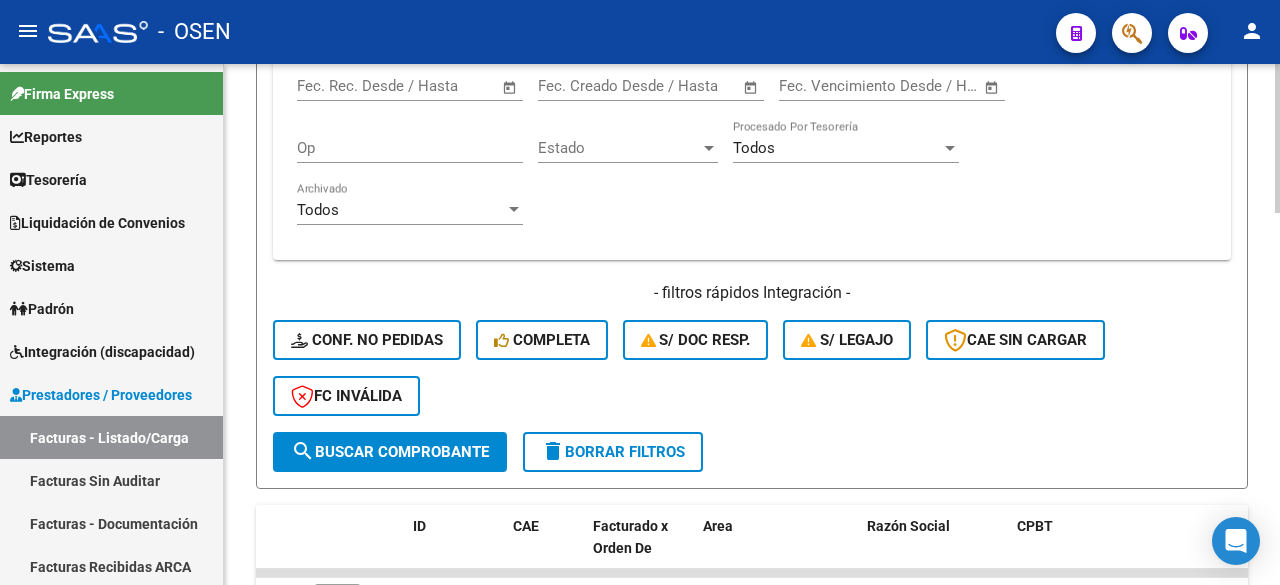 click on "search  Buscar Comprobante" 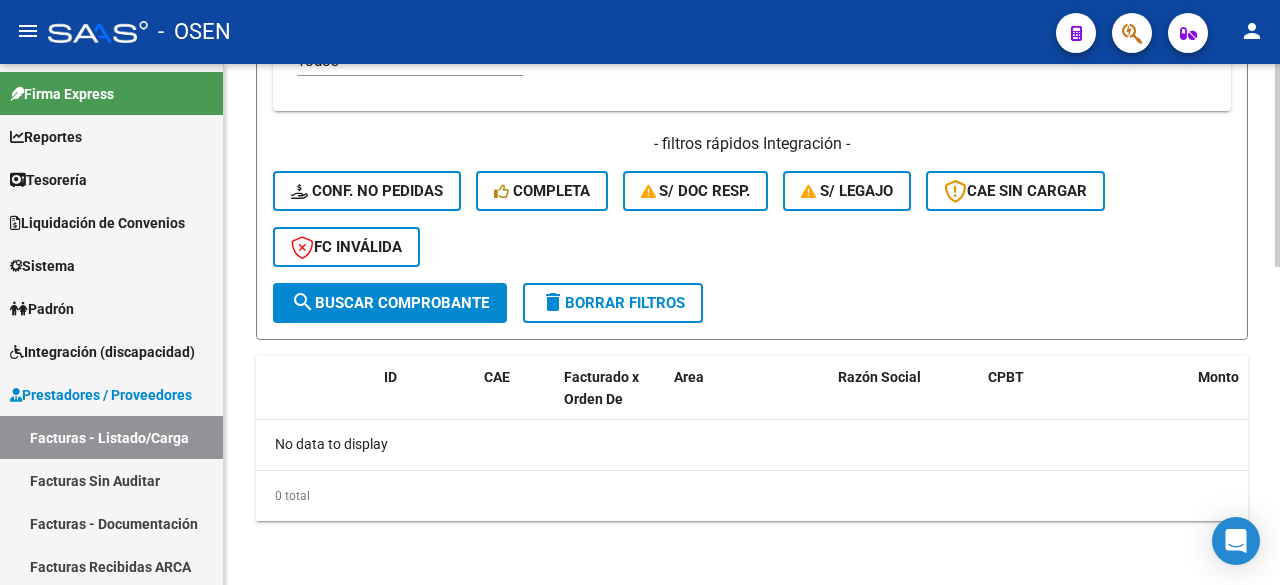 scroll, scrollTop: 0, scrollLeft: 0, axis: both 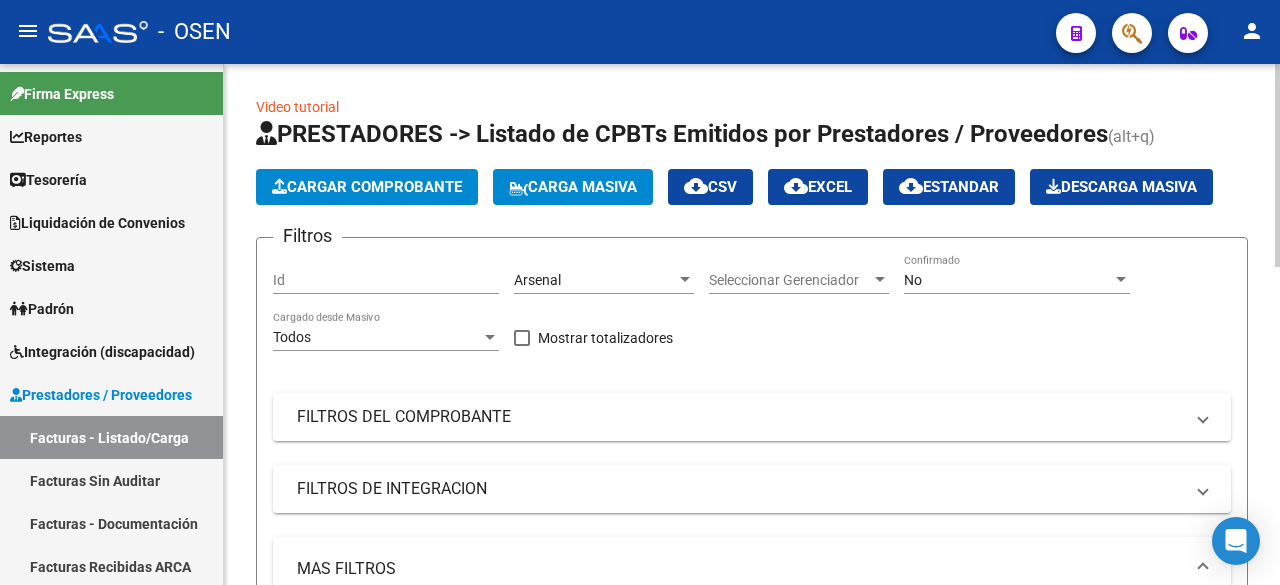 click on "No Confirmado" 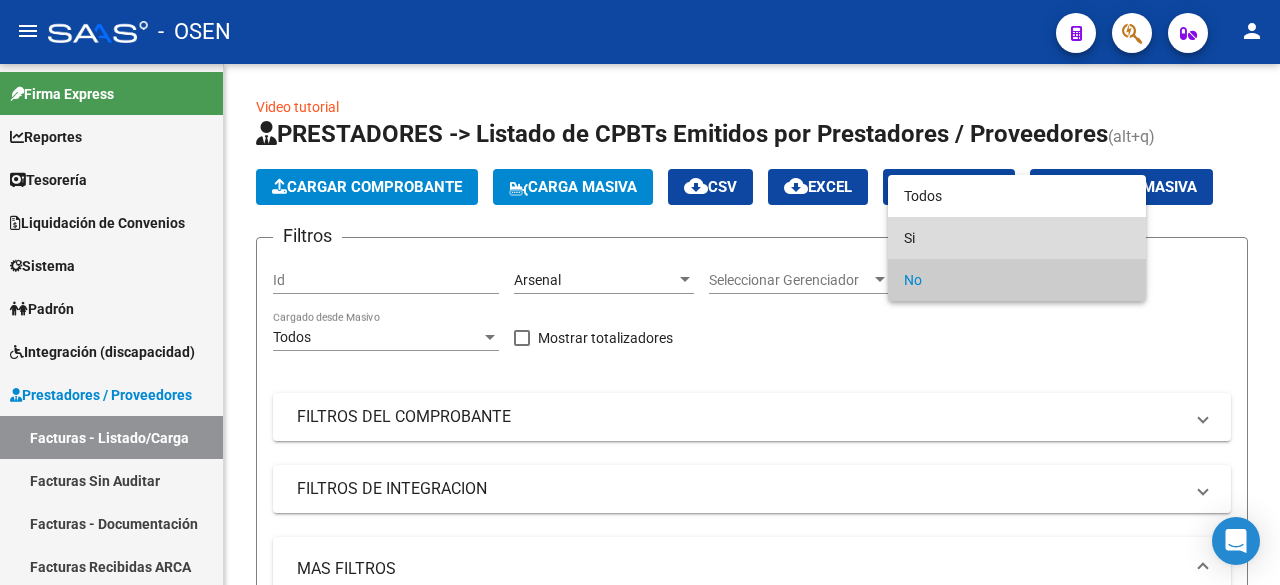 click on "Si" at bounding box center (1017, 238) 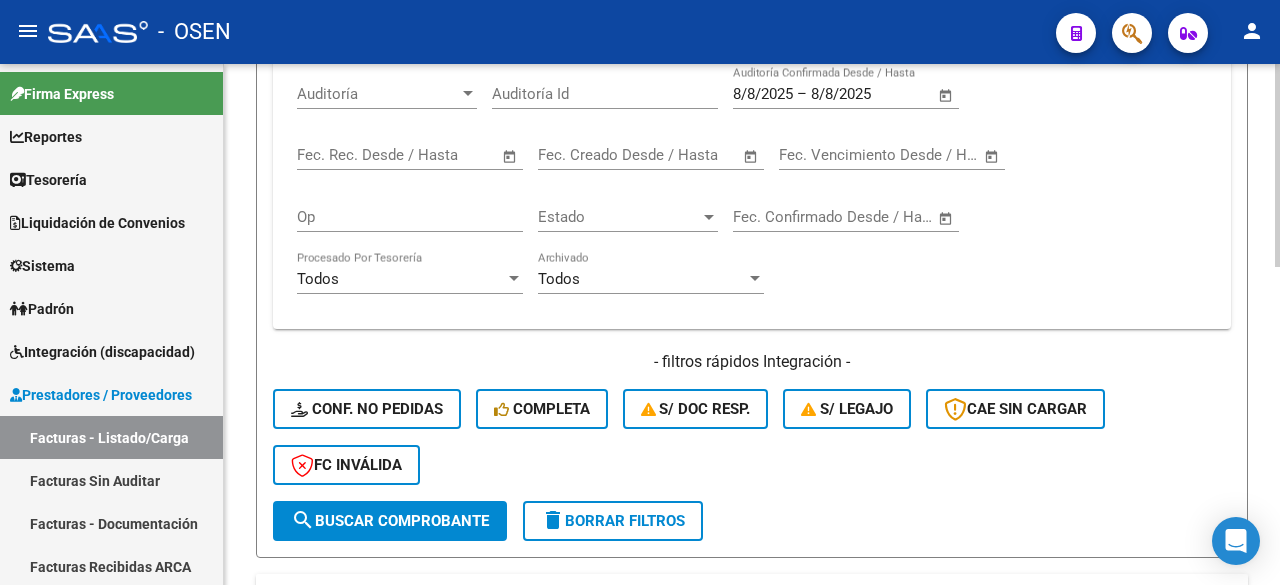 scroll, scrollTop: 667, scrollLeft: 0, axis: vertical 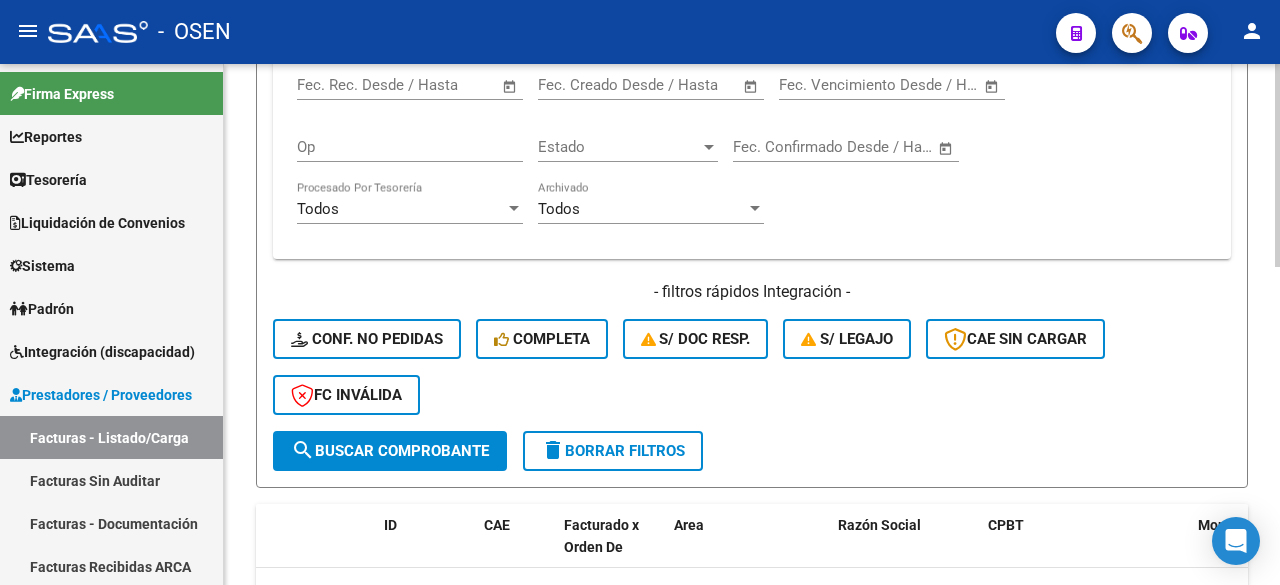 click on "search  Buscar Comprobante" 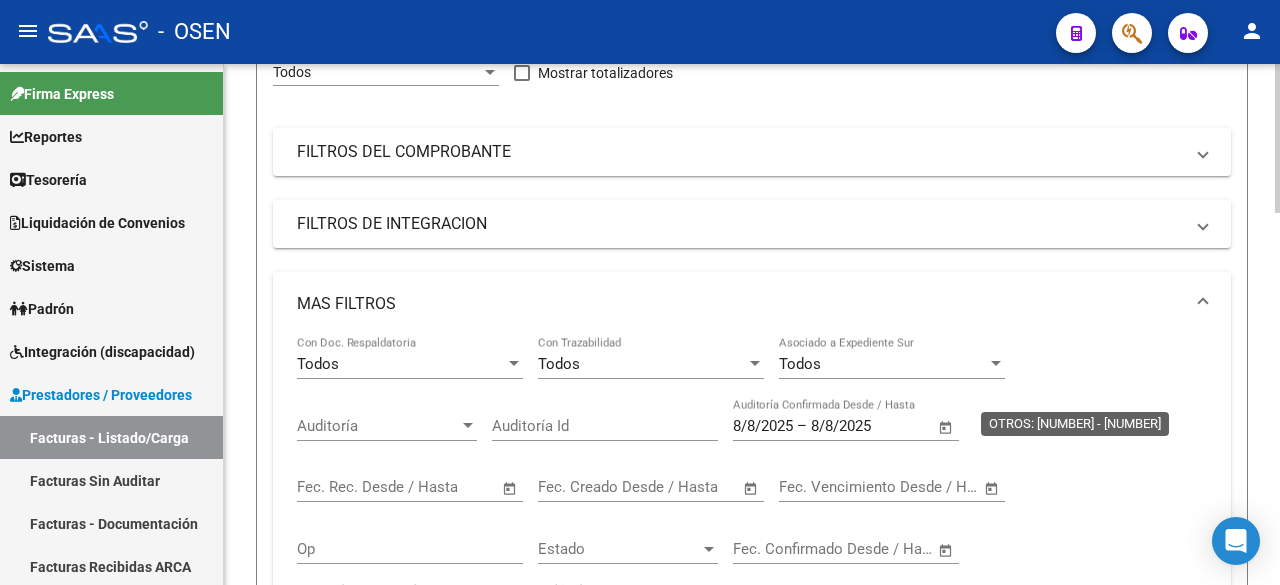 scroll, scrollTop: 0, scrollLeft: 0, axis: both 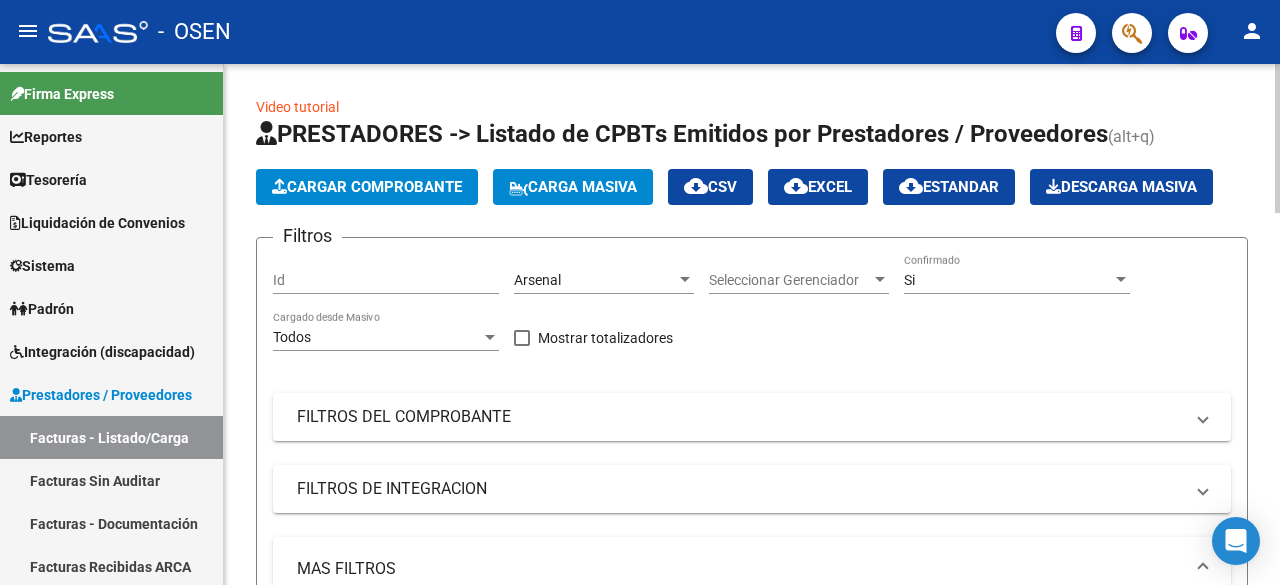 click on "cloud_download  CSV" 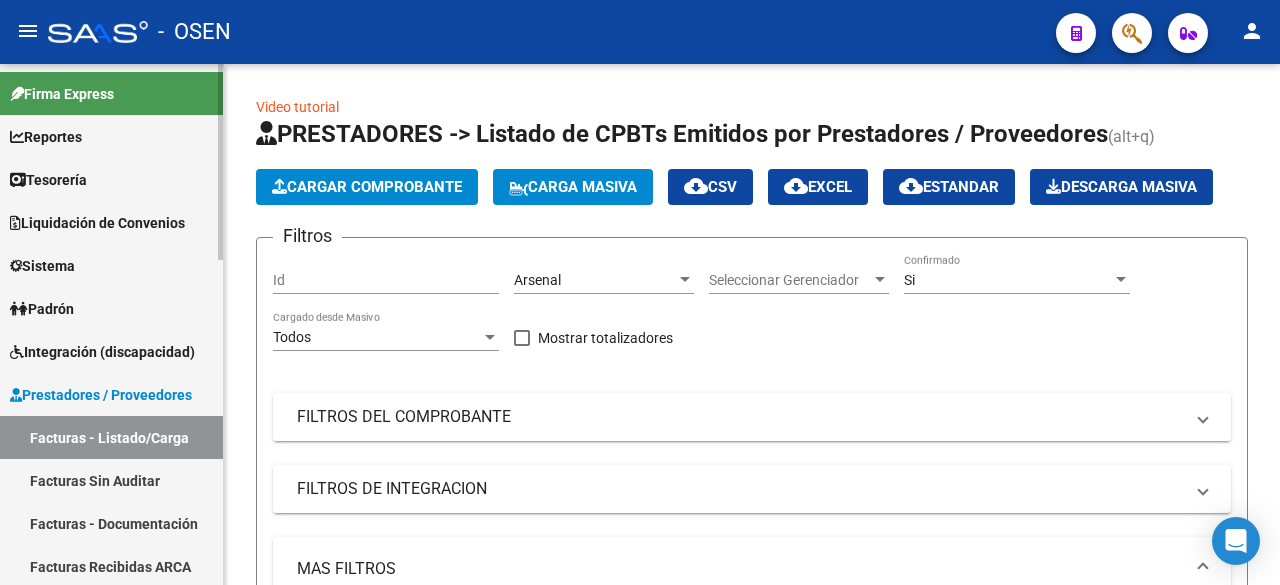 click on "Tesorería" at bounding box center [111, 179] 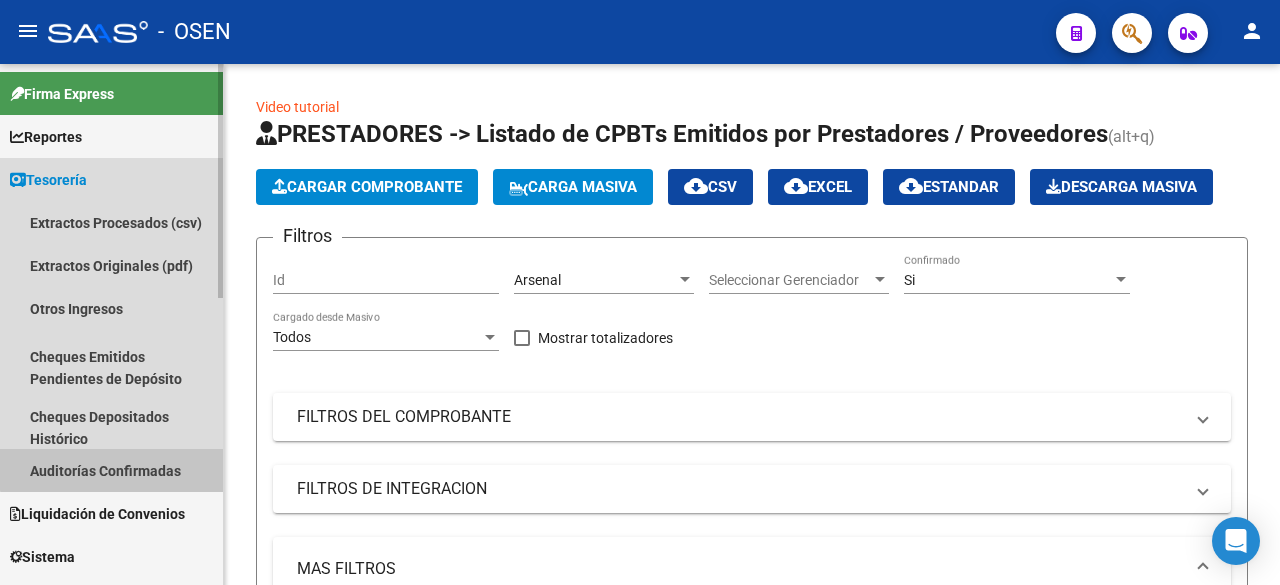 click on "Auditorías Confirmadas" at bounding box center [111, 470] 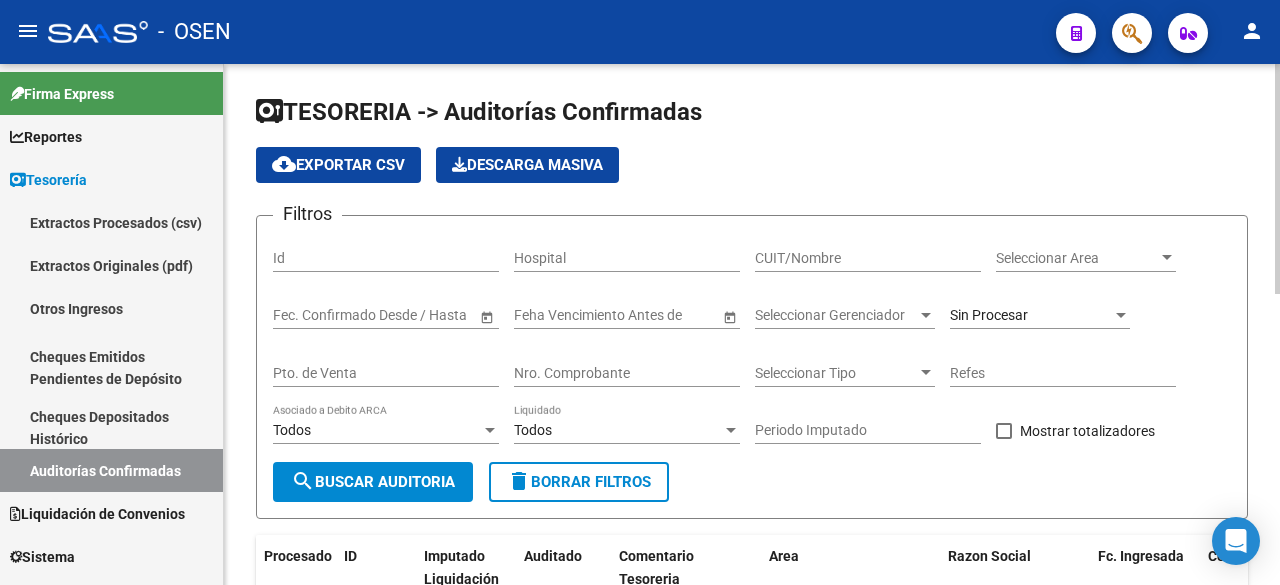 click on "Nro. Comprobante" 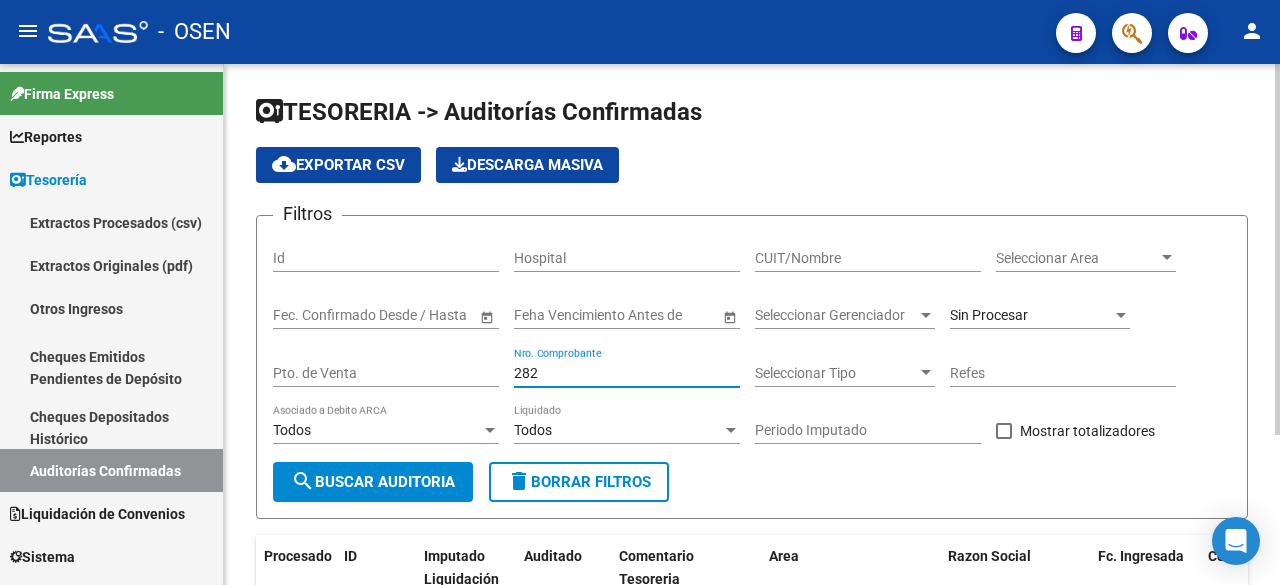 scroll, scrollTop: 210, scrollLeft: 0, axis: vertical 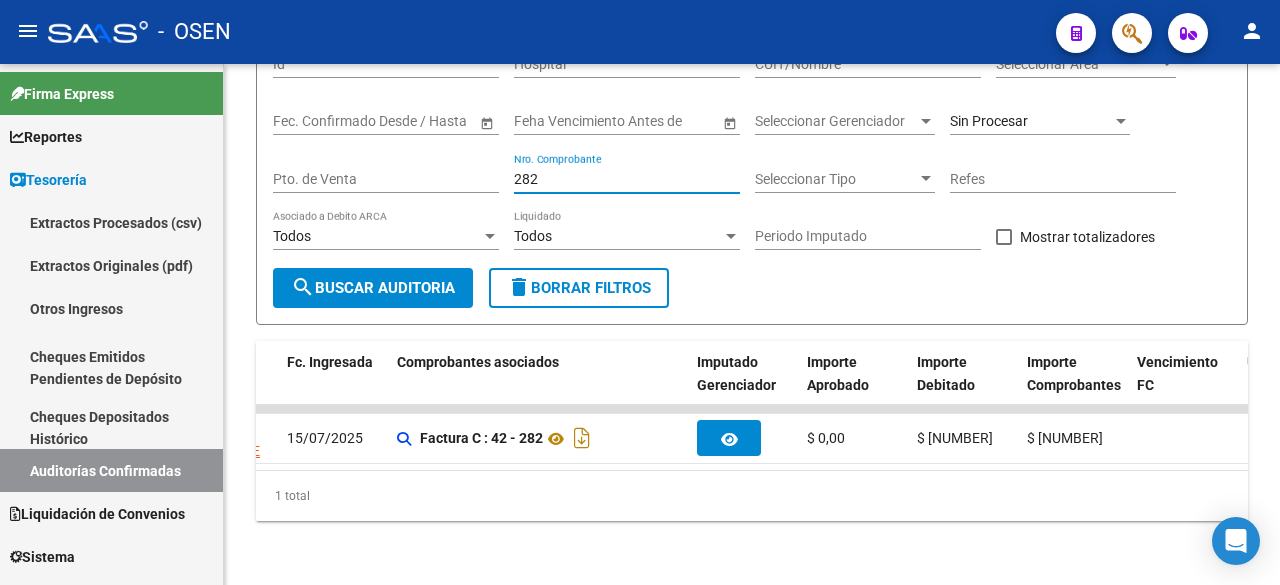 type on "282" 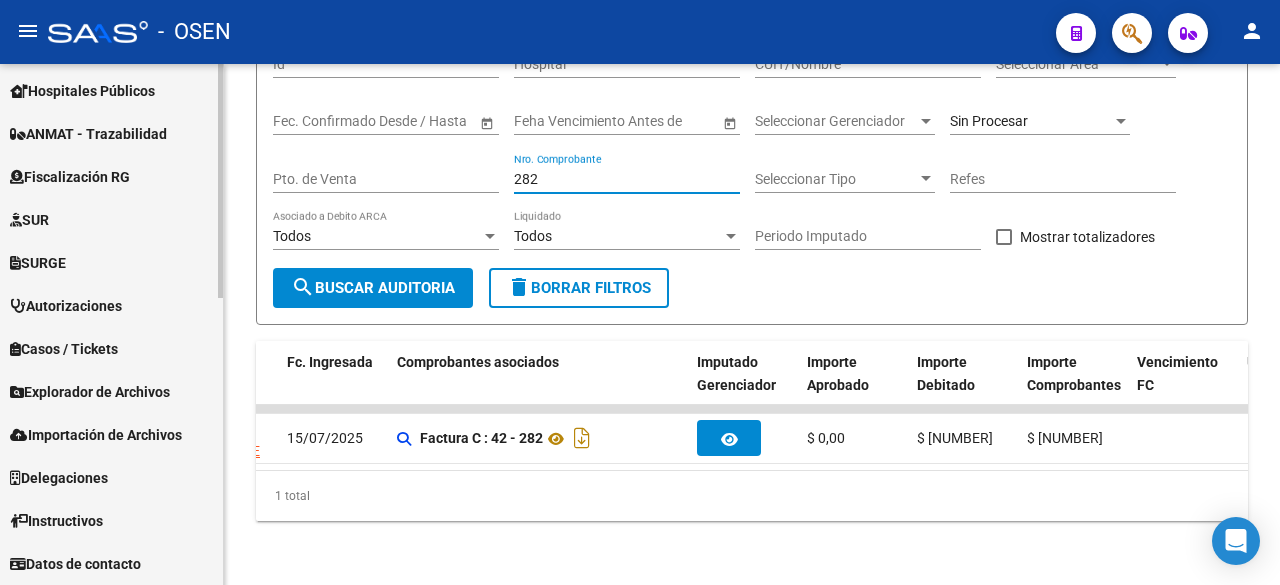 scroll, scrollTop: 305, scrollLeft: 0, axis: vertical 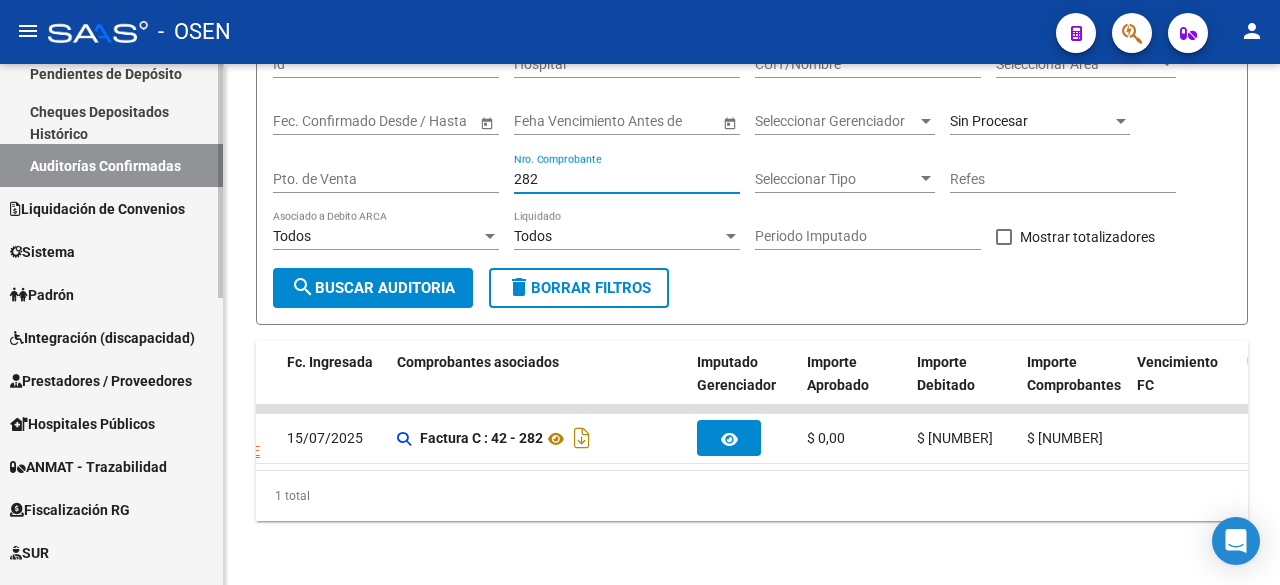 click on "Prestadores / Proveedores" at bounding box center (101, 381) 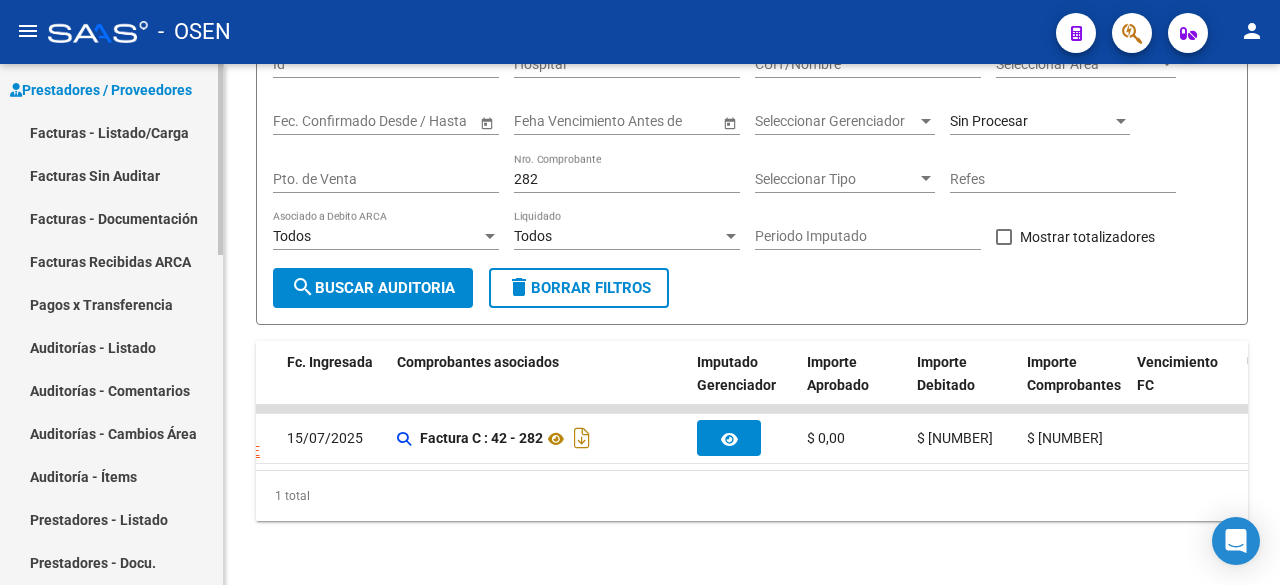click on "Auditorías - Comentarios" at bounding box center (111, 390) 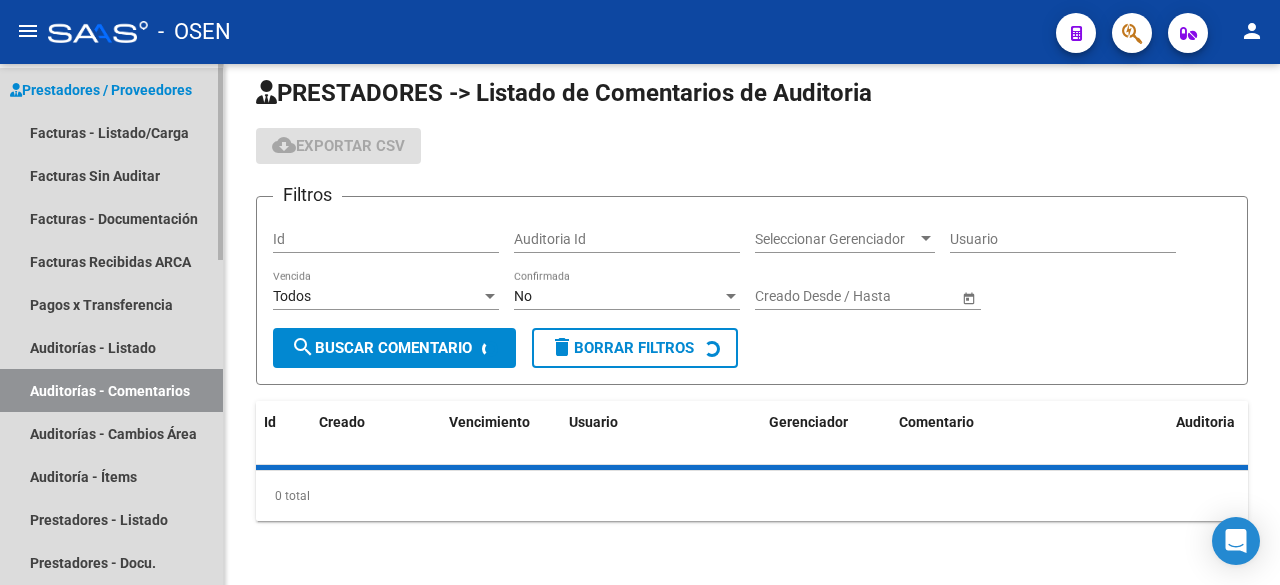 scroll, scrollTop: 282, scrollLeft: 0, axis: vertical 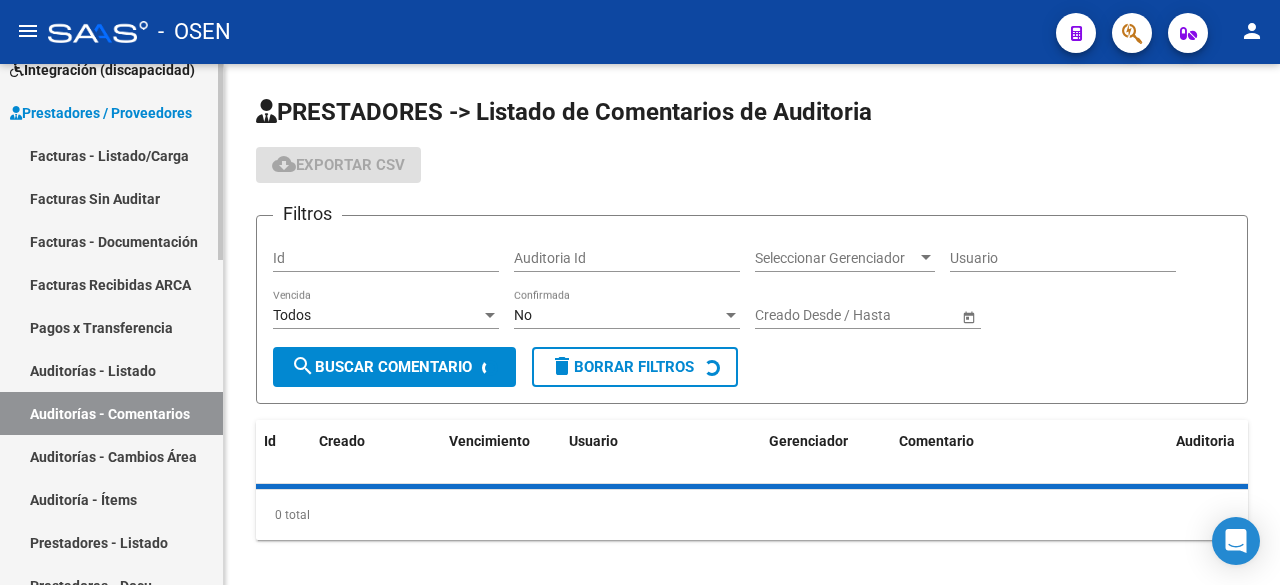 click on "Facturas - Listado/Carga" at bounding box center [111, 155] 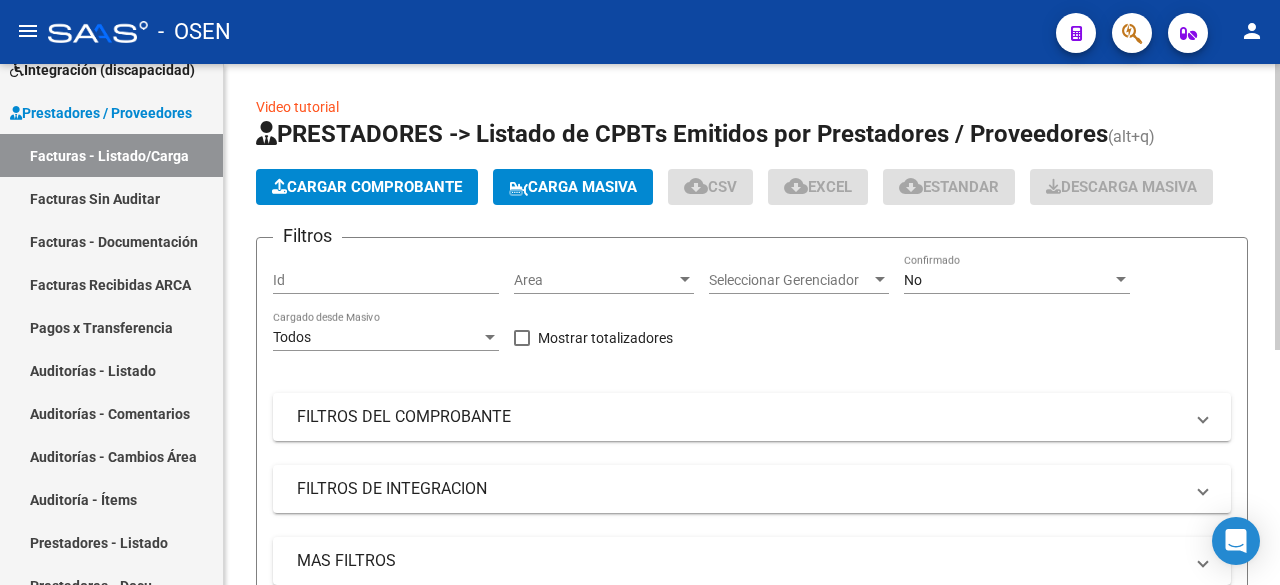click on "No" at bounding box center [1008, 280] 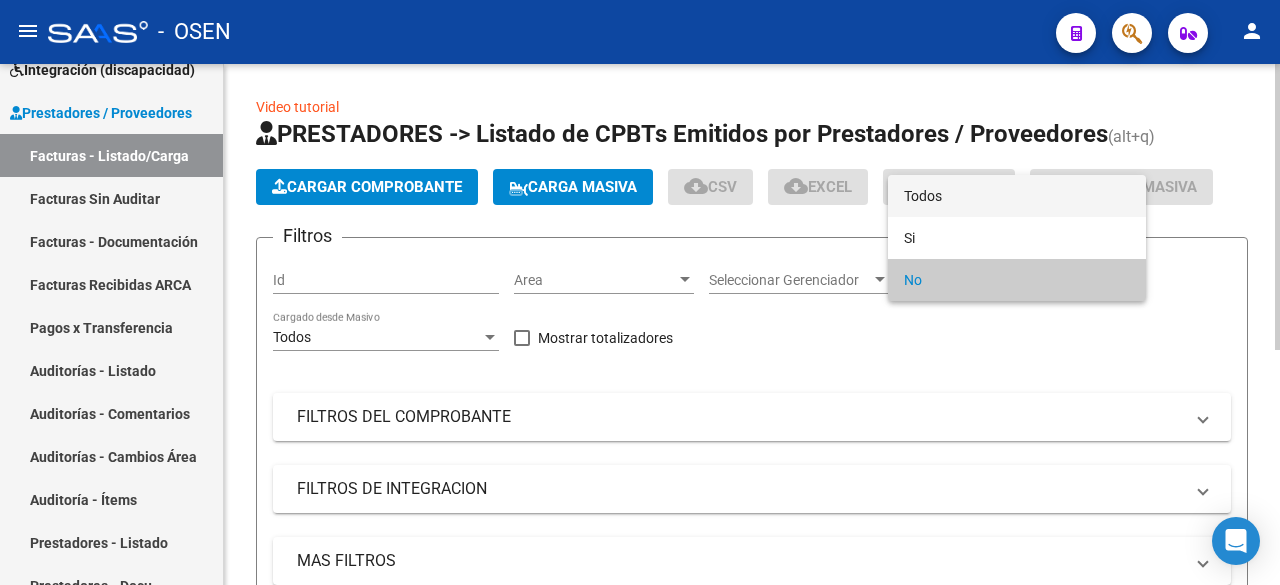 click on "Todos" at bounding box center (1017, 196) 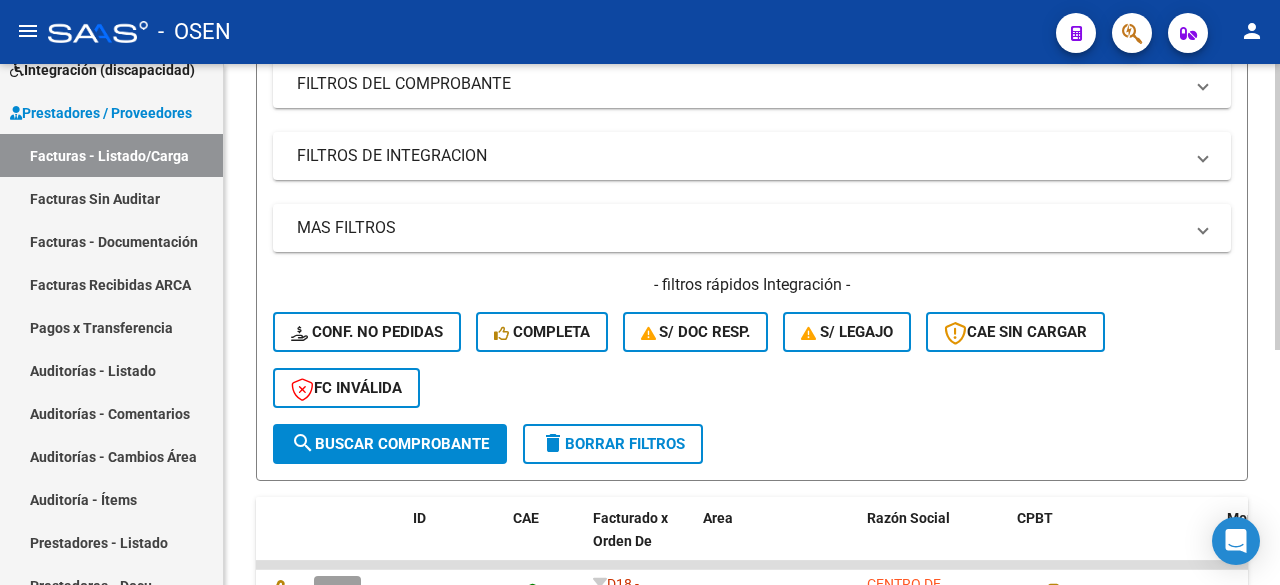 scroll, scrollTop: 0, scrollLeft: 0, axis: both 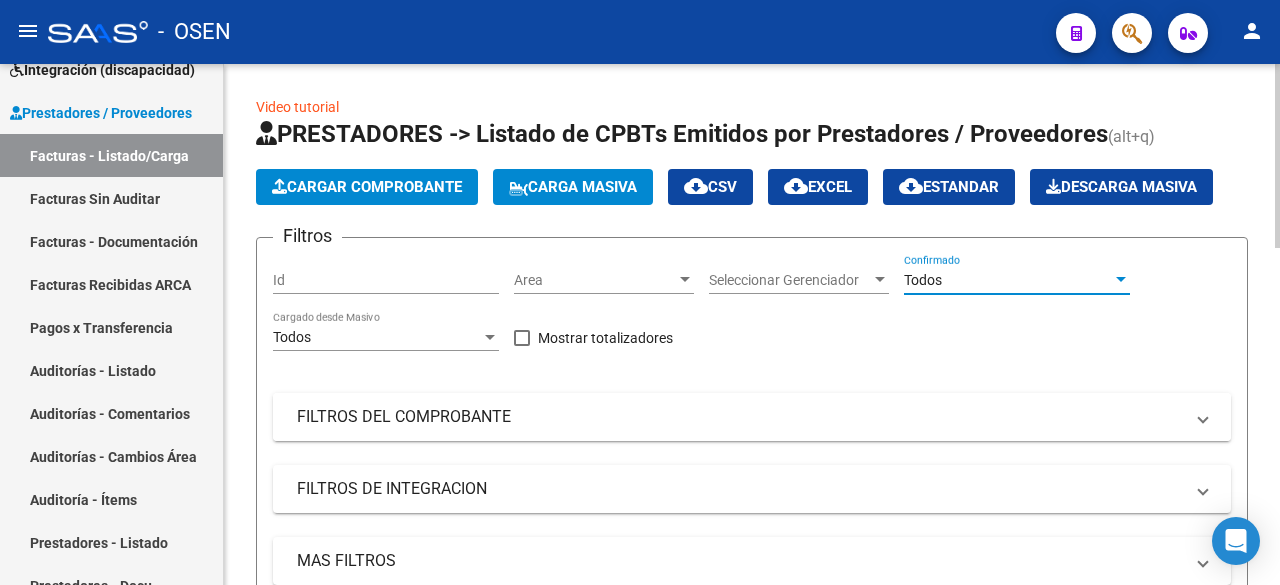 click on "FILTROS DEL COMPROBANTE" at bounding box center (752, 417) 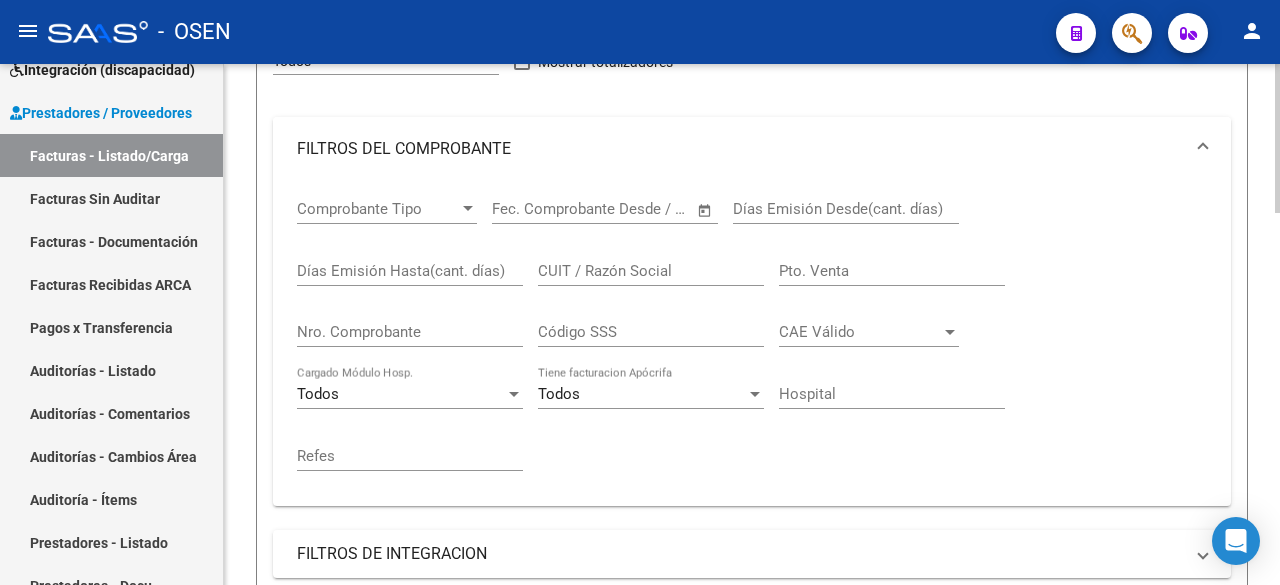 click on "Video tutorial   PRESTADORES -> Listado de CPBTs Emitidos por Prestadores / Proveedores (alt+q)   Cargar Comprobante
Carga Masiva  cloud_download  CSV  cloud_download  EXCEL  cloud_download  Estandar   Descarga Masiva
Filtros Id Area Area Seleccionar Gerenciador Seleccionar Gerenciador Todos Confirmado Todos Cargado desde Masivo   Mostrar totalizadores   FILTROS DEL COMPROBANTE  Comprobante Tipo Comprobante Tipo Start date – End date Fec. Comprobante Desde / Hasta Días Emisión Desde(cant. días) Días Emisión Hasta(cant. días) CUIT / Razón Social Pto. Venta Nro. Comprobante Código SSS CAE Válido CAE Válido Todos Cargado Módulo Hosp. Todos Tiene facturacion Apócrifa Hospital Refes  FILTROS DE INTEGRACION  Todos Cargado en Para Enviar SSS Período De Prestación Campos del Archivo de Rendición Devuelto x SSS (dr_envio) Todos Rendido x SSS (dr_envio) Tipo de Registro Tipo de Registro Período Presentación Período Presentación Campos del Legajo Asociado (preaprobación) Todos  MAS FILTROS" 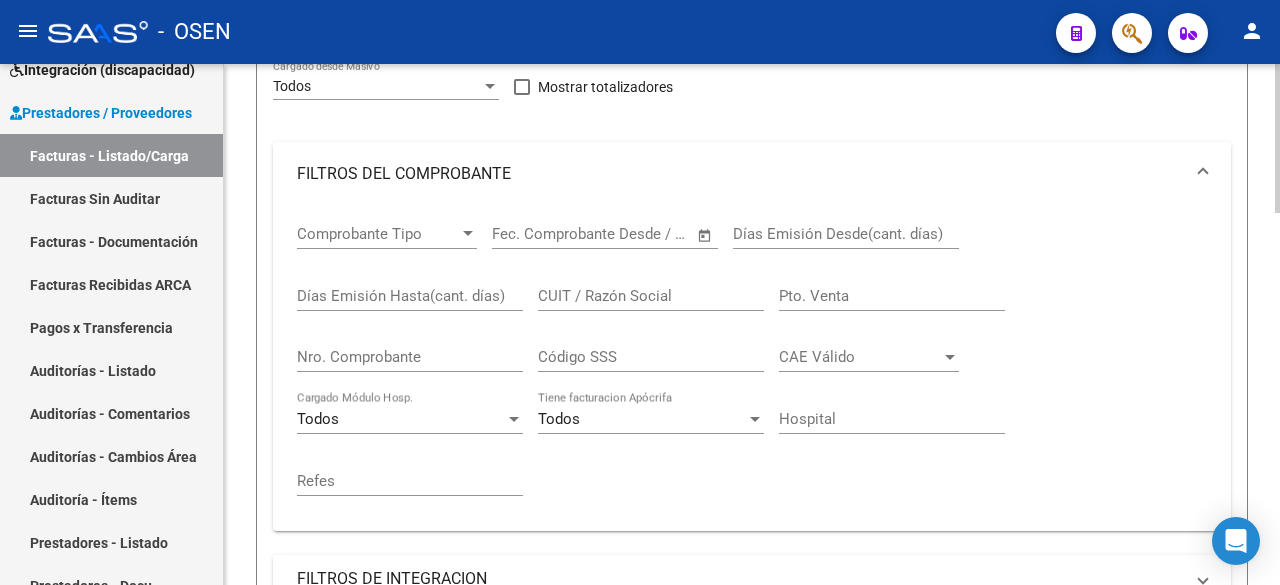 click on "CUIT / Razón Social" at bounding box center [651, 296] 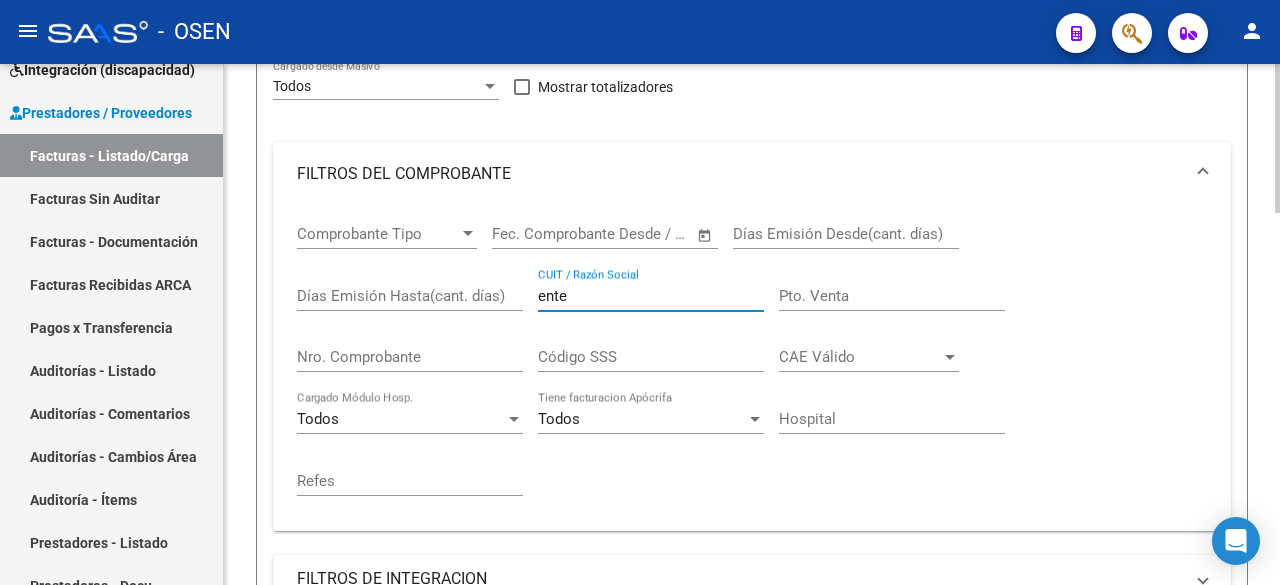 scroll, scrollTop: 584, scrollLeft: 0, axis: vertical 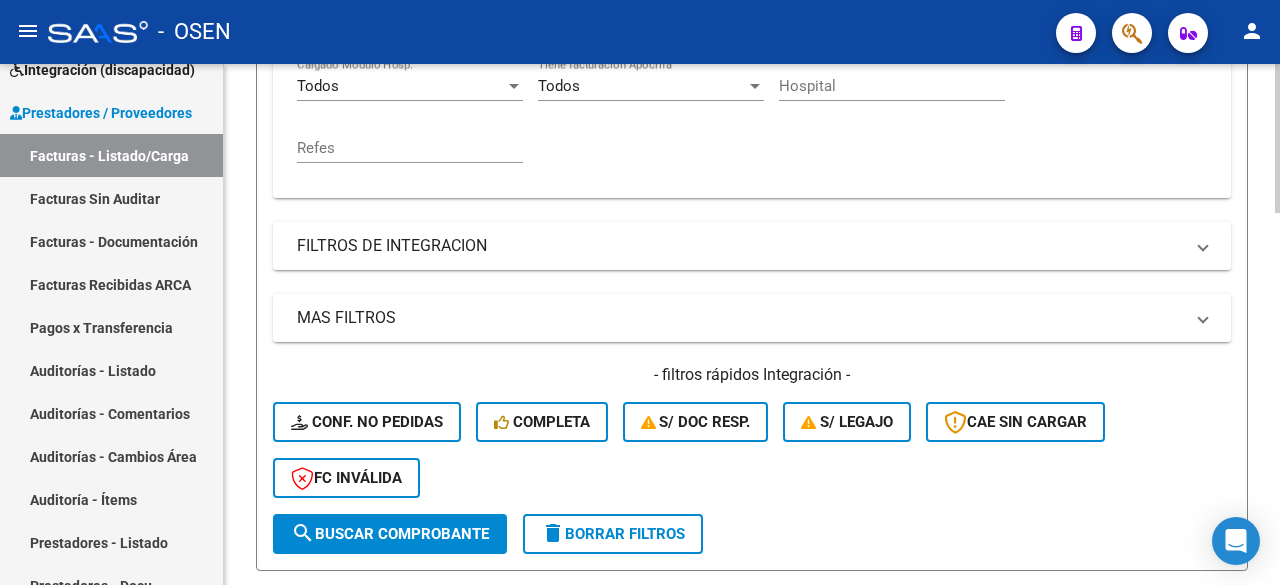 type on "ente" 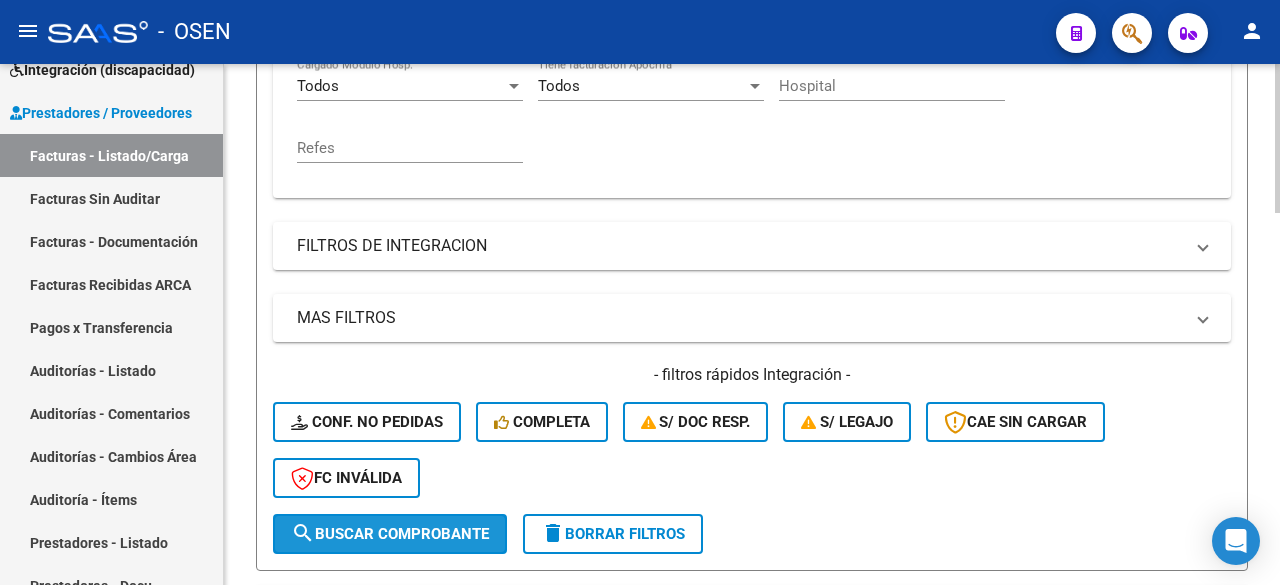 click on "search  Buscar Comprobante" 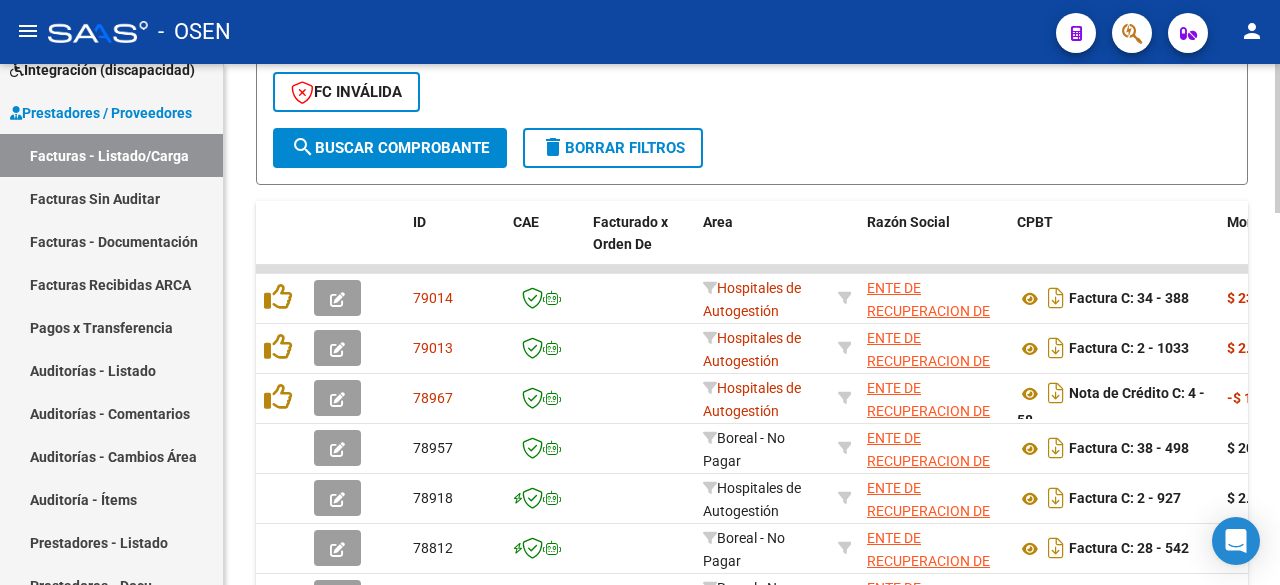 scroll, scrollTop: 918, scrollLeft: 0, axis: vertical 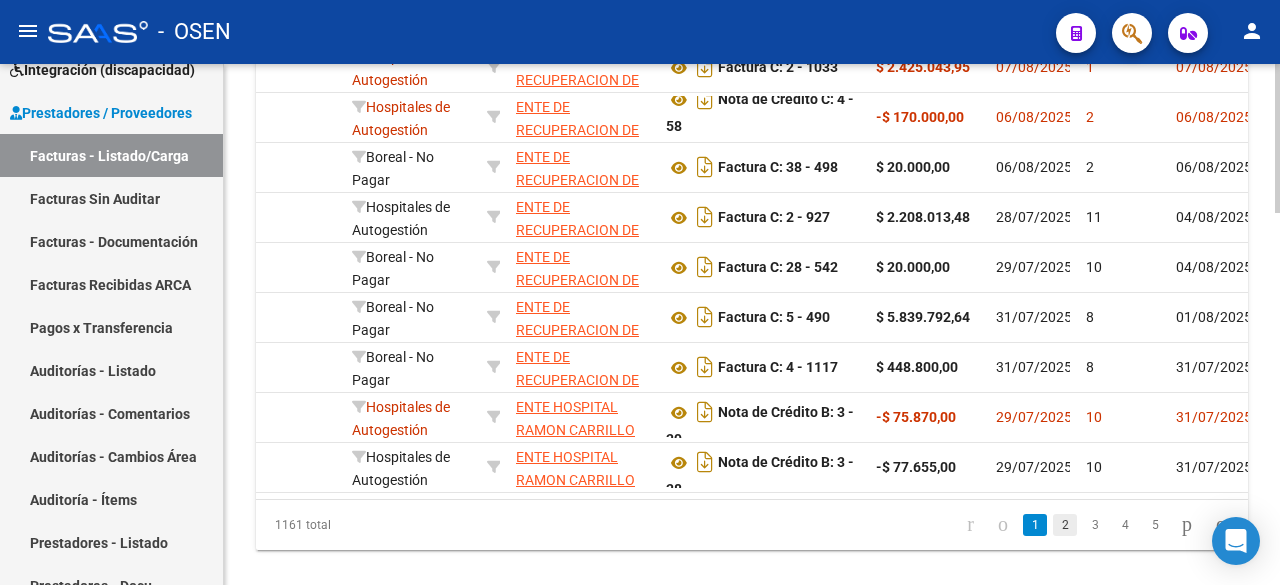 click on "2" 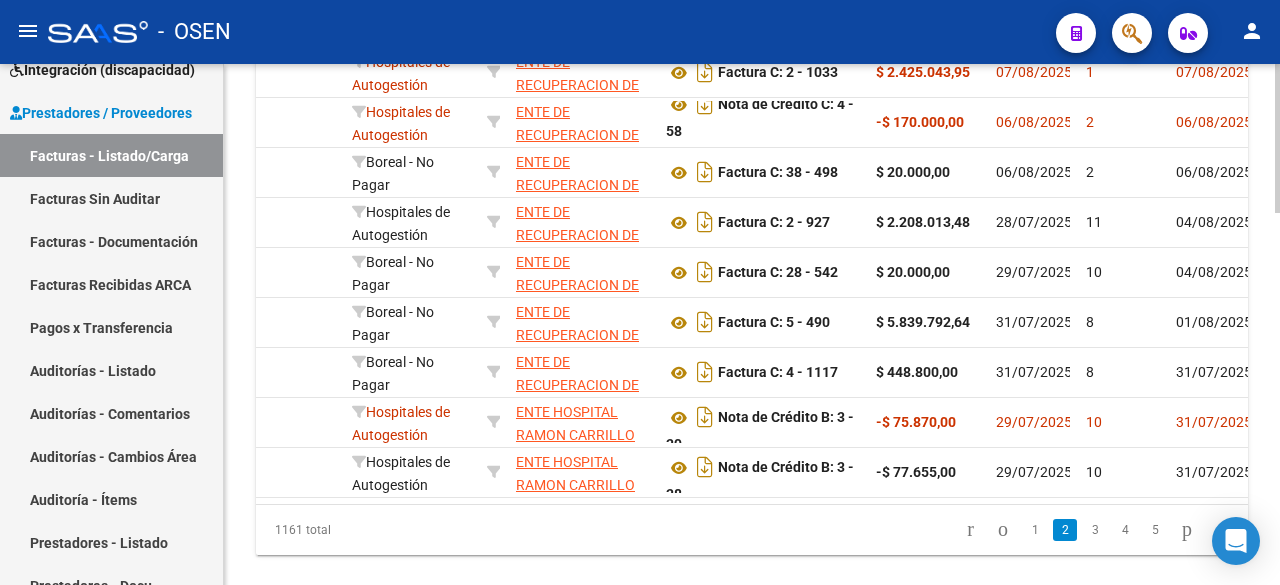 scroll, scrollTop: 1256, scrollLeft: 0, axis: vertical 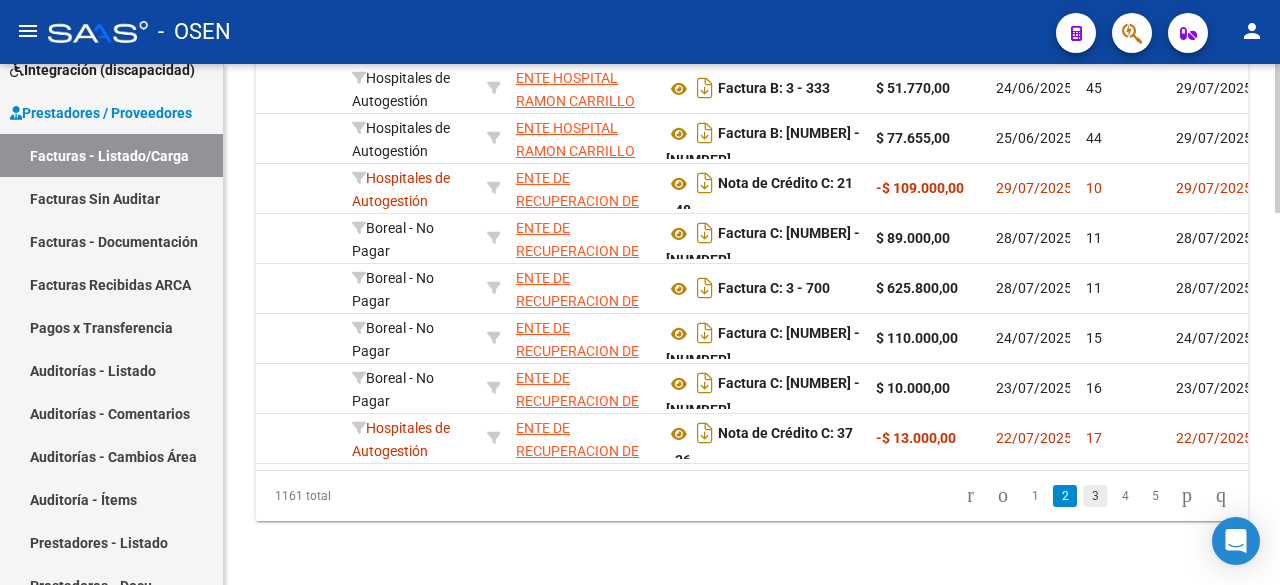 click on "3" 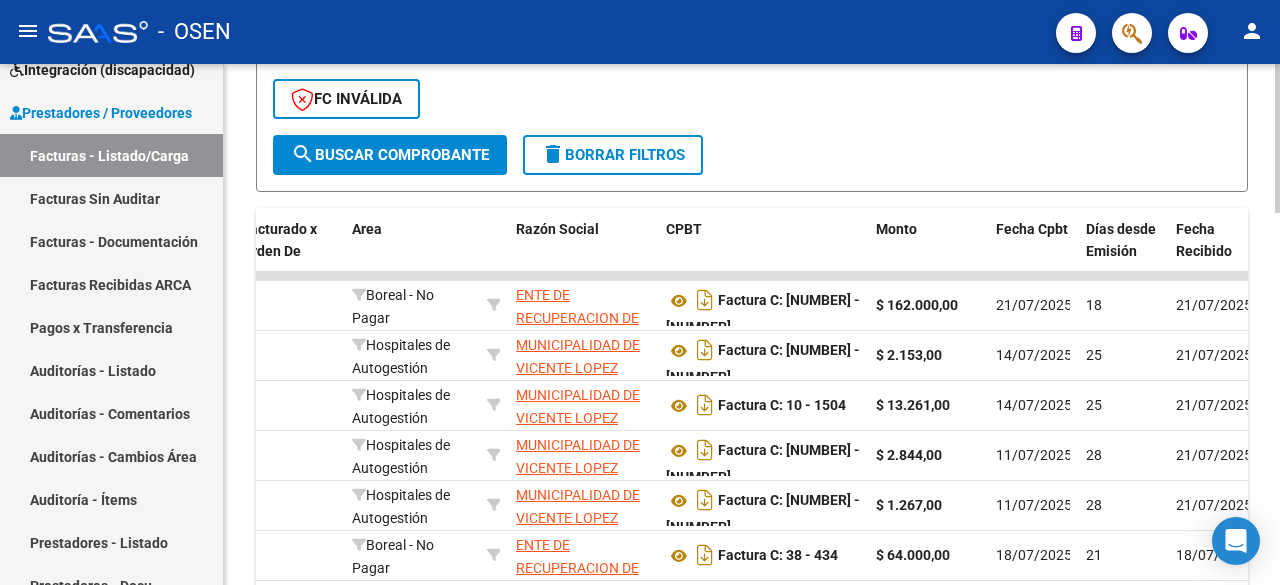 scroll, scrollTop: 1296, scrollLeft: 0, axis: vertical 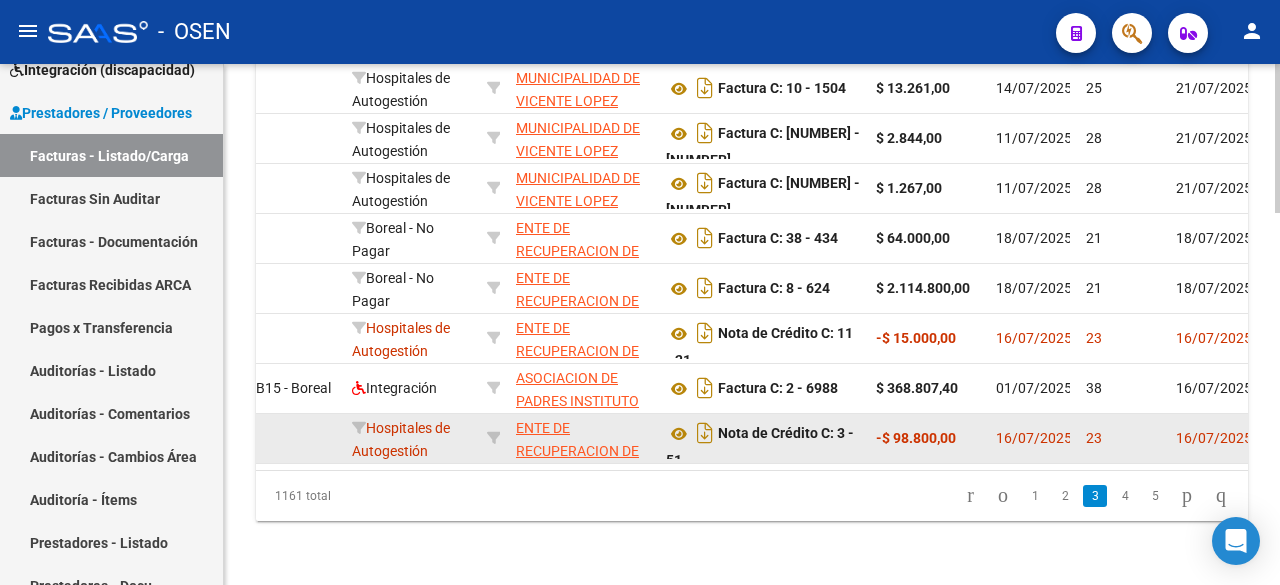 drag, startPoint x: 877, startPoint y: 412, endPoint x: 970, endPoint y: 413, distance: 93.00538 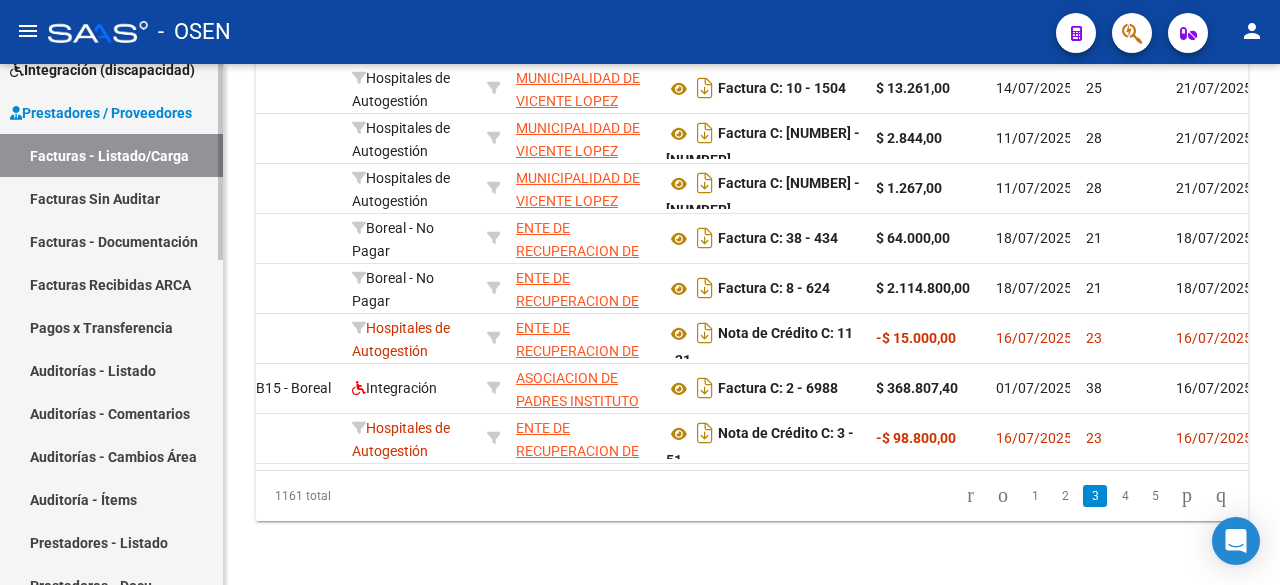 scroll, scrollTop: 0, scrollLeft: 0, axis: both 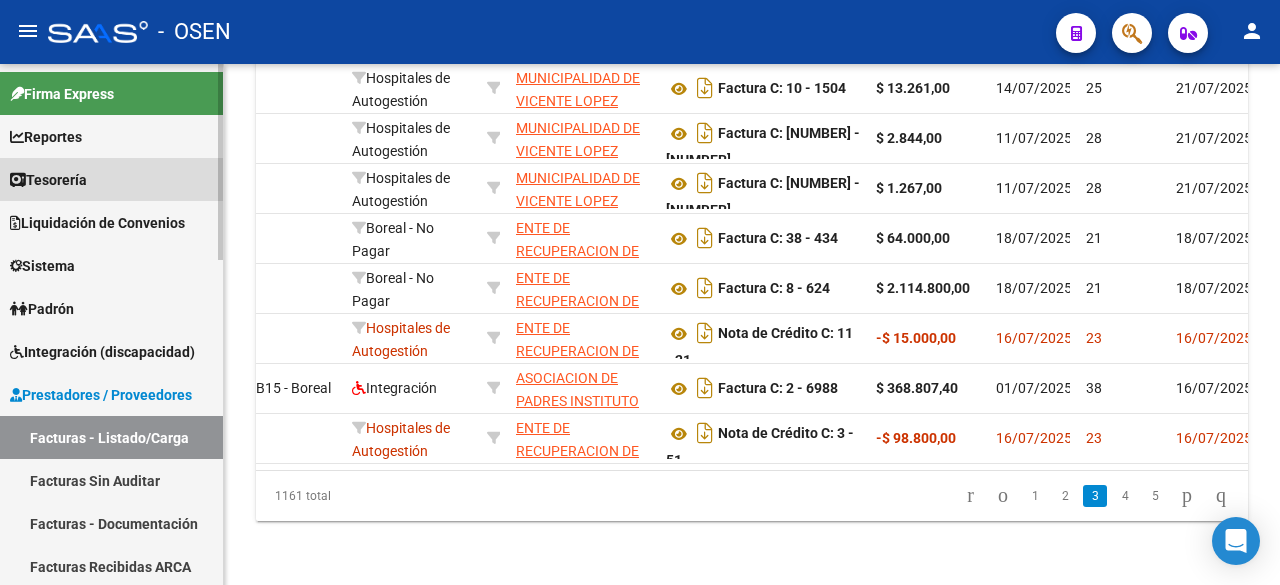 click on "Tesorería" at bounding box center (111, 179) 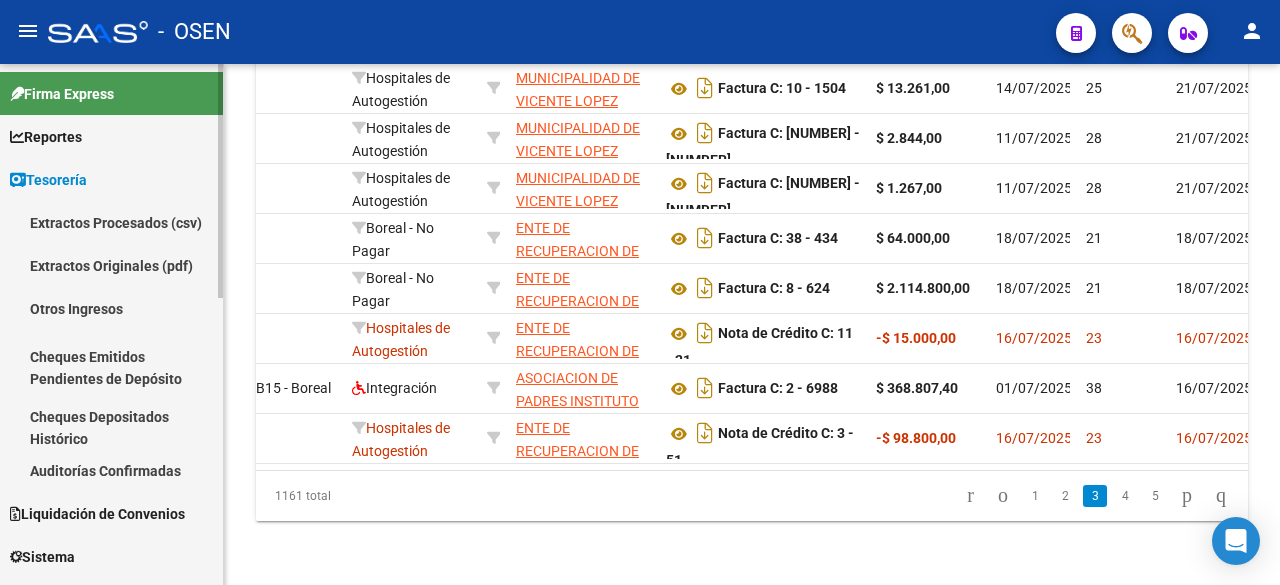 click on "Auditorías Confirmadas" at bounding box center (111, 470) 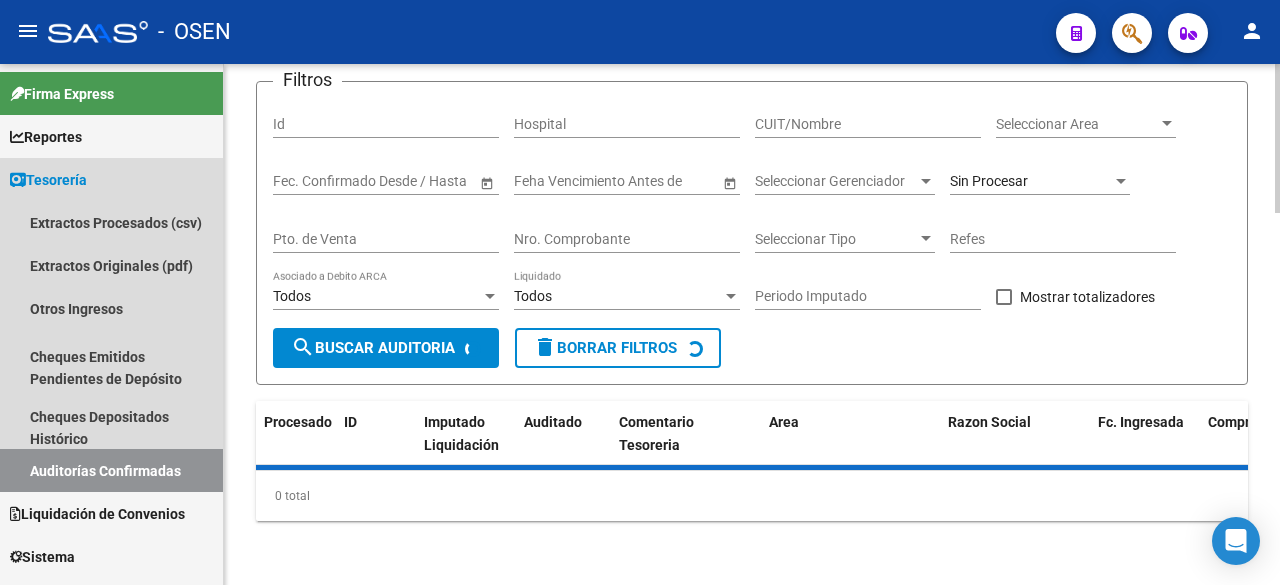 scroll, scrollTop: 0, scrollLeft: 0, axis: both 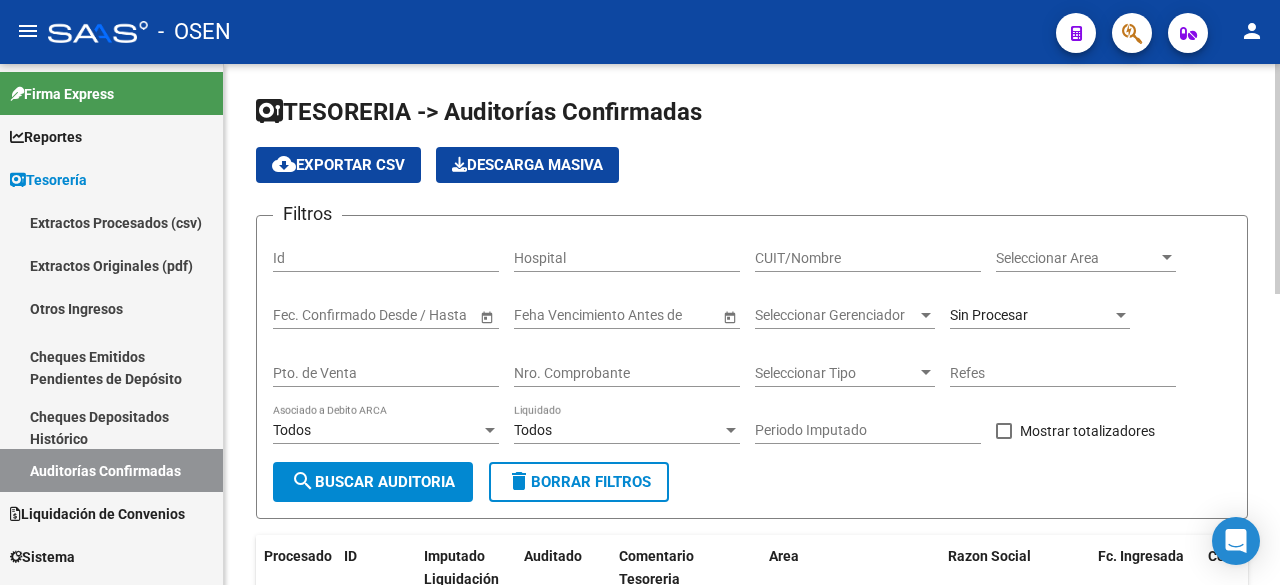 click on "Nro. Comprobante" at bounding box center [627, 373] 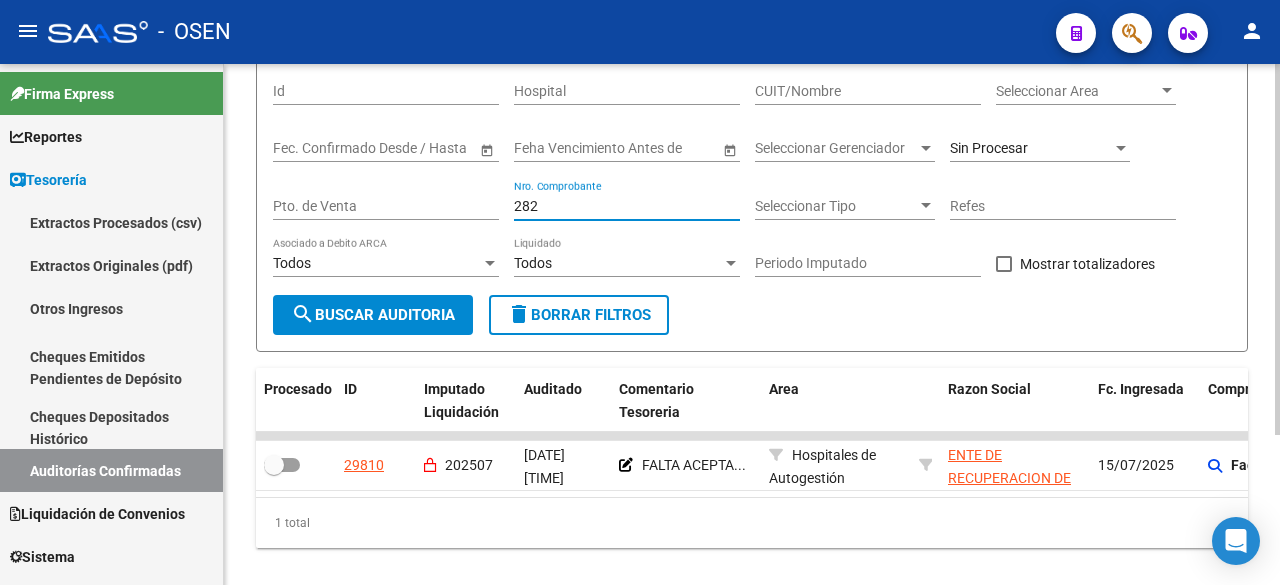 scroll, scrollTop: 210, scrollLeft: 0, axis: vertical 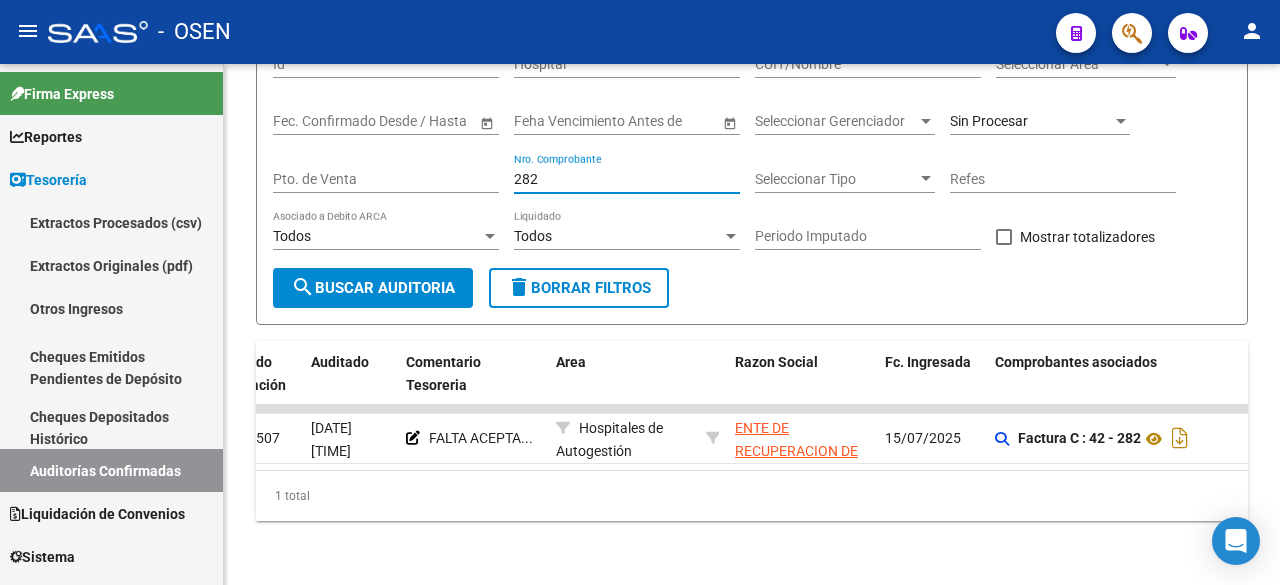 type on "282" 